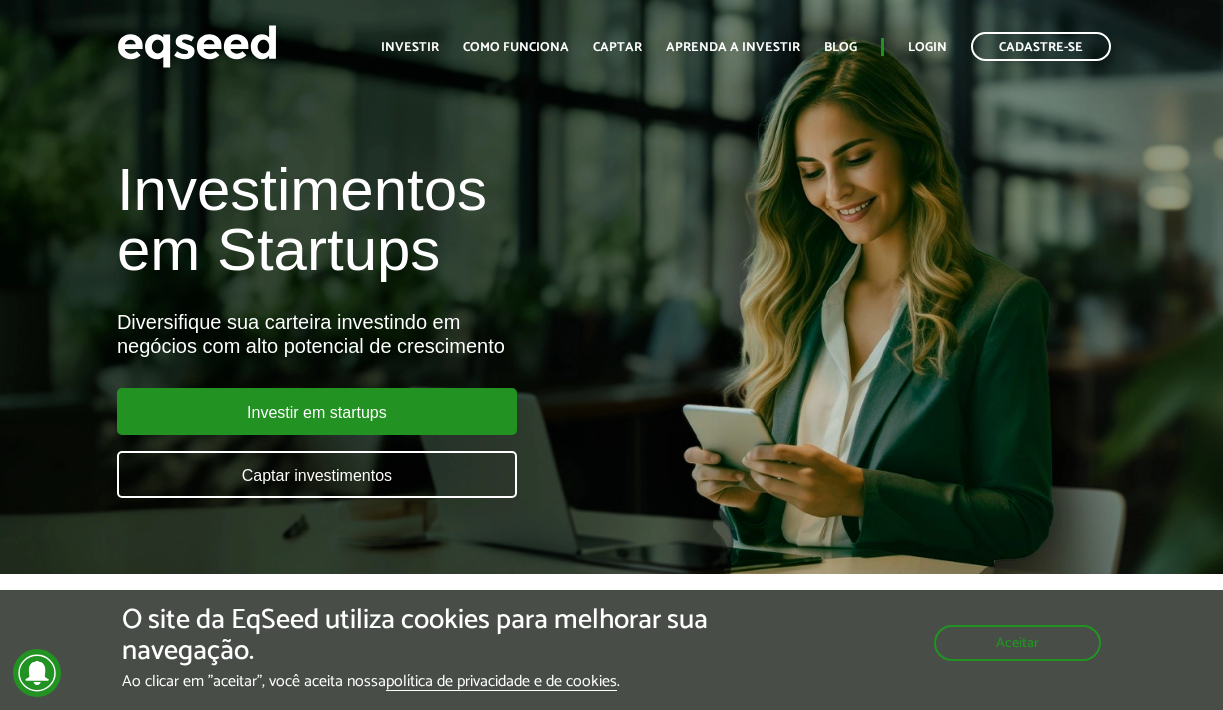 scroll, scrollTop: 0, scrollLeft: 0, axis: both 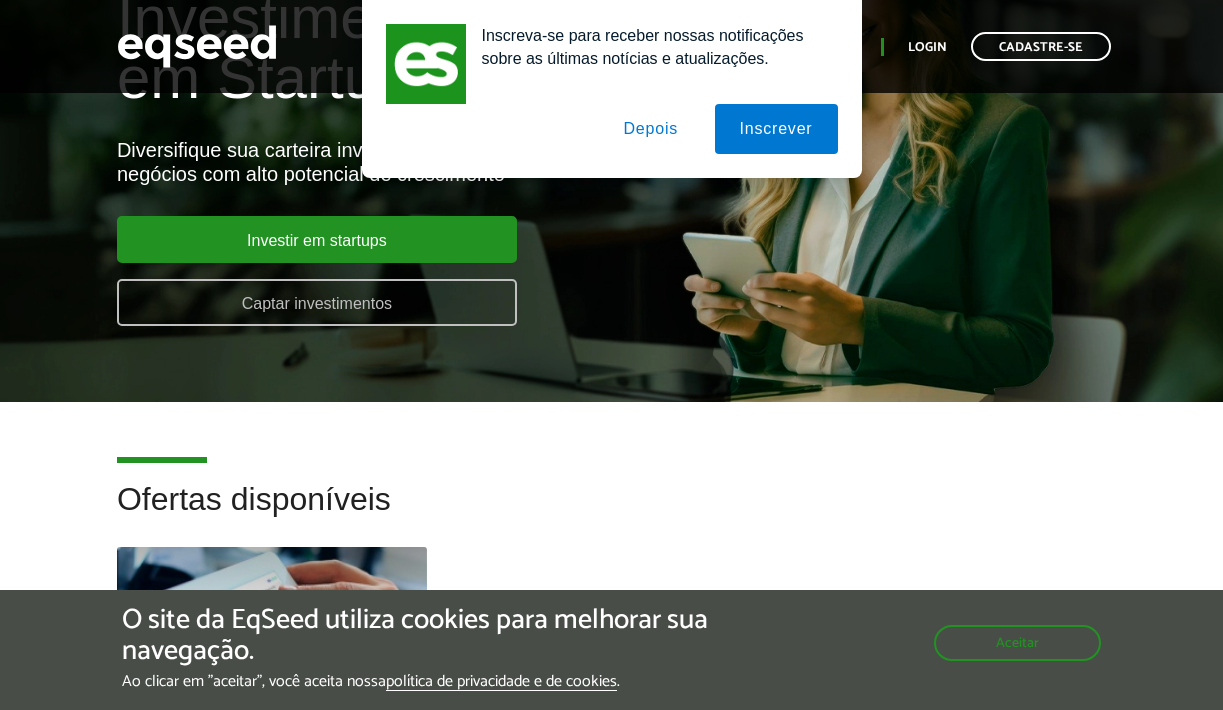 click on "Captar investimentos" at bounding box center (317, 302) 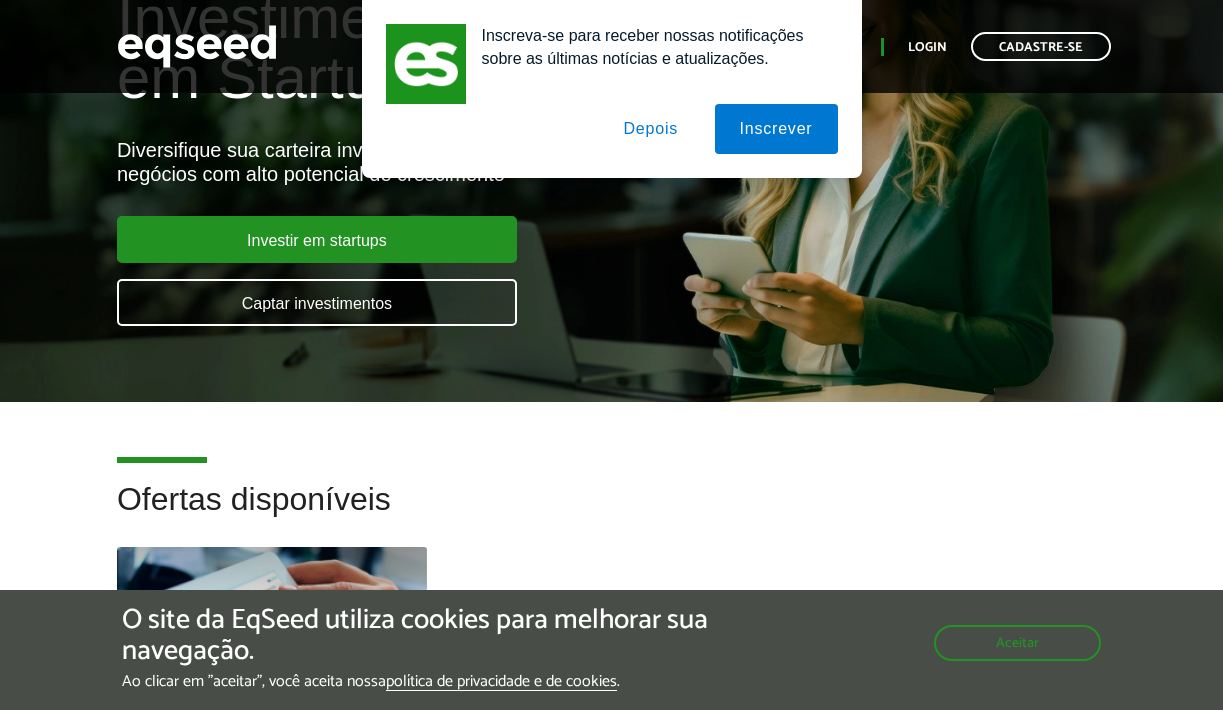 click on "Depois" at bounding box center [650, 129] 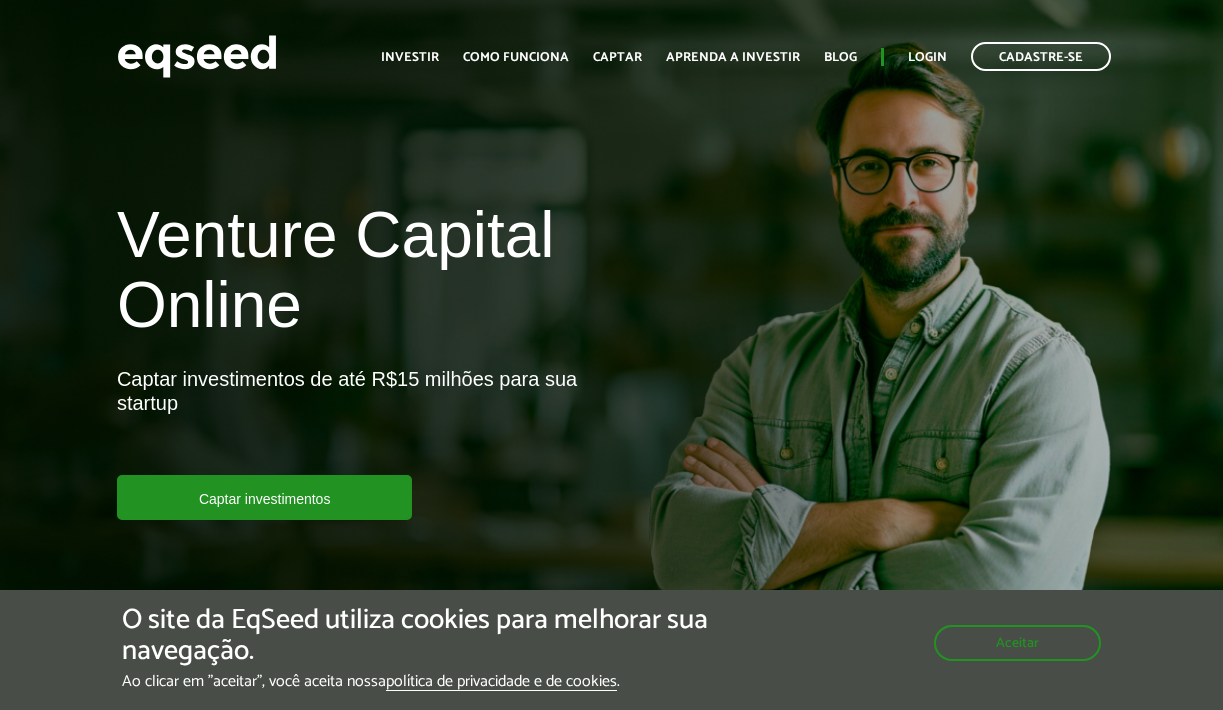 scroll, scrollTop: 0, scrollLeft: 0, axis: both 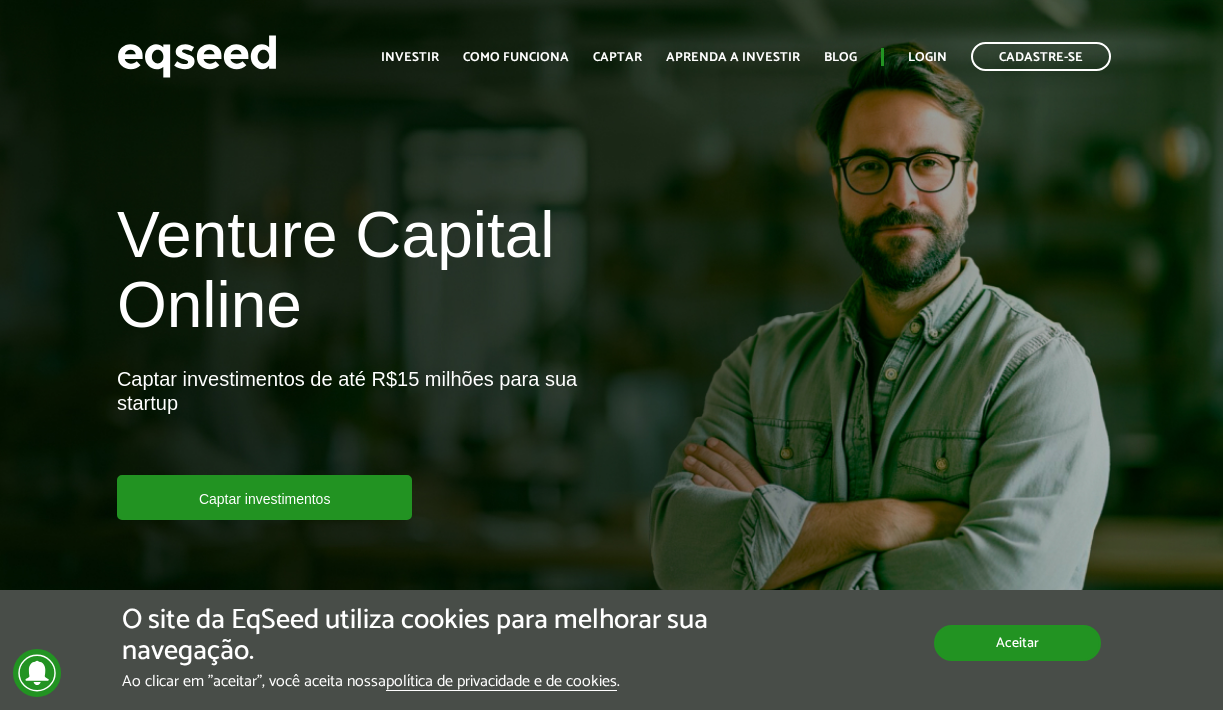 click on "Aceitar" at bounding box center [1017, 643] 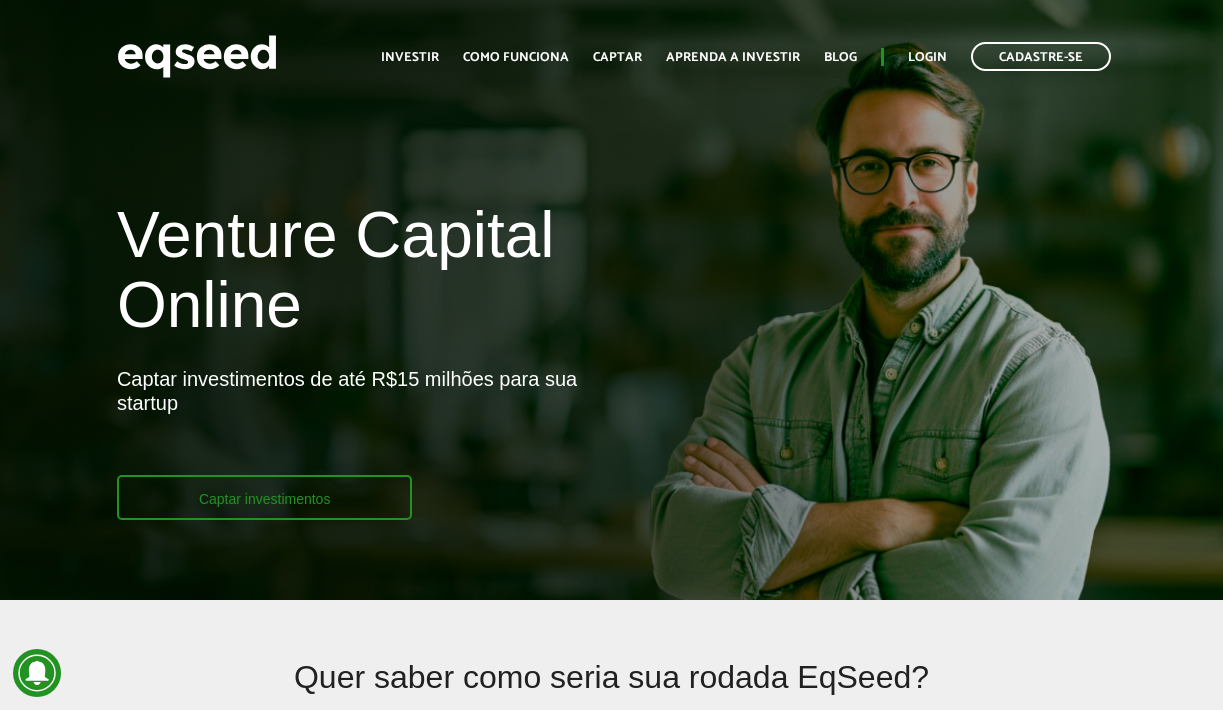 scroll, scrollTop: 0, scrollLeft: 0, axis: both 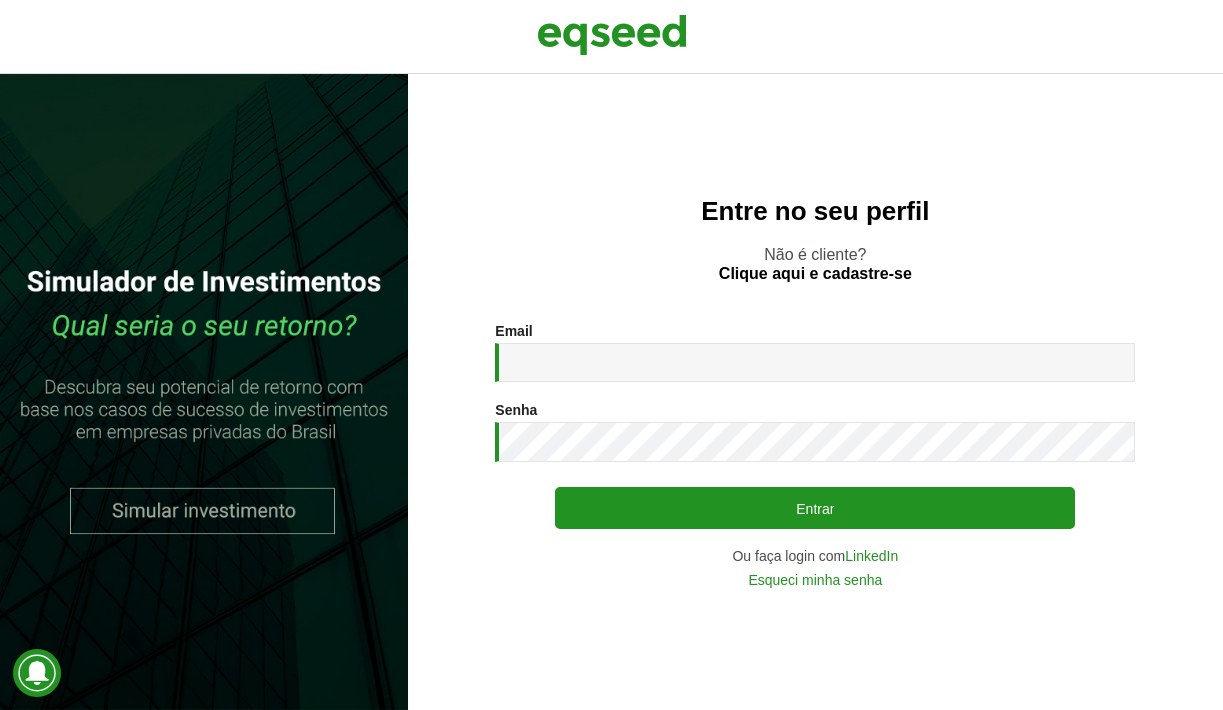 click on "Clique aqui e cadastre-se" at bounding box center [815, 274] 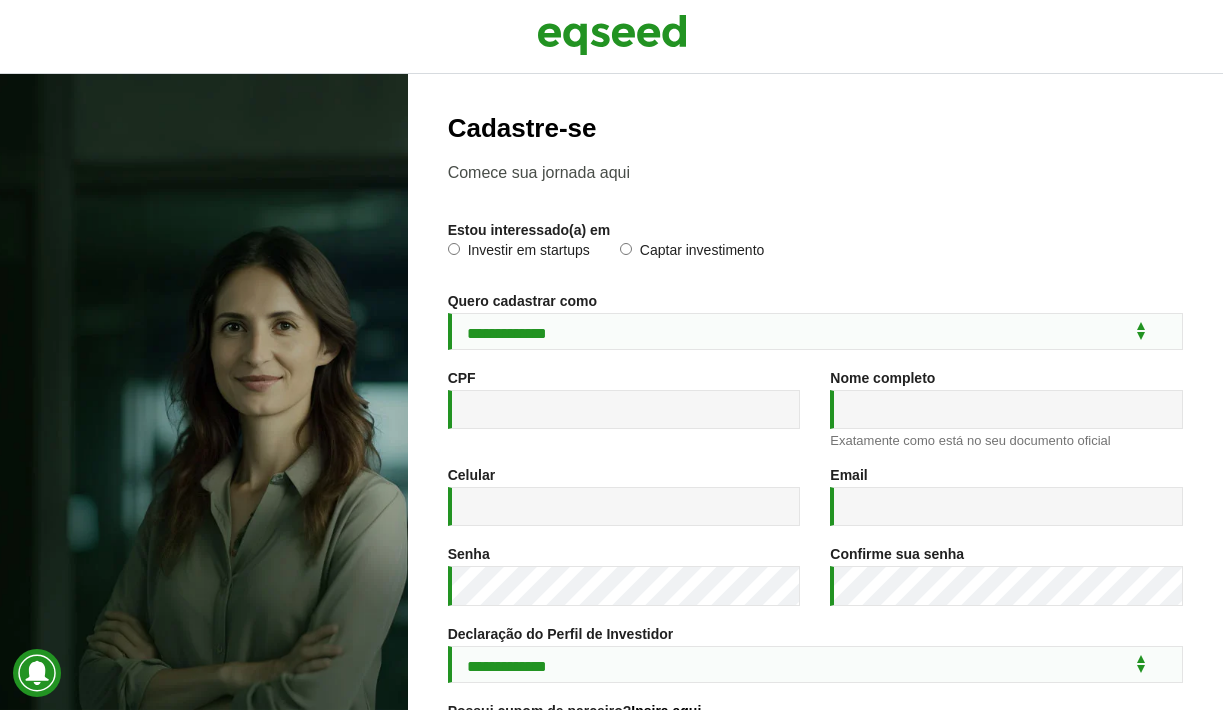 scroll, scrollTop: 0, scrollLeft: 0, axis: both 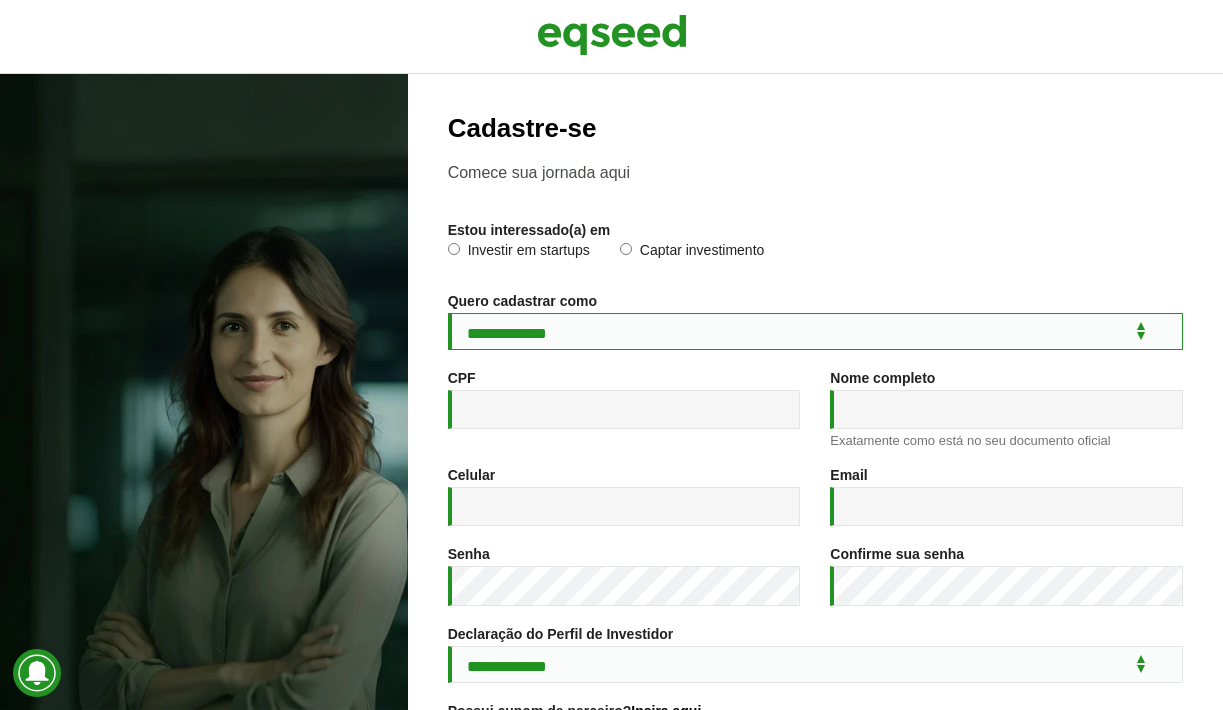 select on "***" 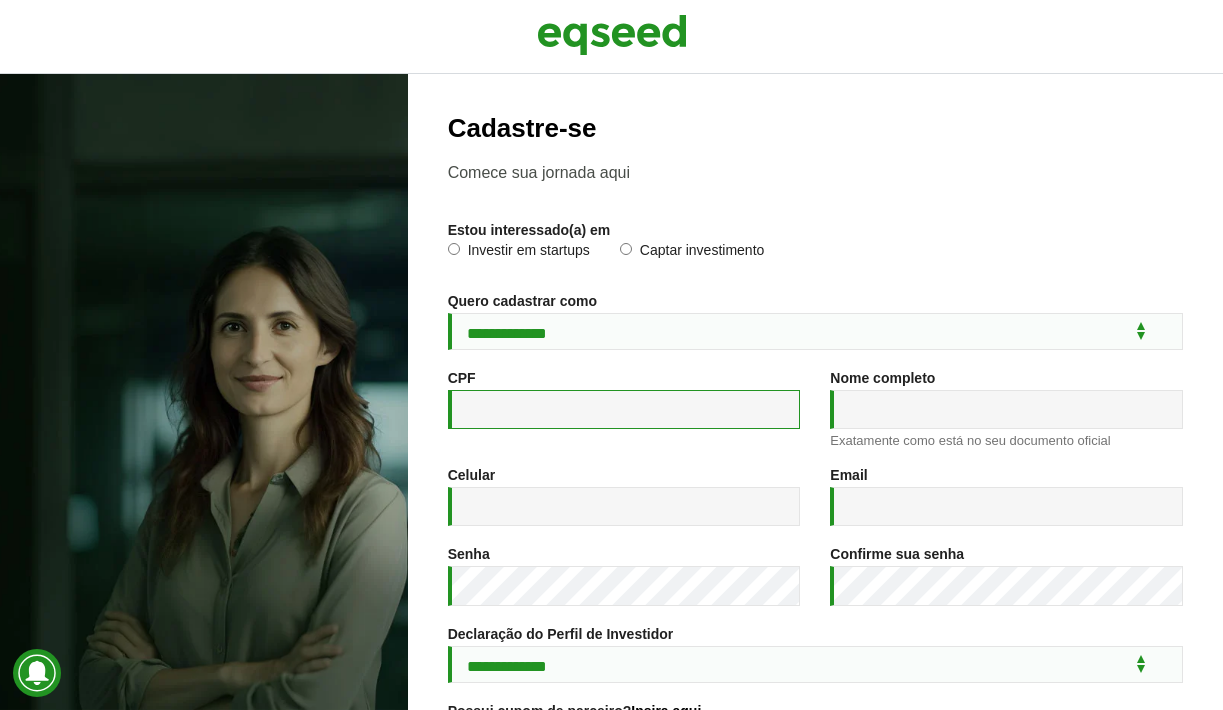 click on "CPF  *" at bounding box center (624, 409) 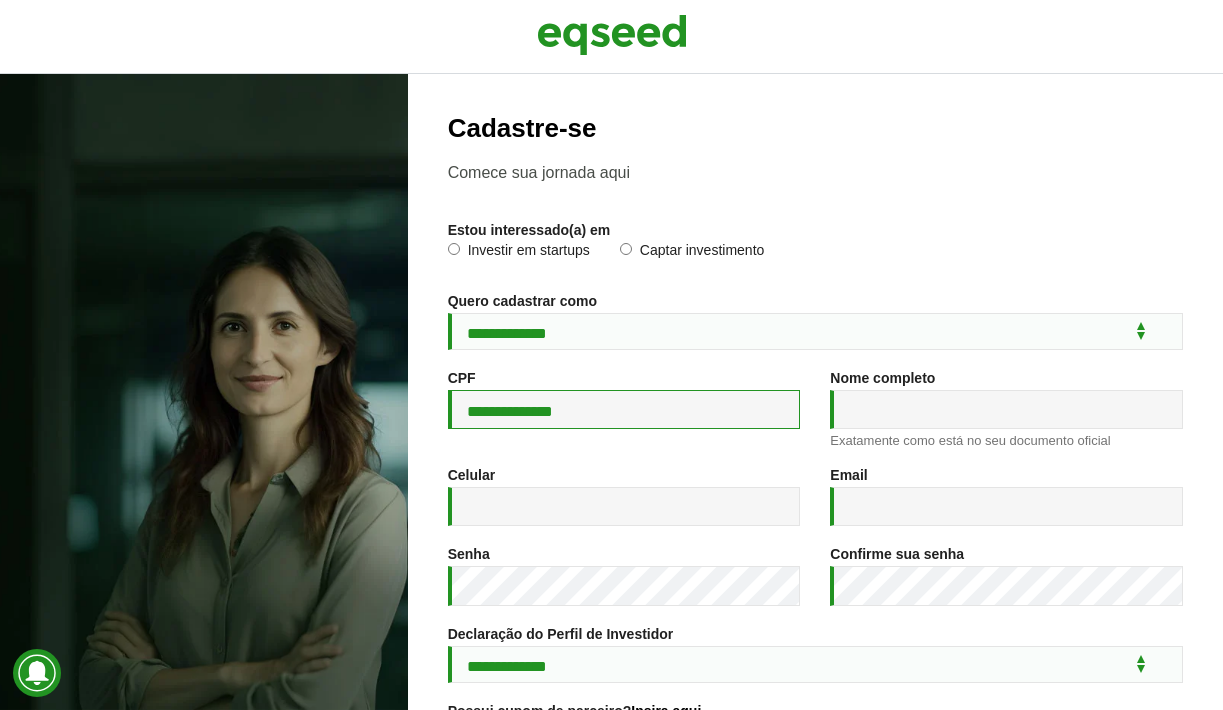 type on "**********" 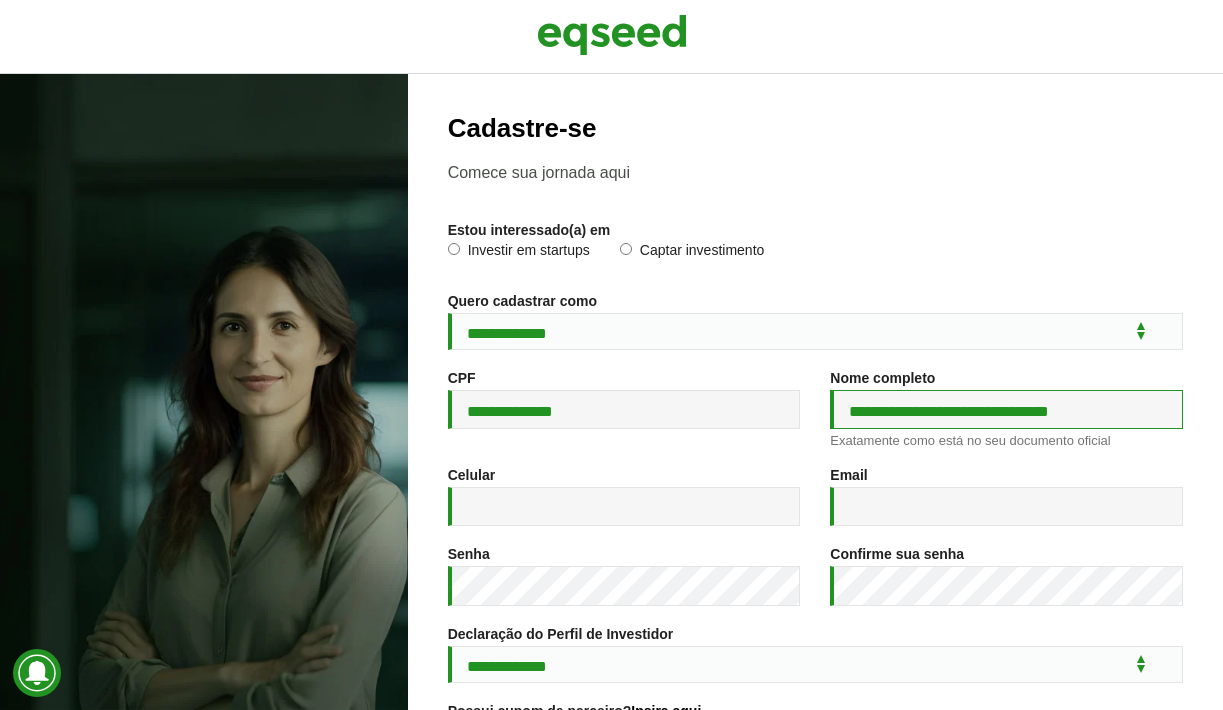 type on "**********" 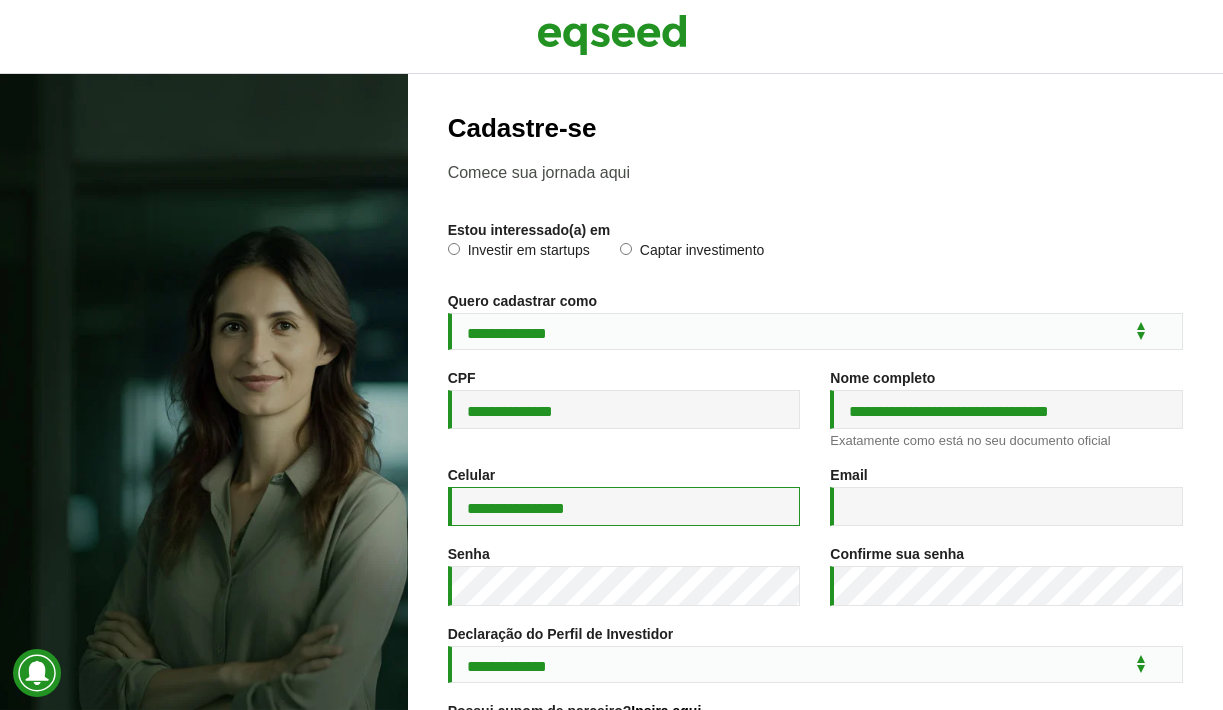 type on "**********" 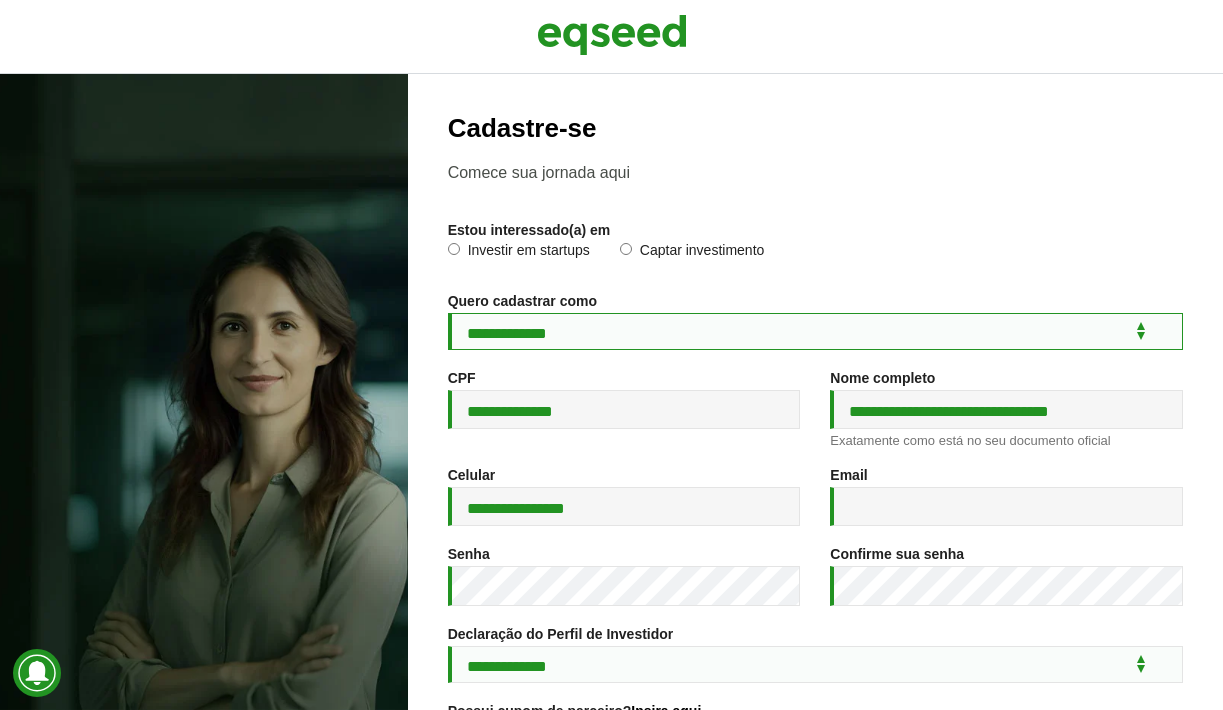 select on "***" 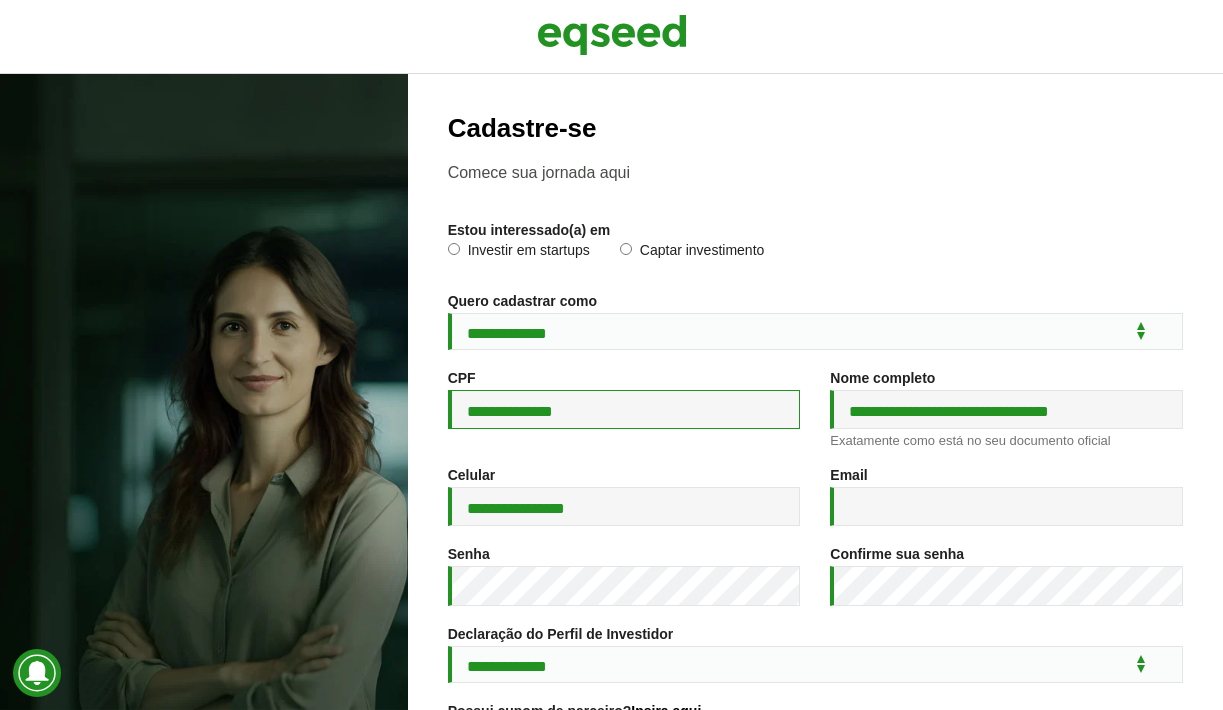 click on "**********" at bounding box center [624, 409] 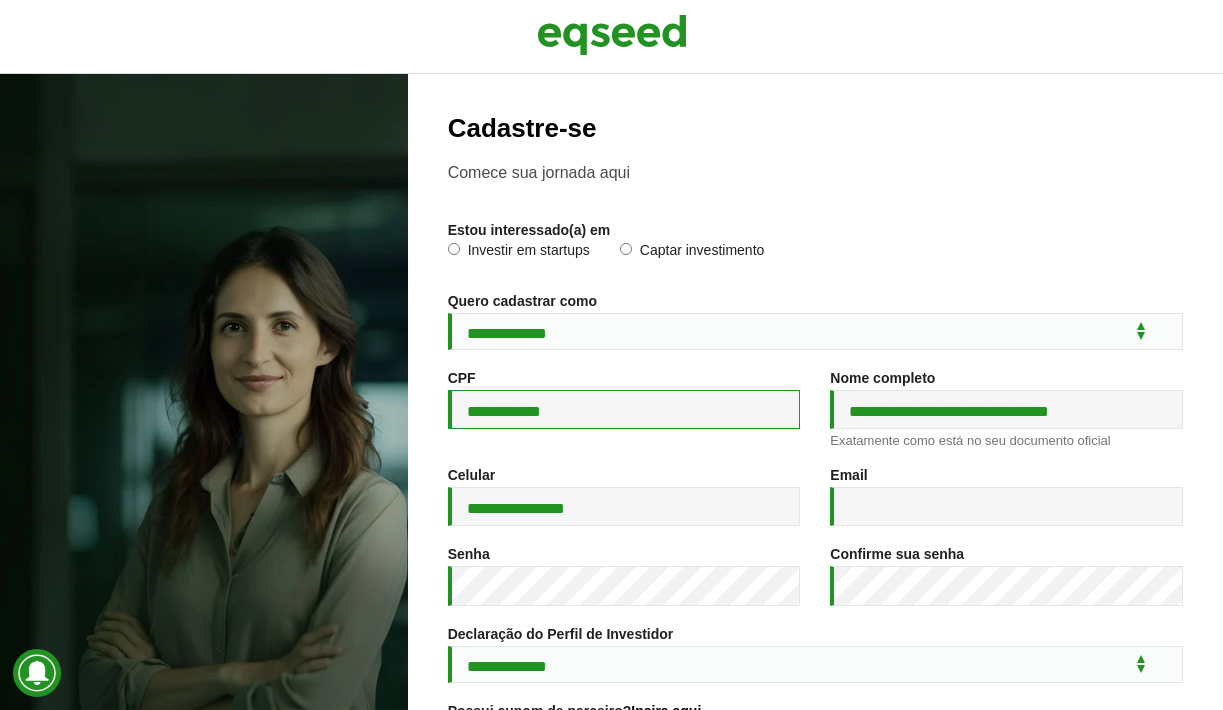 type on "**********" 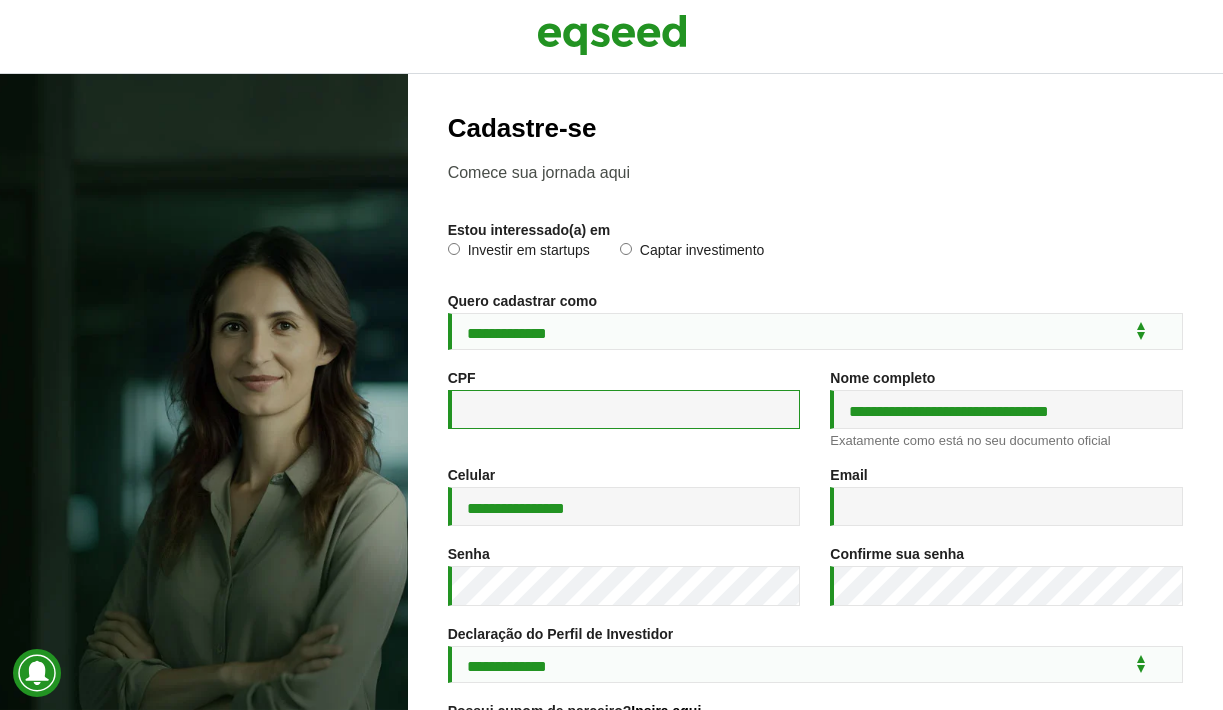 type 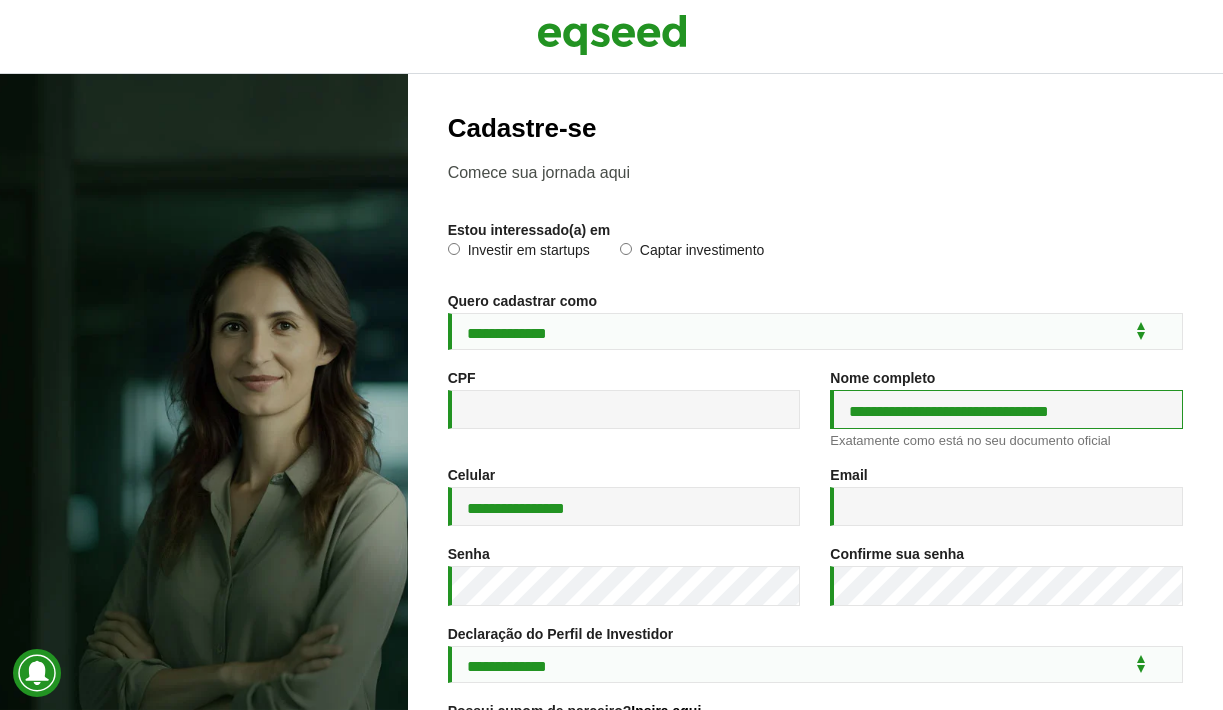 click on "**********" at bounding box center [1006, 409] 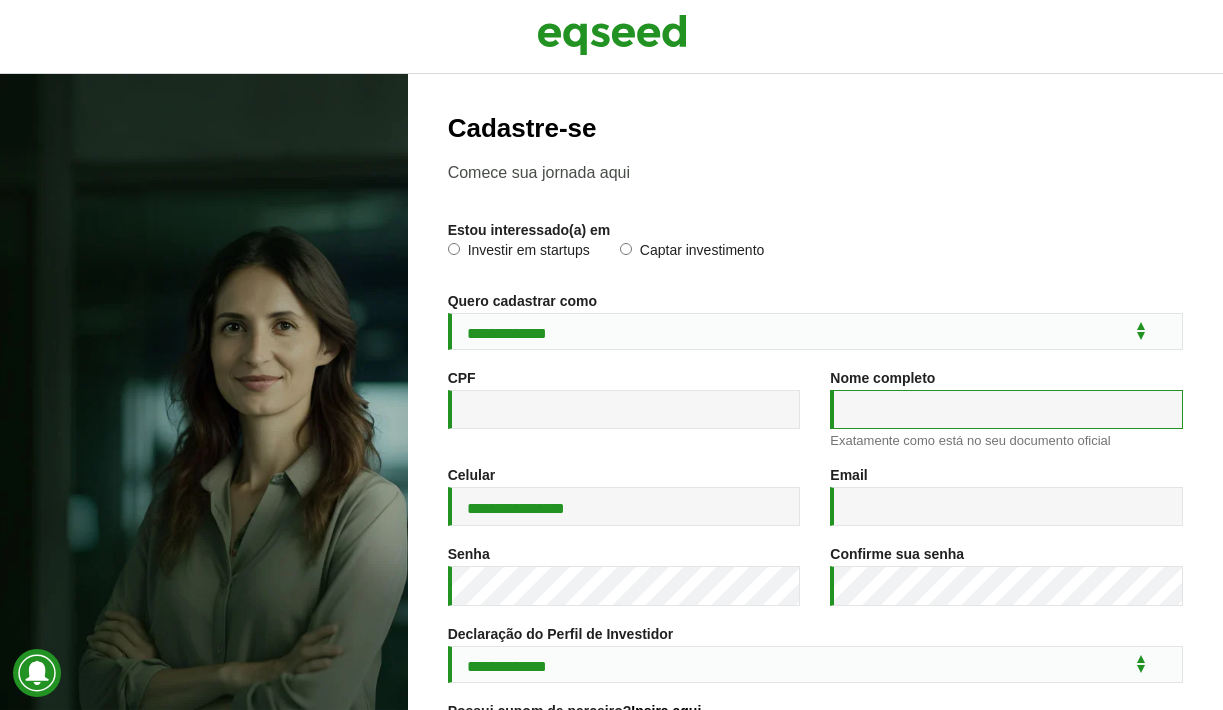 type 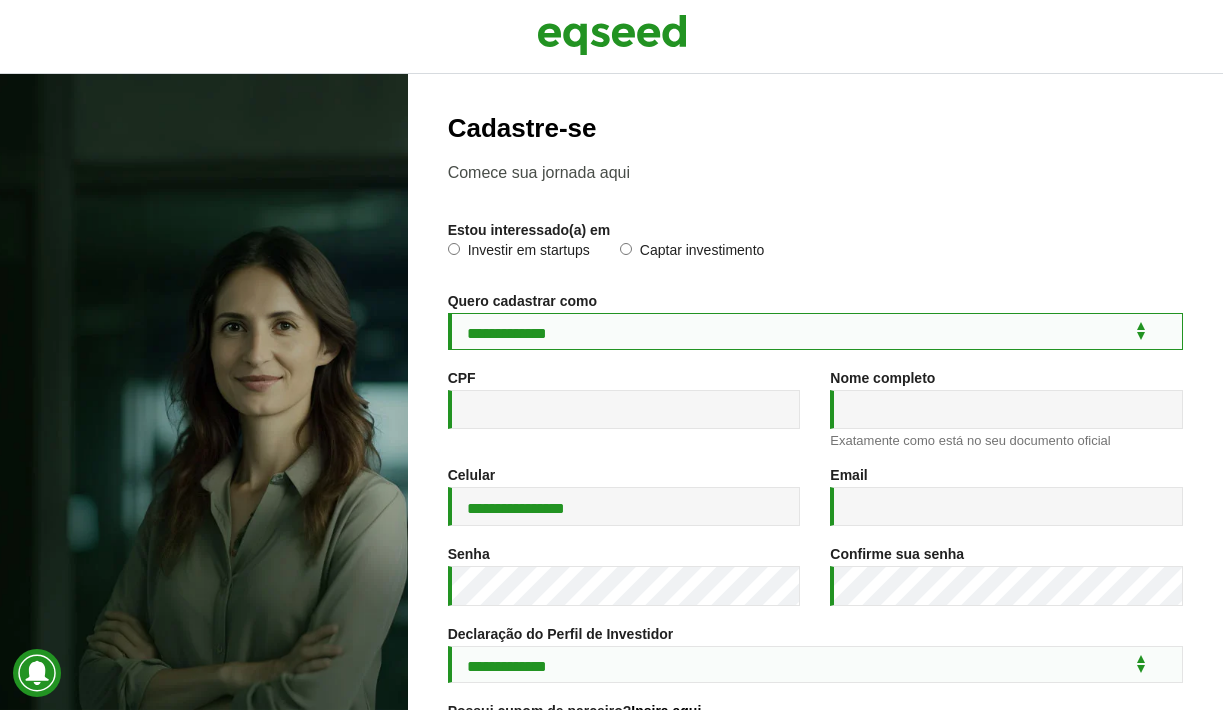 select on "***" 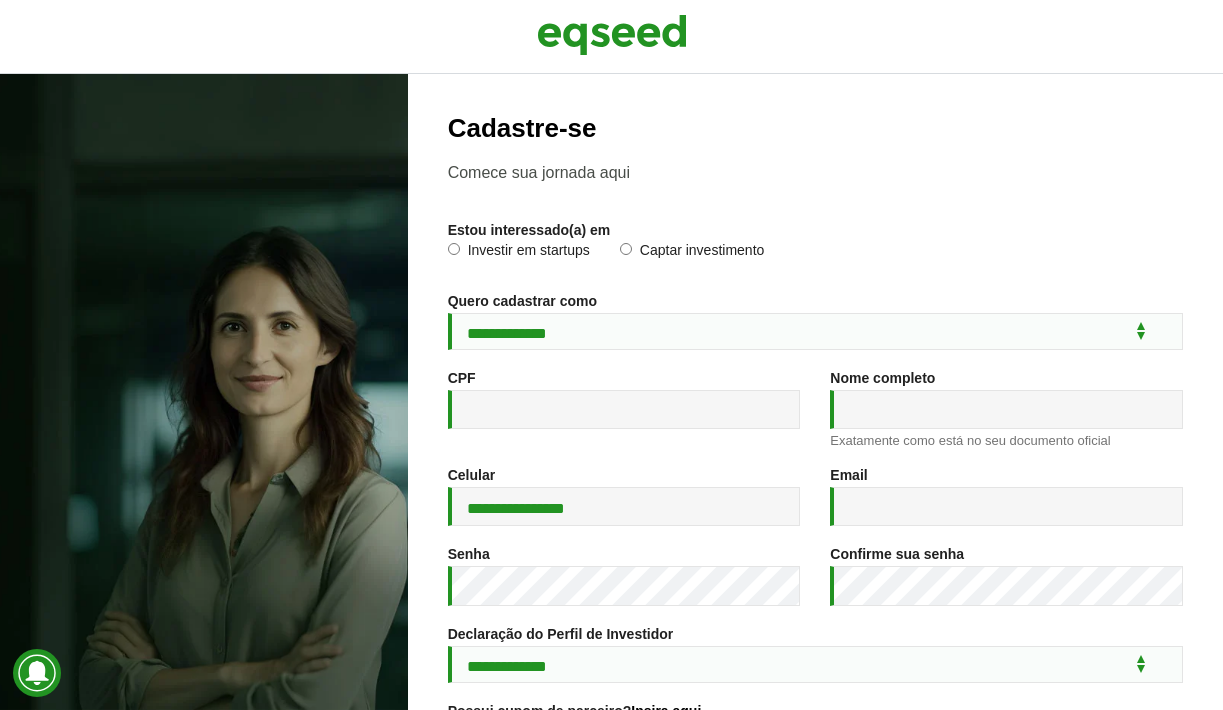 click on "**********" at bounding box center [815, 532] 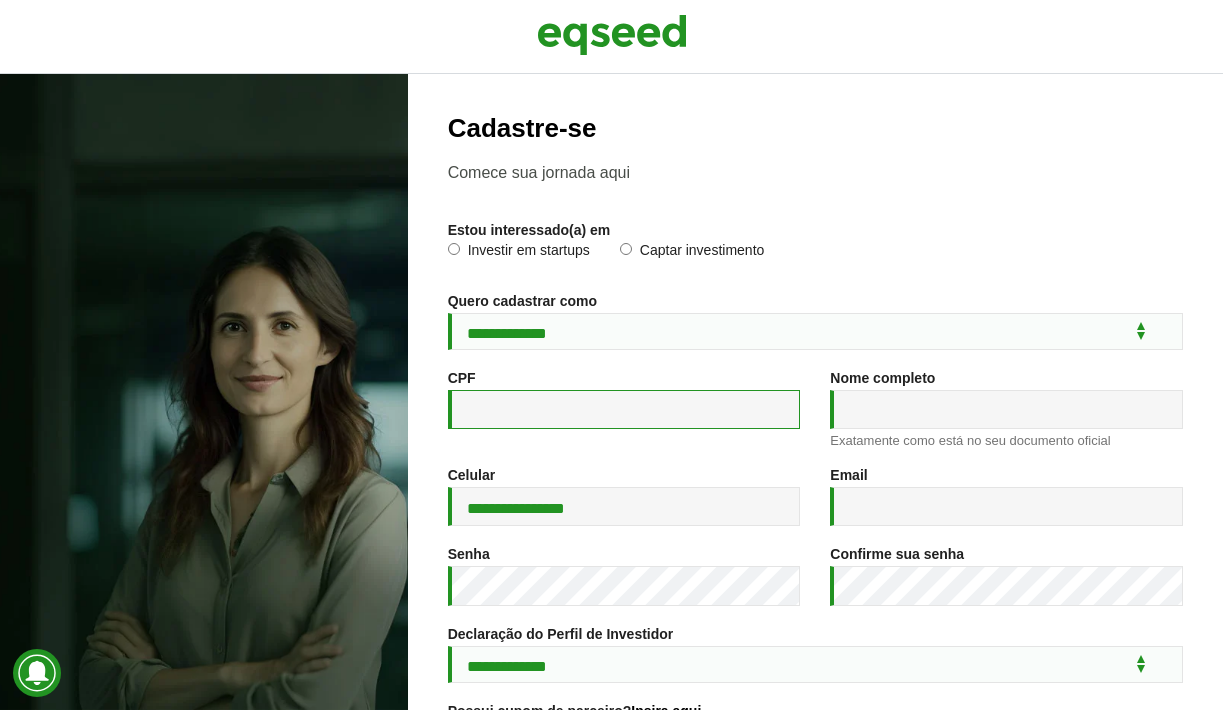 click on "CPF  *" at bounding box center [624, 409] 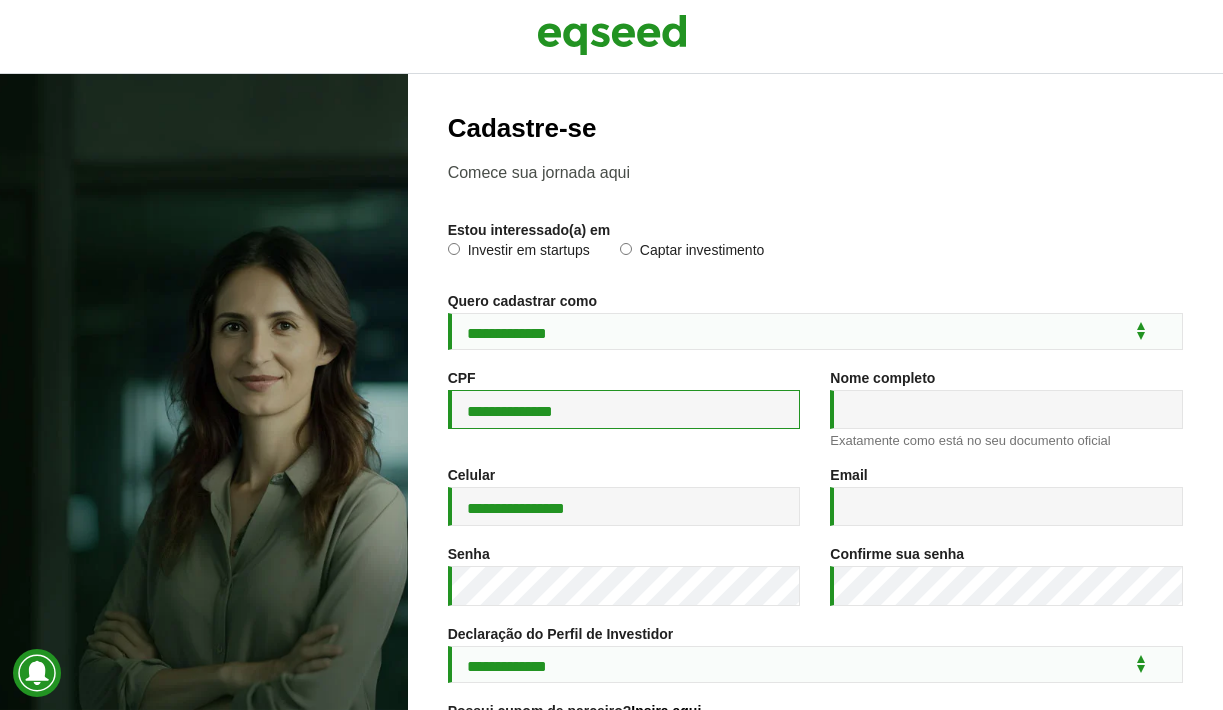 type on "**********" 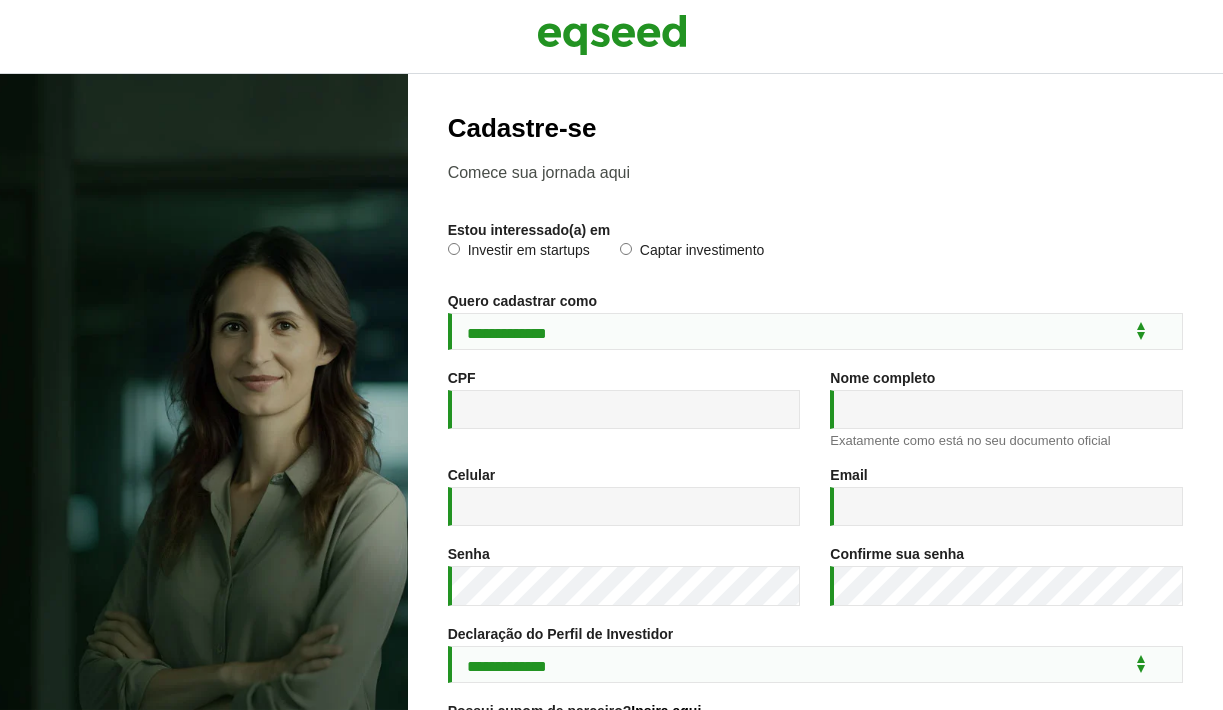 scroll, scrollTop: 0, scrollLeft: 0, axis: both 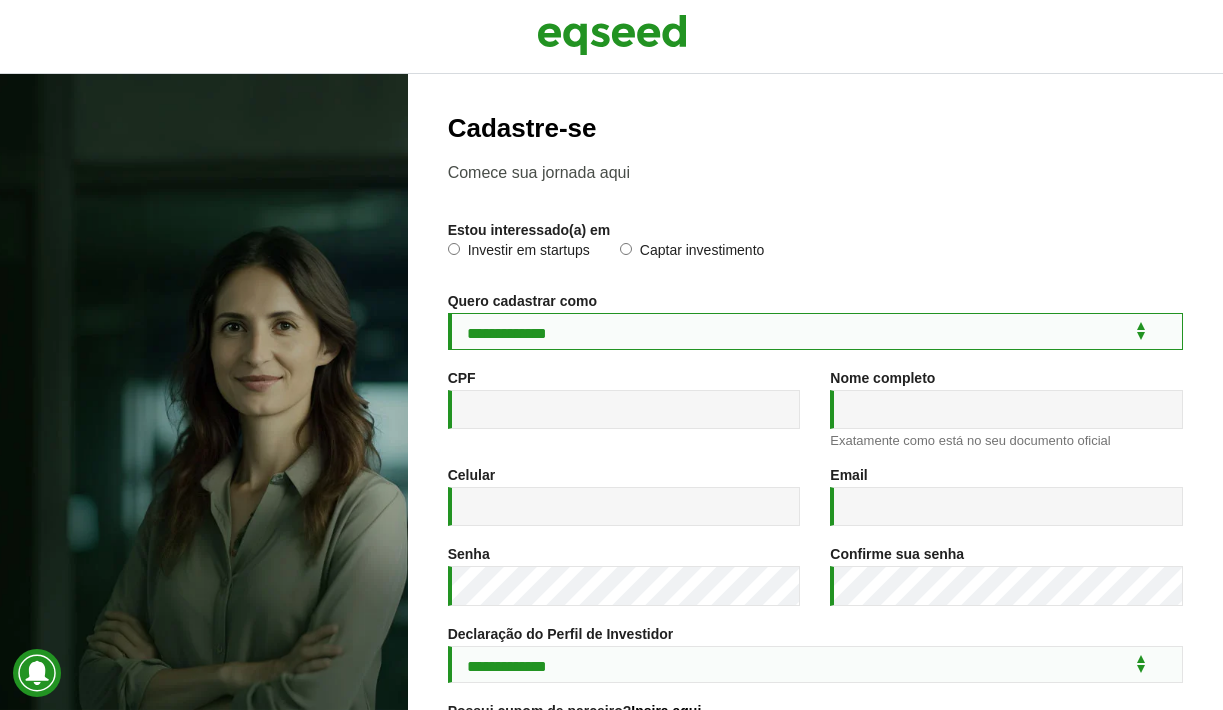 select on "***" 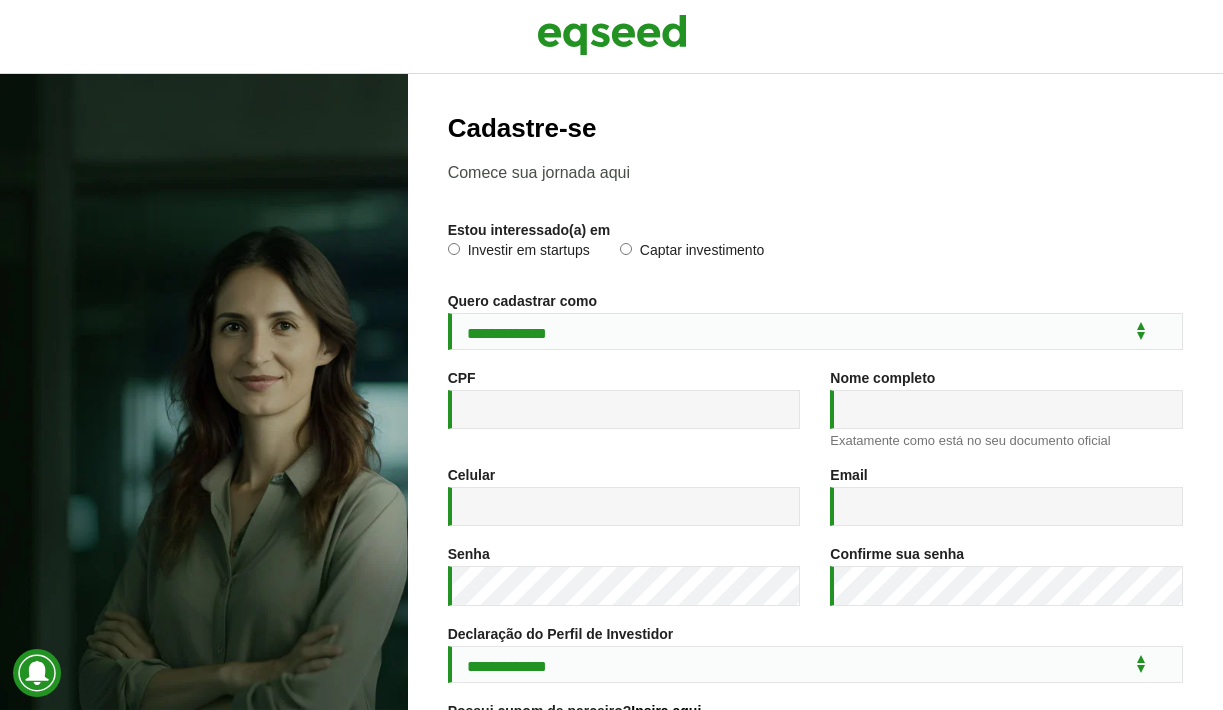 click on "CPF  *" at bounding box center [624, 399] 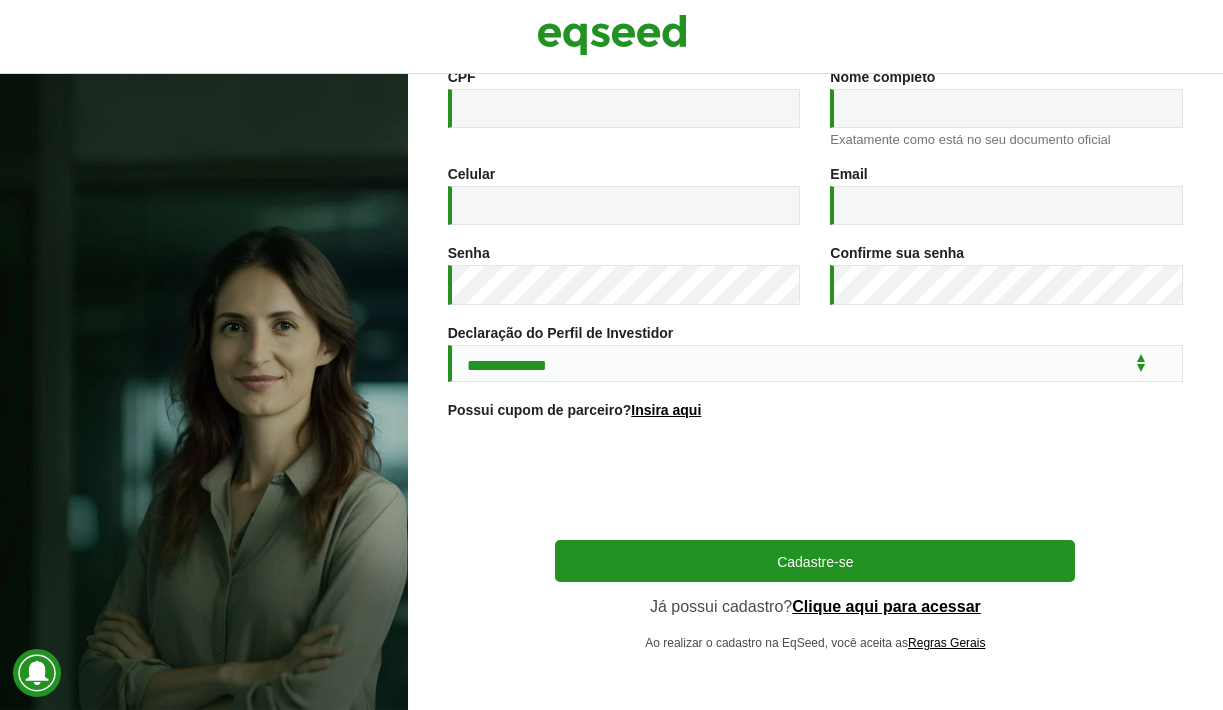 scroll, scrollTop: 60, scrollLeft: 0, axis: vertical 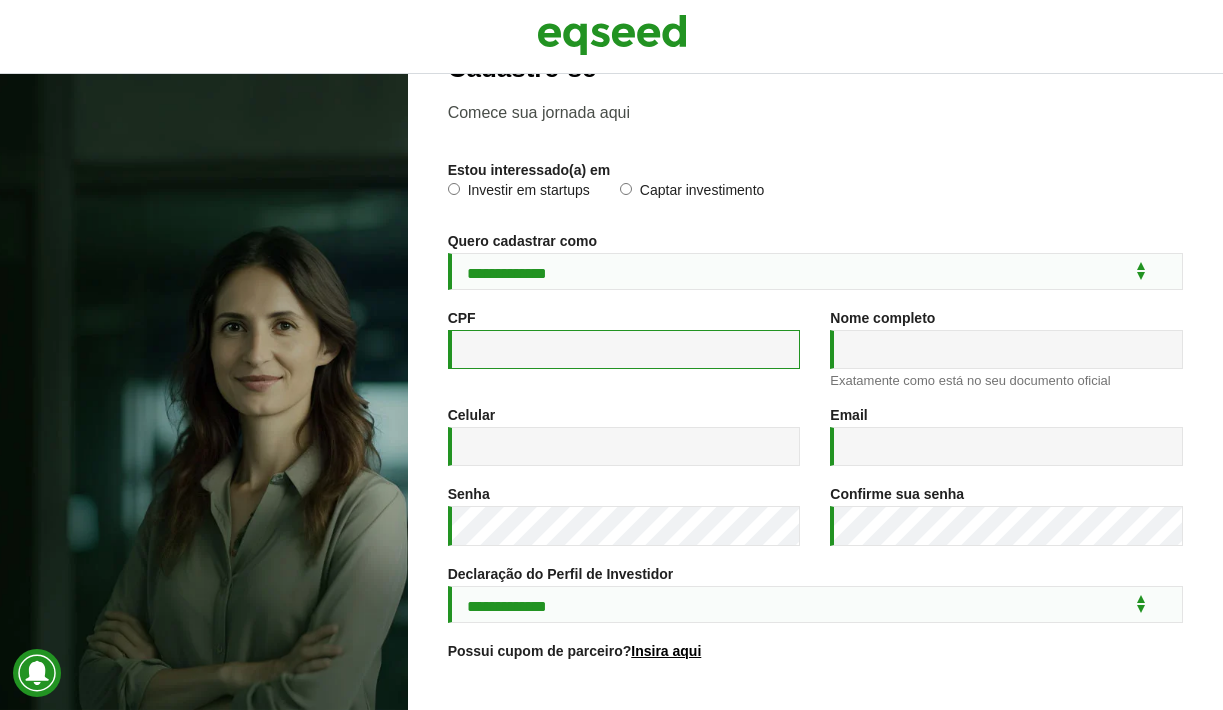 click on "CPF  *" at bounding box center [624, 349] 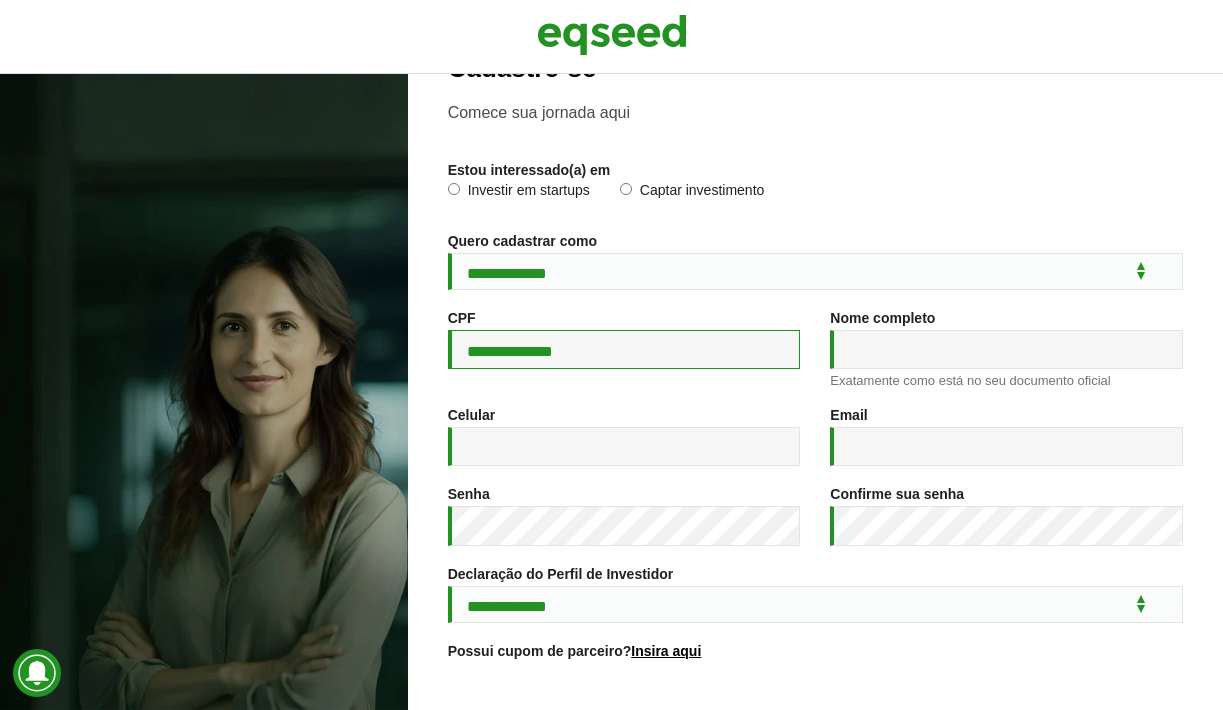type on "**********" 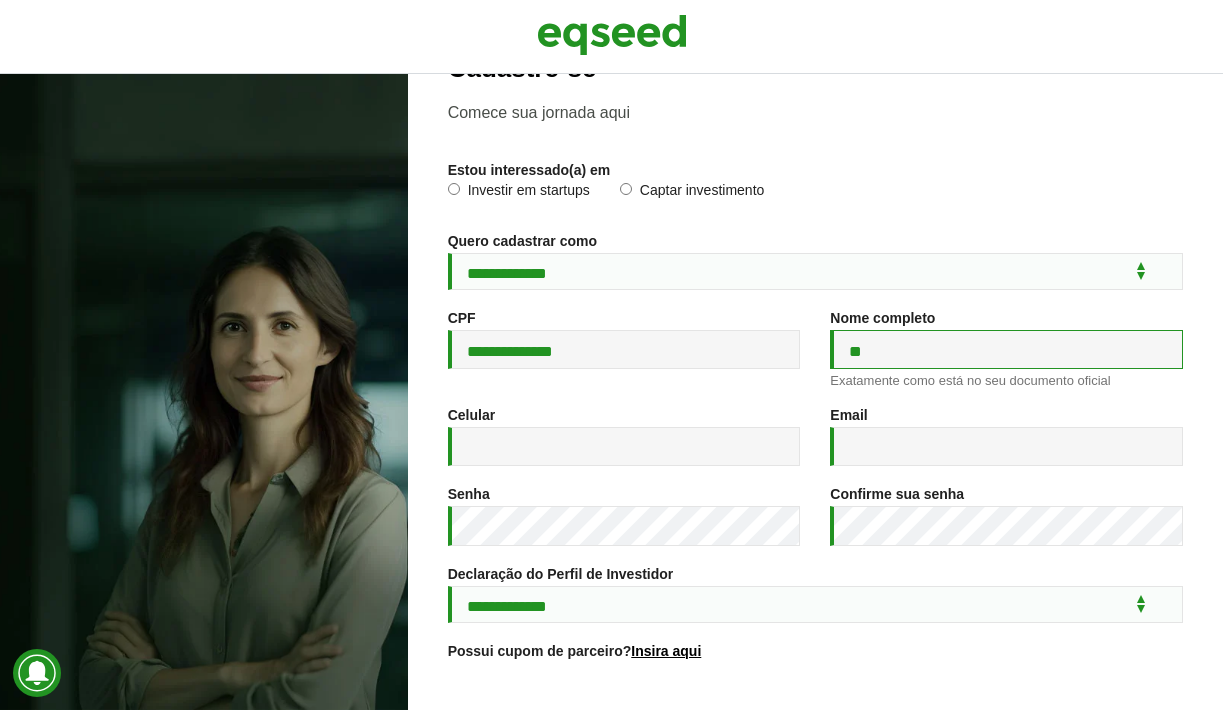 type on "*" 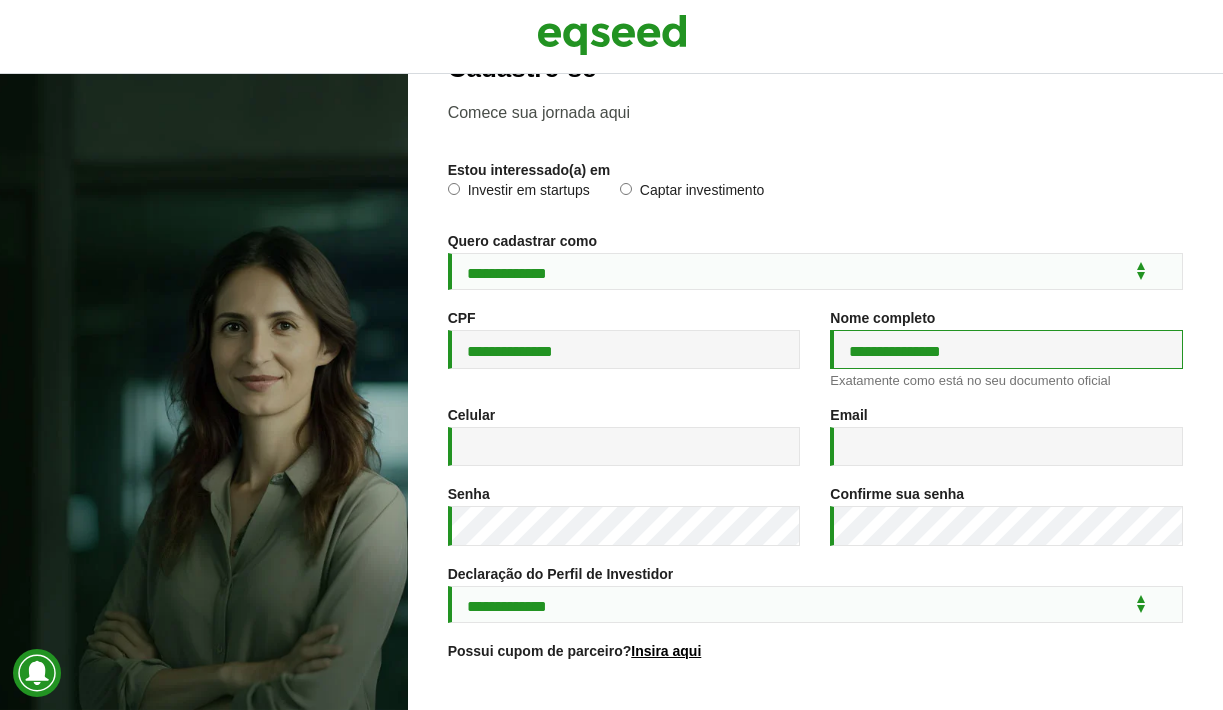 type on "**********" 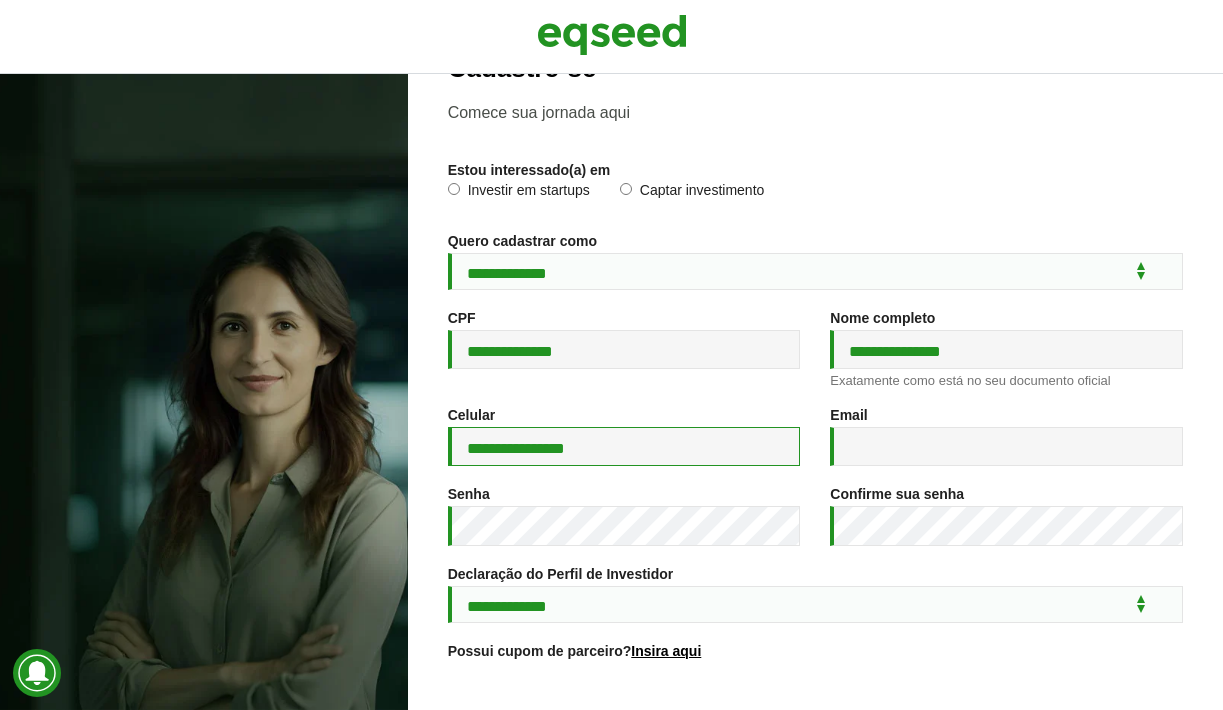 type on "**********" 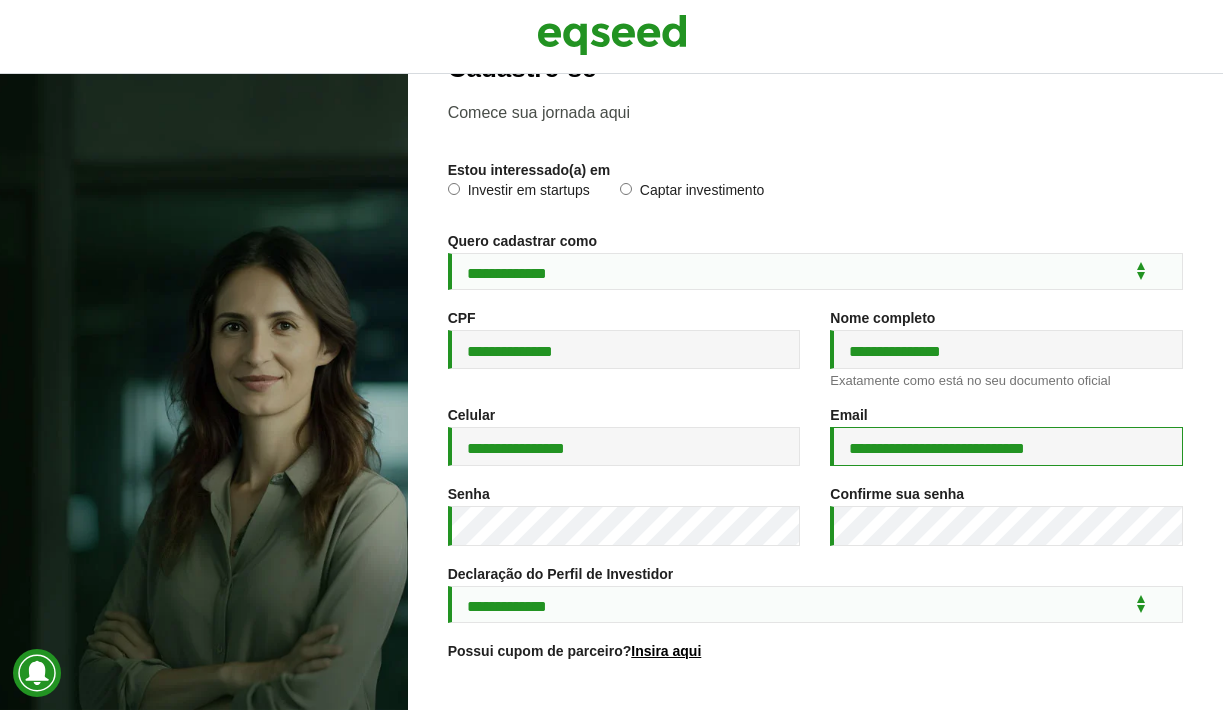 type on "**********" 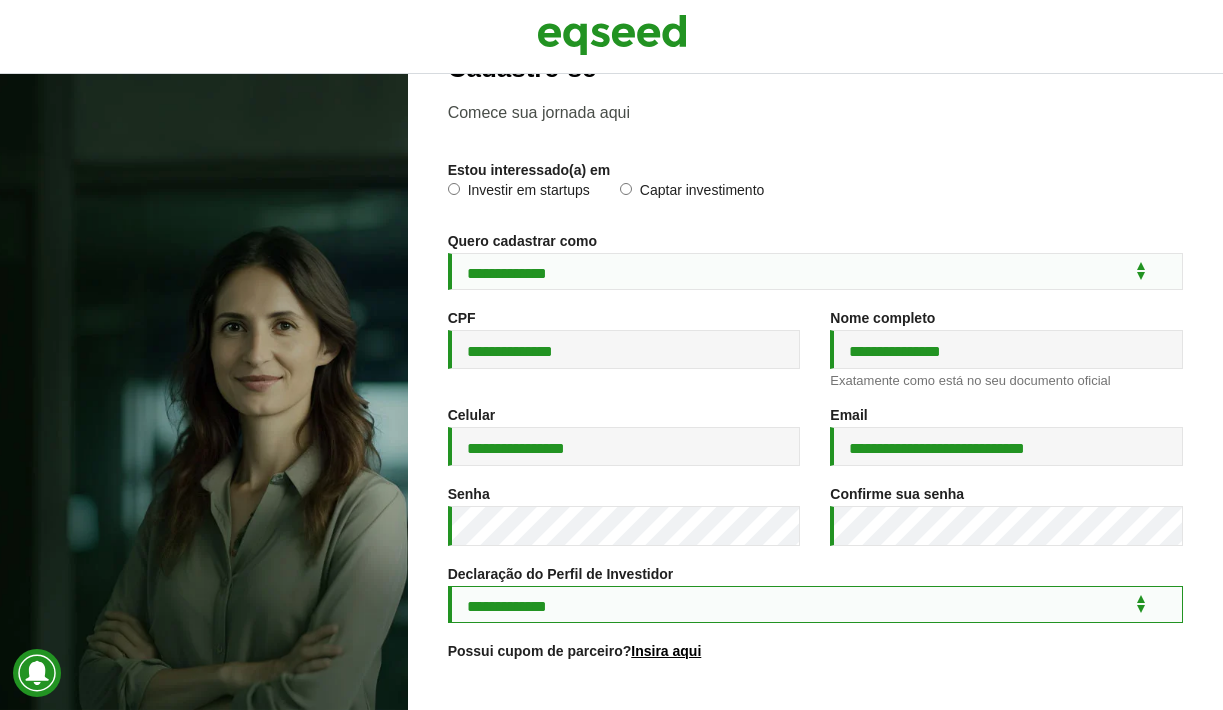 select on "***" 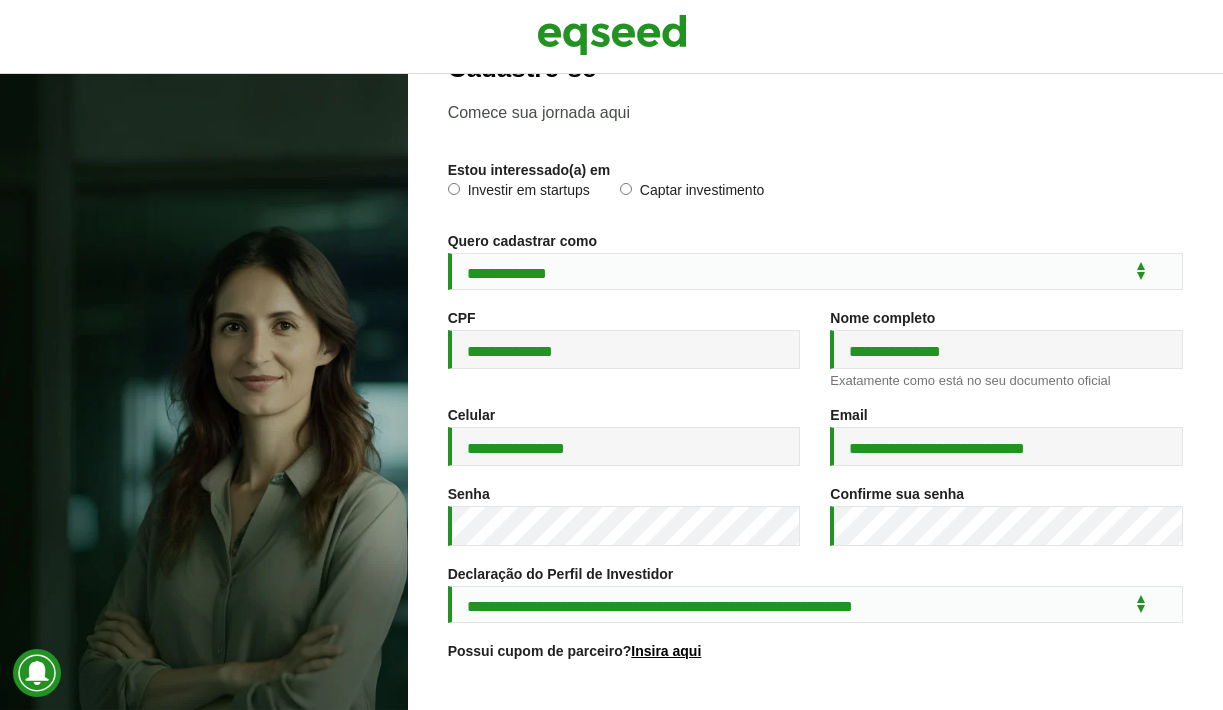 click on "**********" at bounding box center [815, 594] 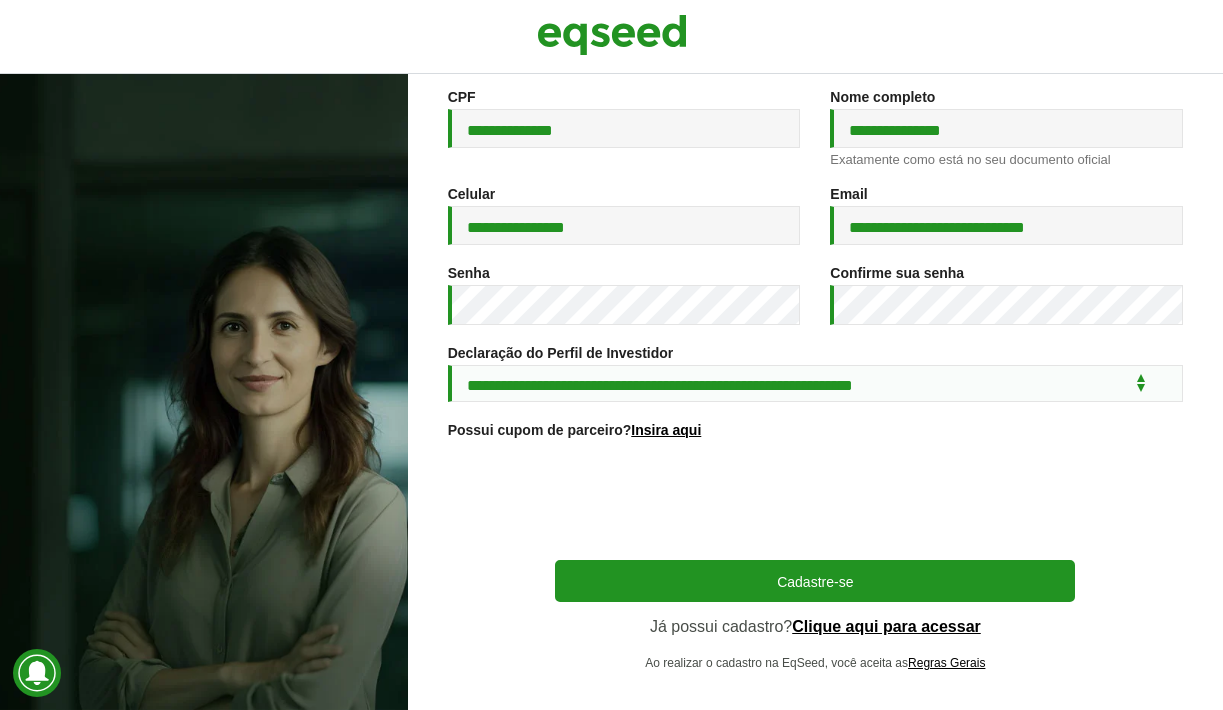 scroll, scrollTop: 283, scrollLeft: 0, axis: vertical 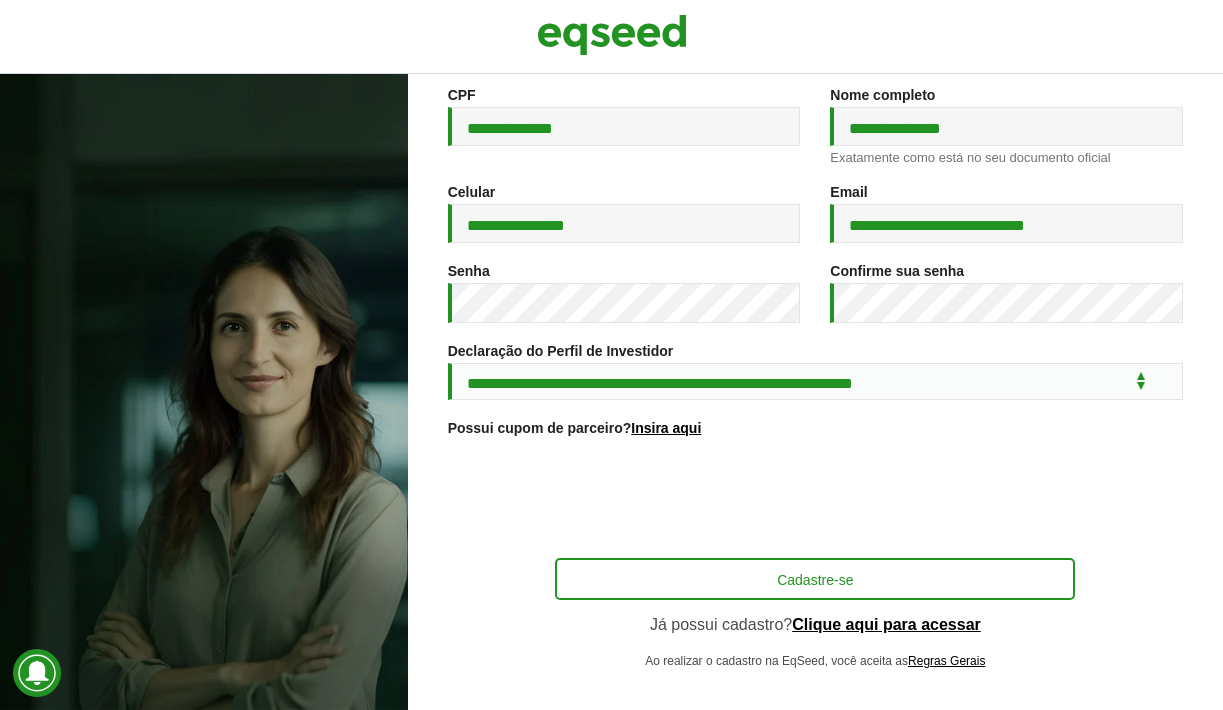 click on "Cadastre-se" at bounding box center [815, 579] 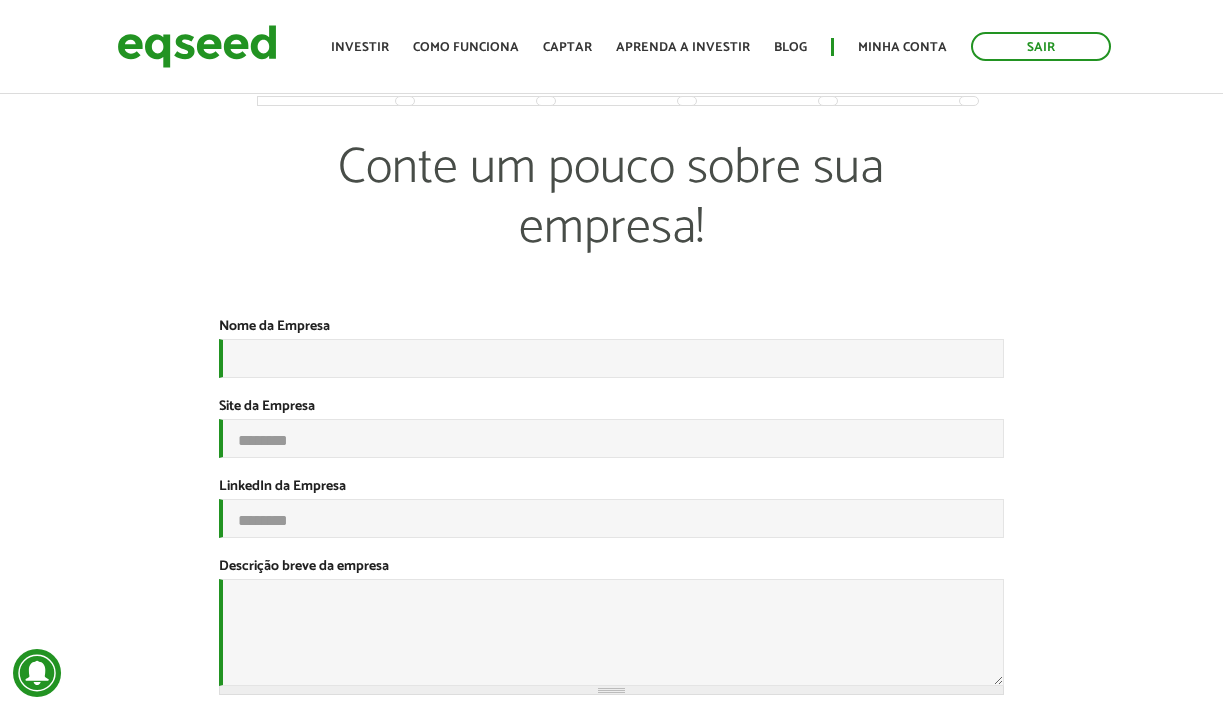 scroll, scrollTop: 0, scrollLeft: 0, axis: both 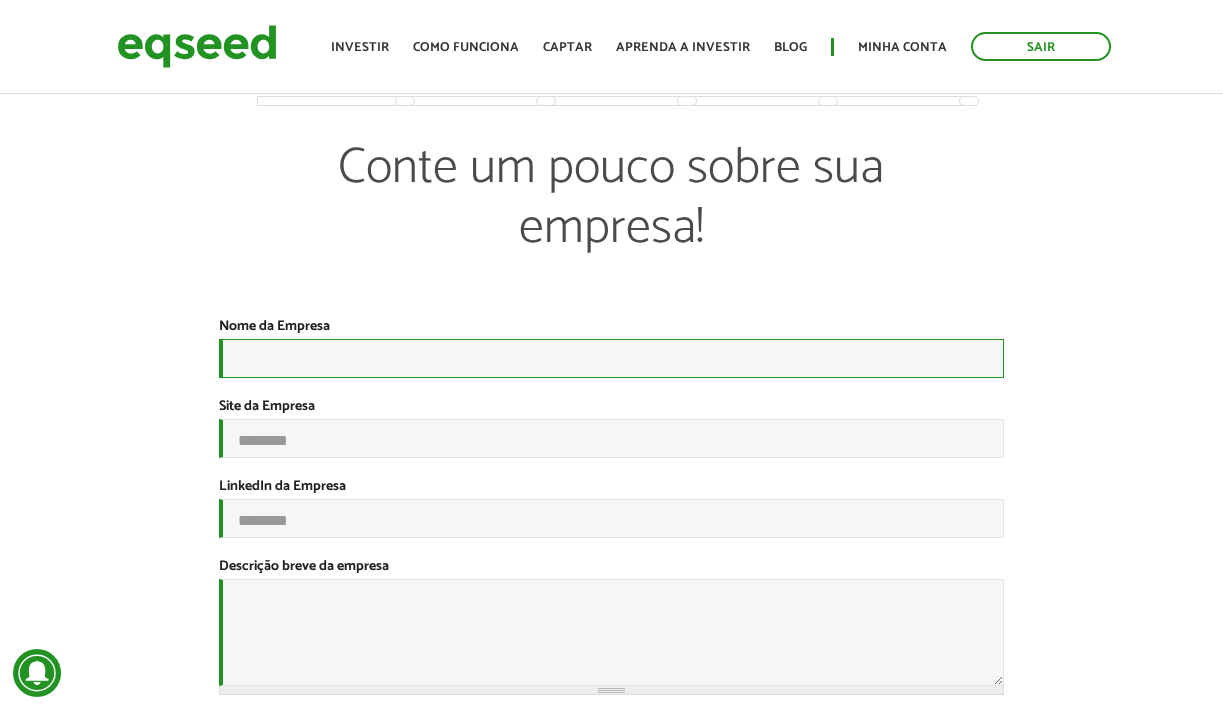 click on "Nome da Empresa  *" at bounding box center (611, 358) 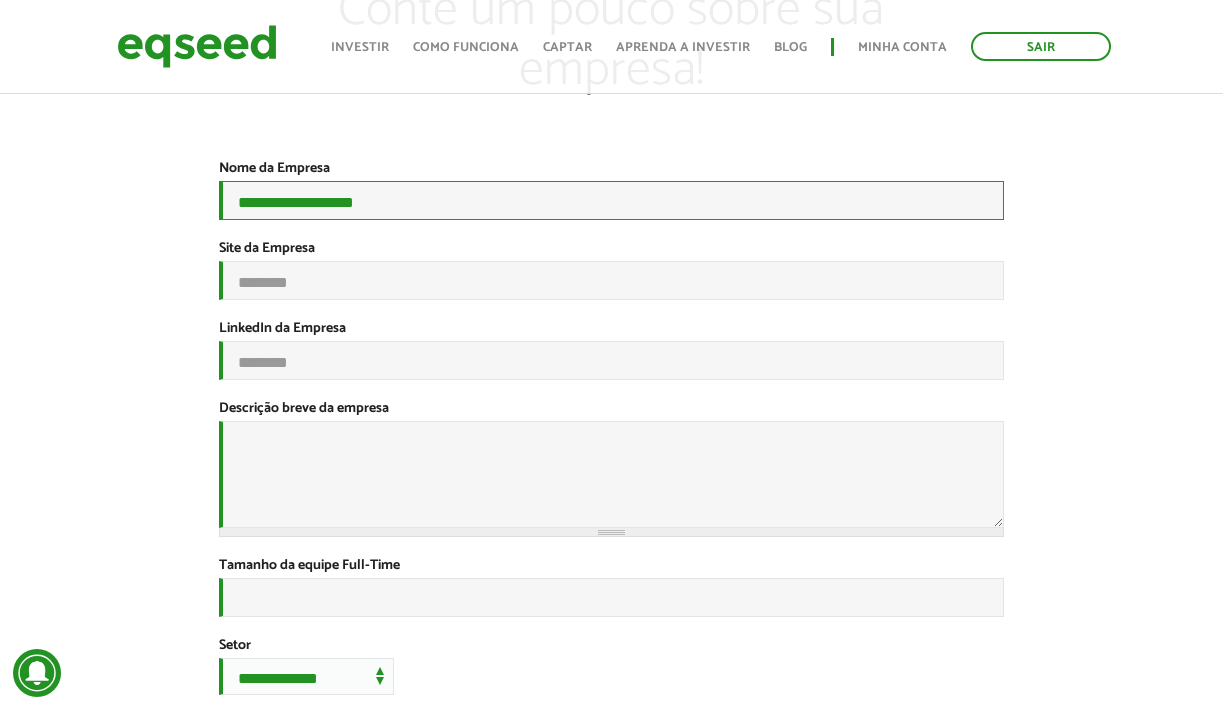 scroll, scrollTop: 169, scrollLeft: 0, axis: vertical 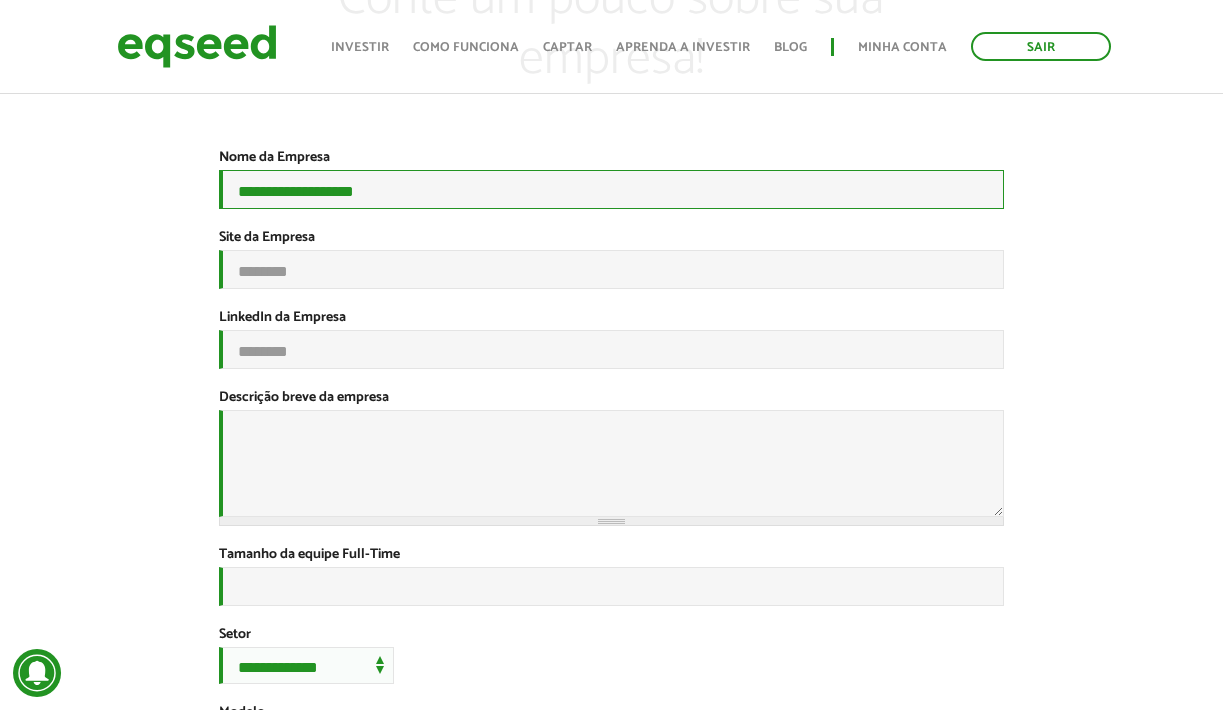 type on "**********" 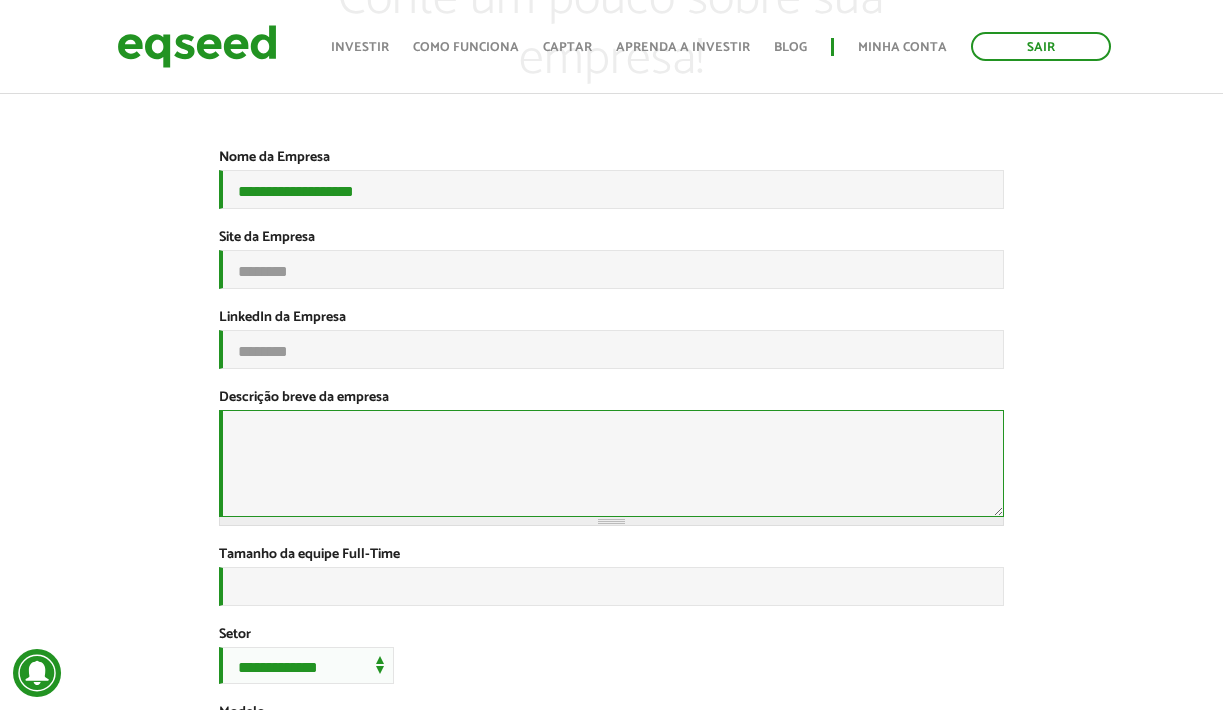 click on "Descrição breve da empresa  *" at bounding box center [611, 463] 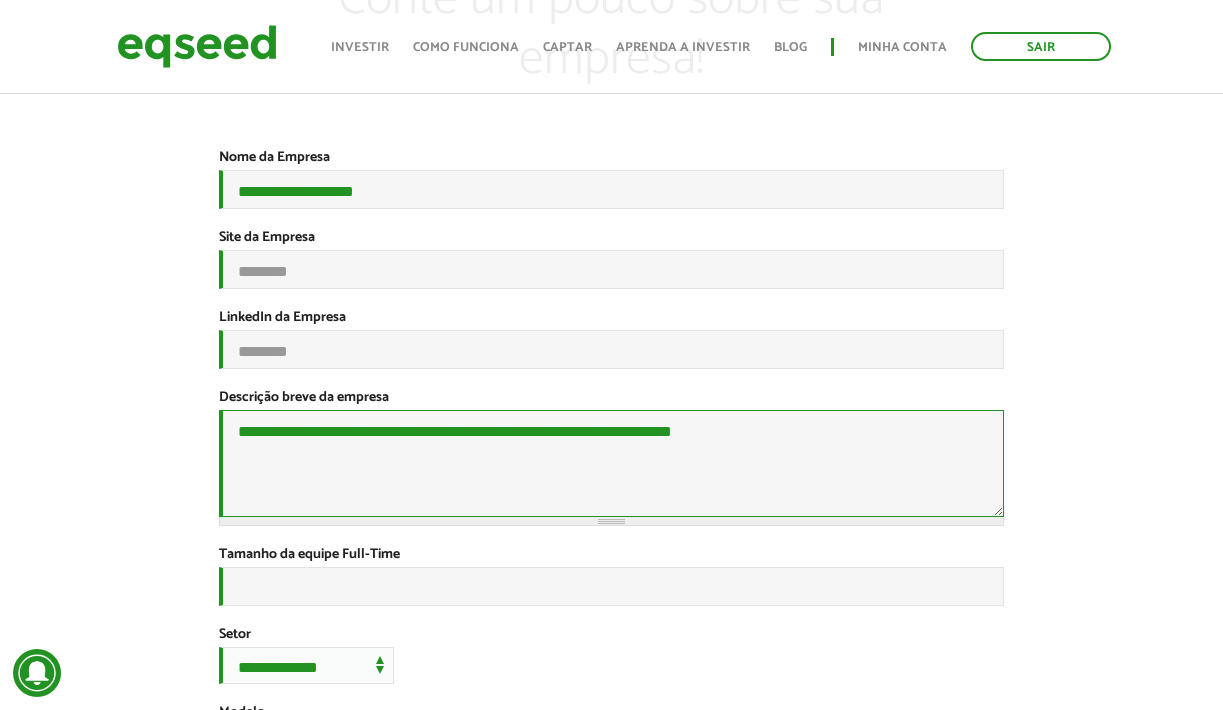 click on "**********" at bounding box center [611, 463] 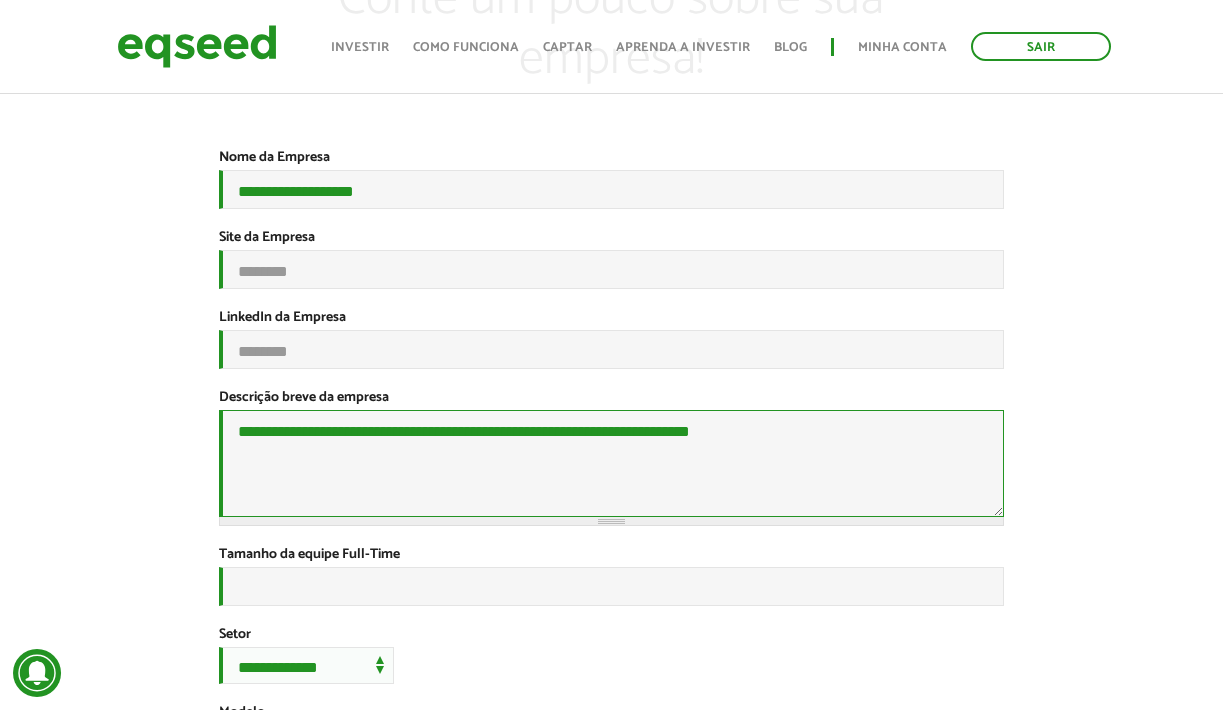 click on "**********" at bounding box center [611, 463] 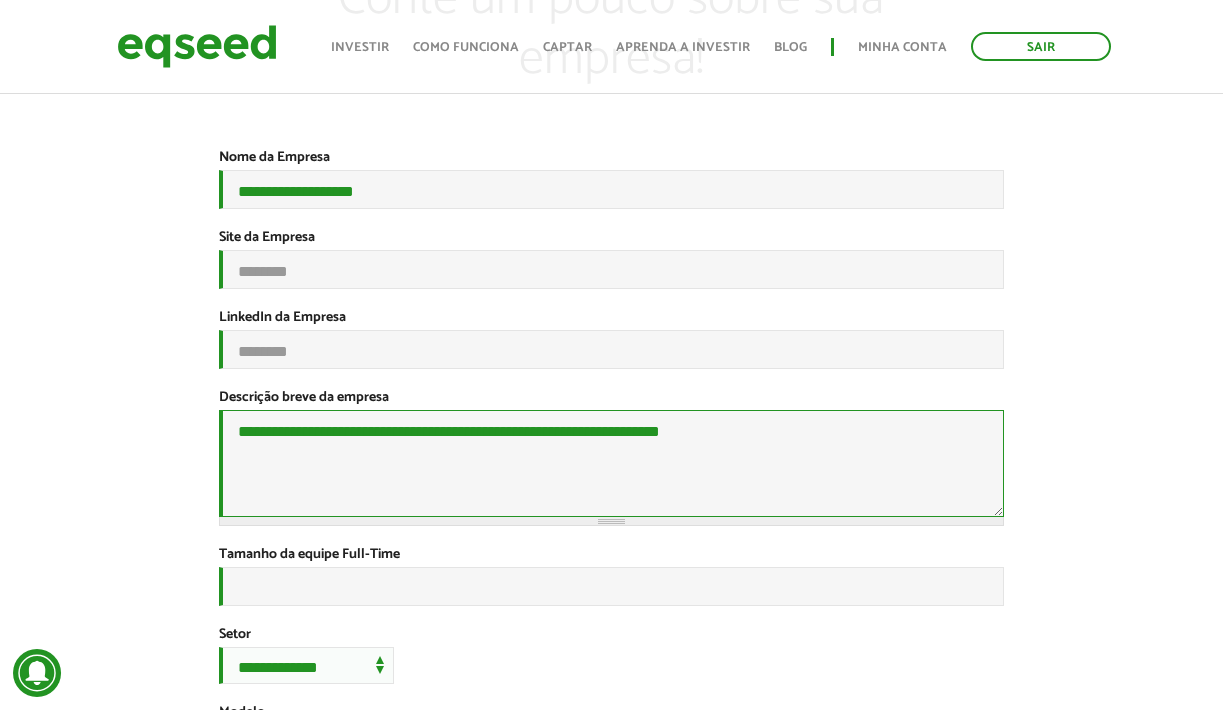click on "**********" at bounding box center (611, 463) 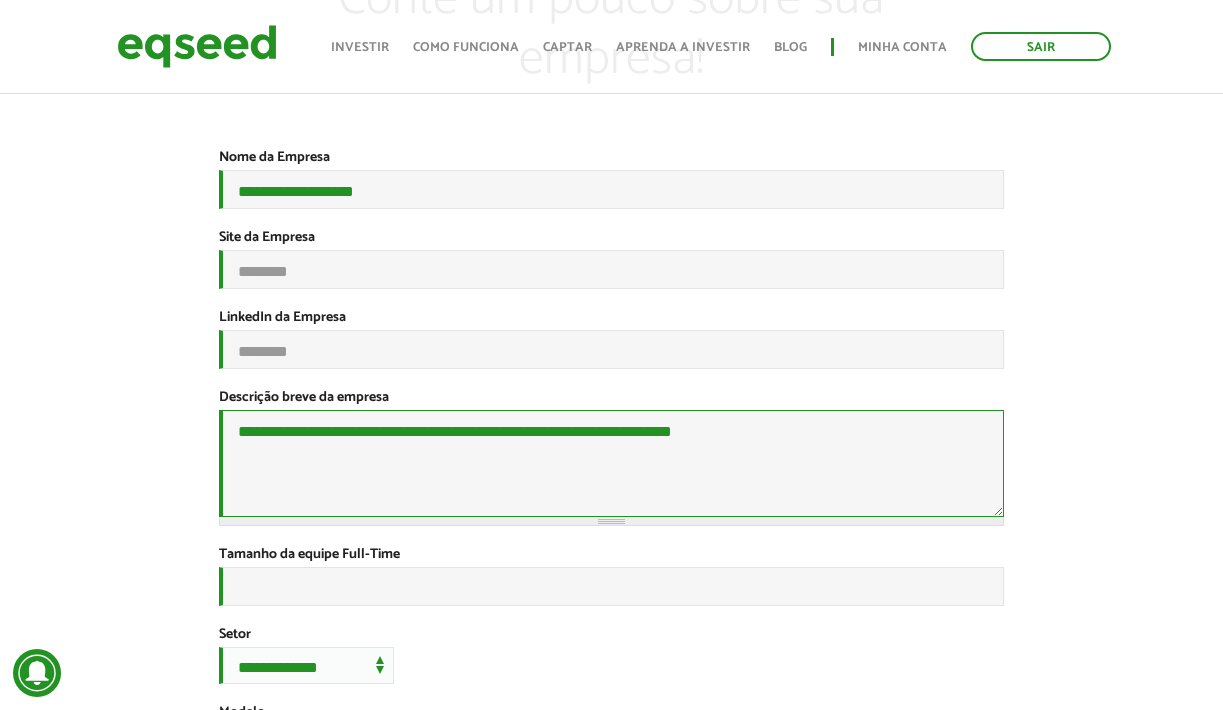 click on "**********" at bounding box center [611, 463] 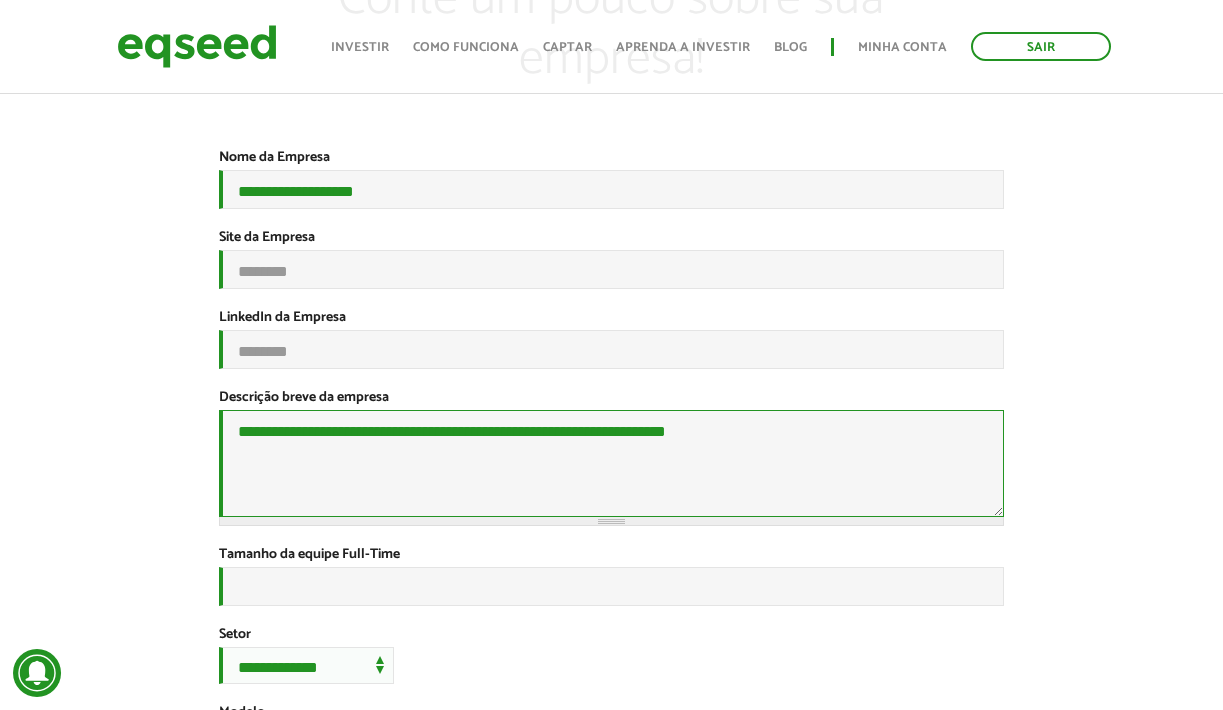 click on "**********" at bounding box center [611, 463] 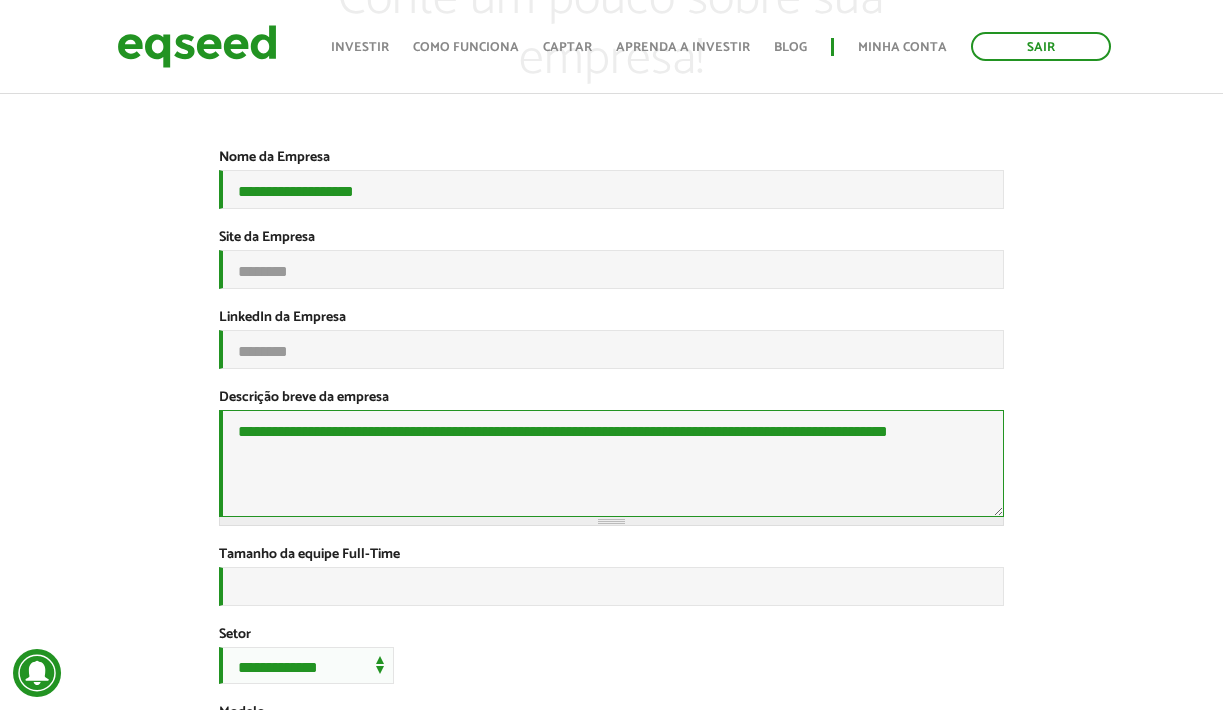 scroll, scrollTop: 308, scrollLeft: 0, axis: vertical 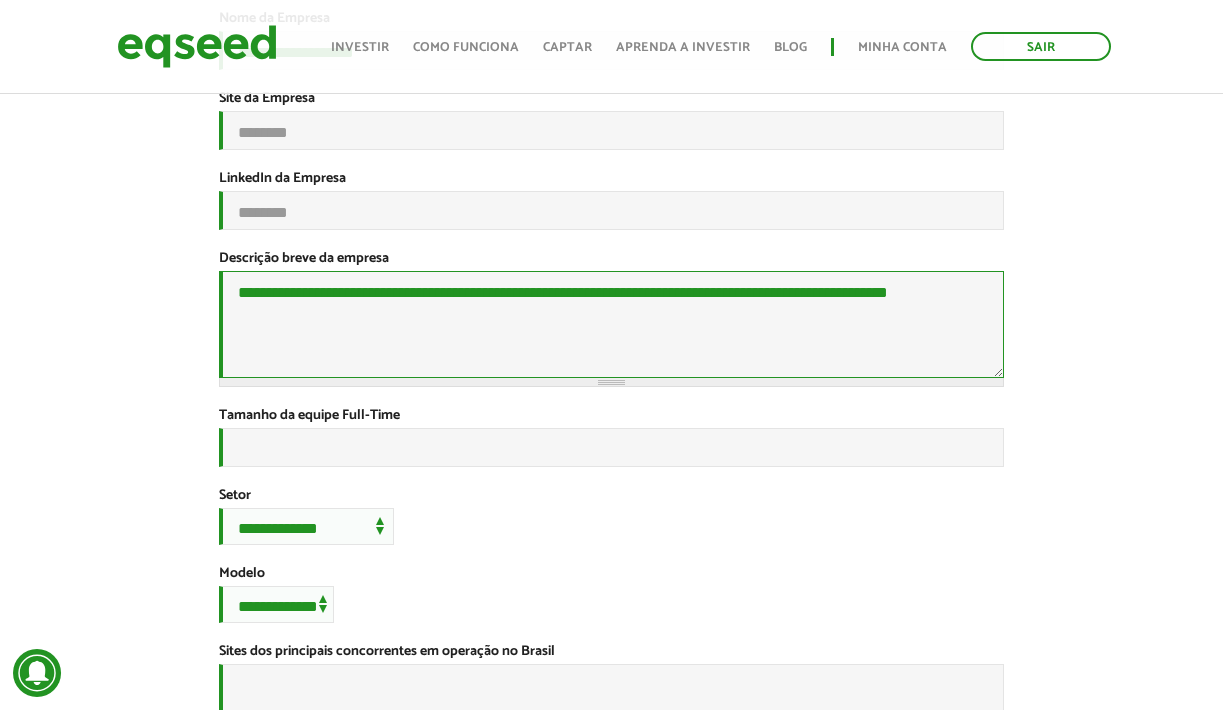 type on "**********" 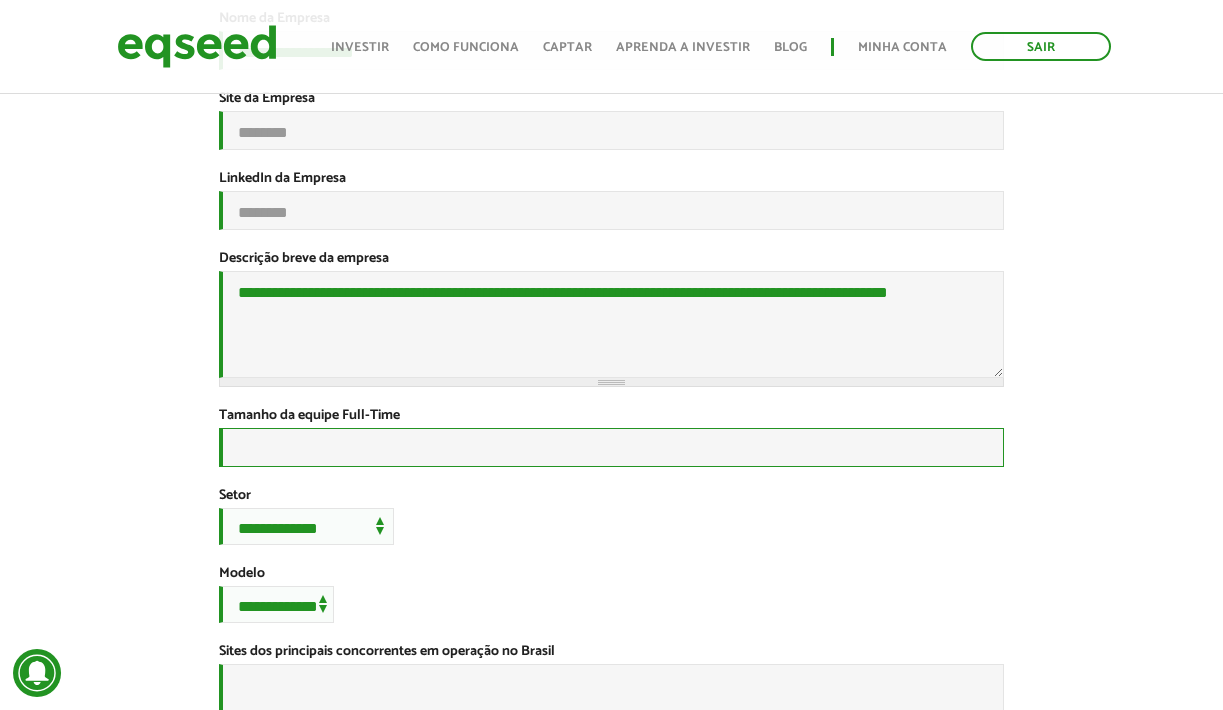 click on "Tamanho da equipe Full-Time  *" at bounding box center [611, 447] 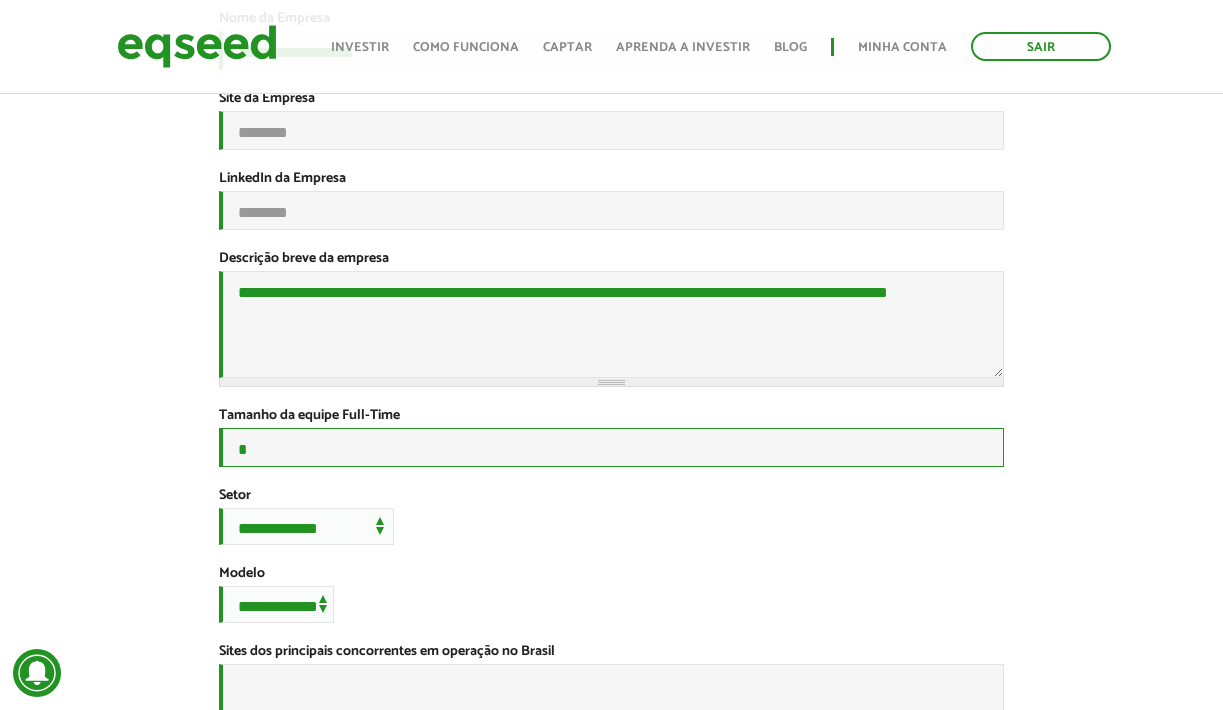 type on "*" 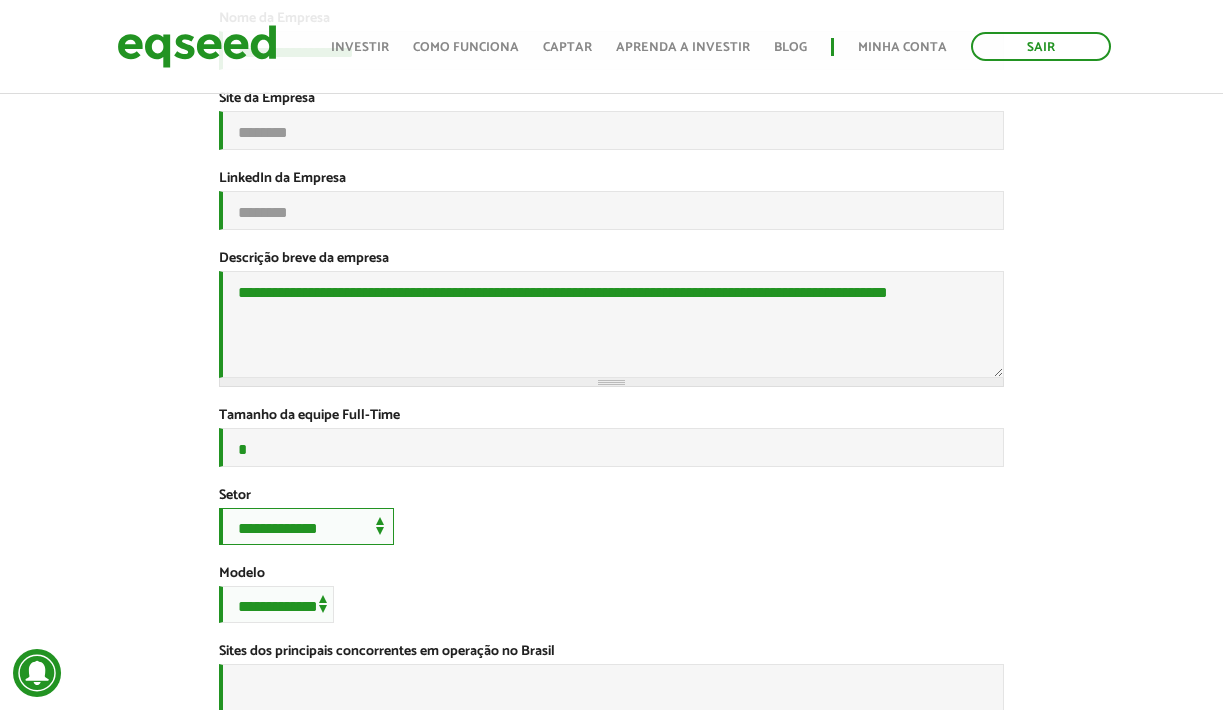 select on "*****" 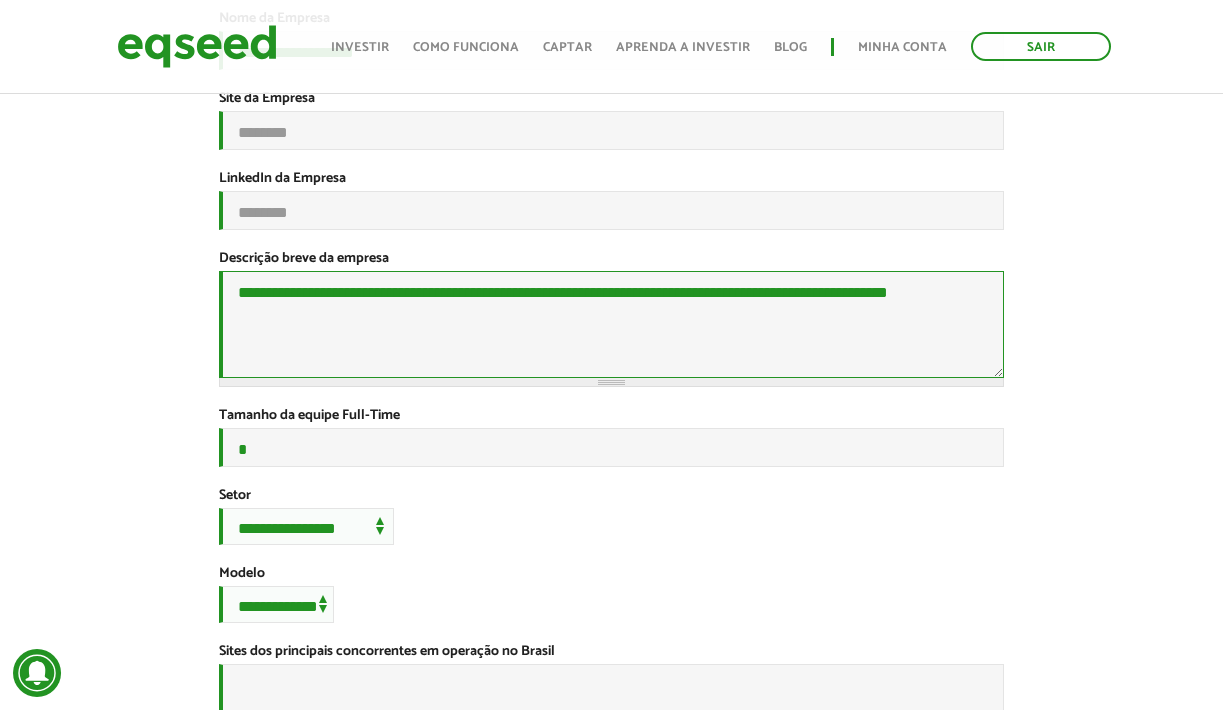 click on "**********" at bounding box center [611, 324] 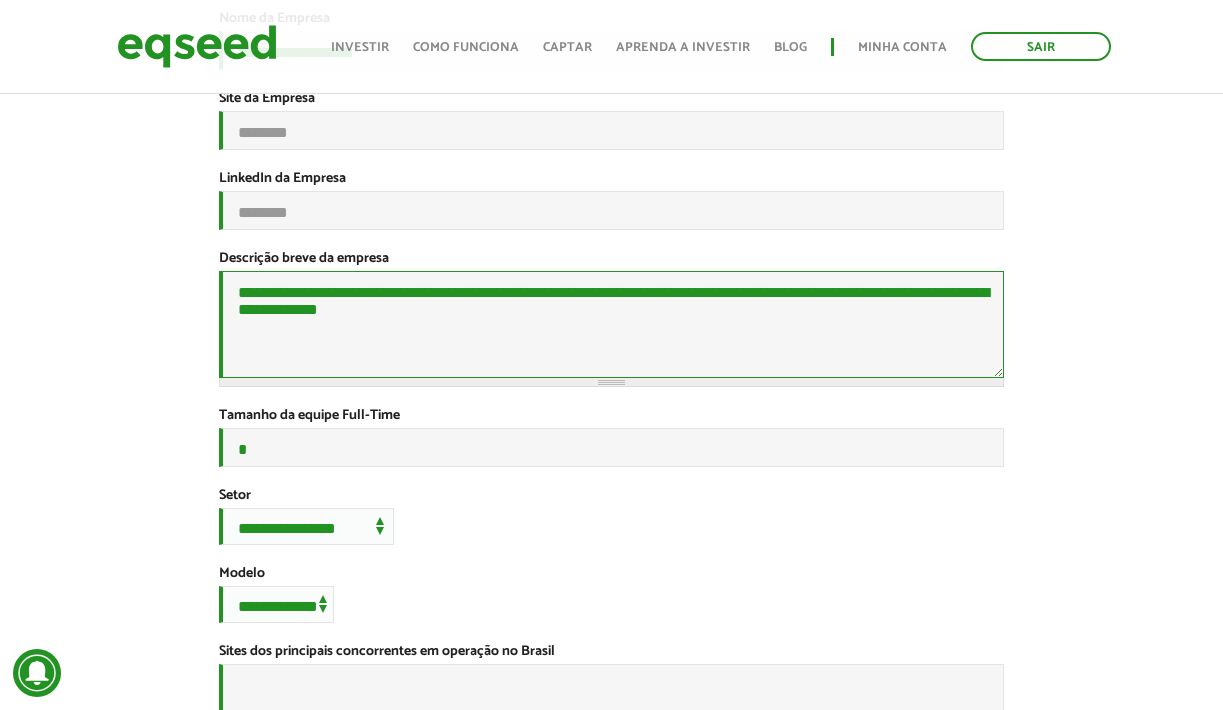 click on "**********" at bounding box center (611, 324) 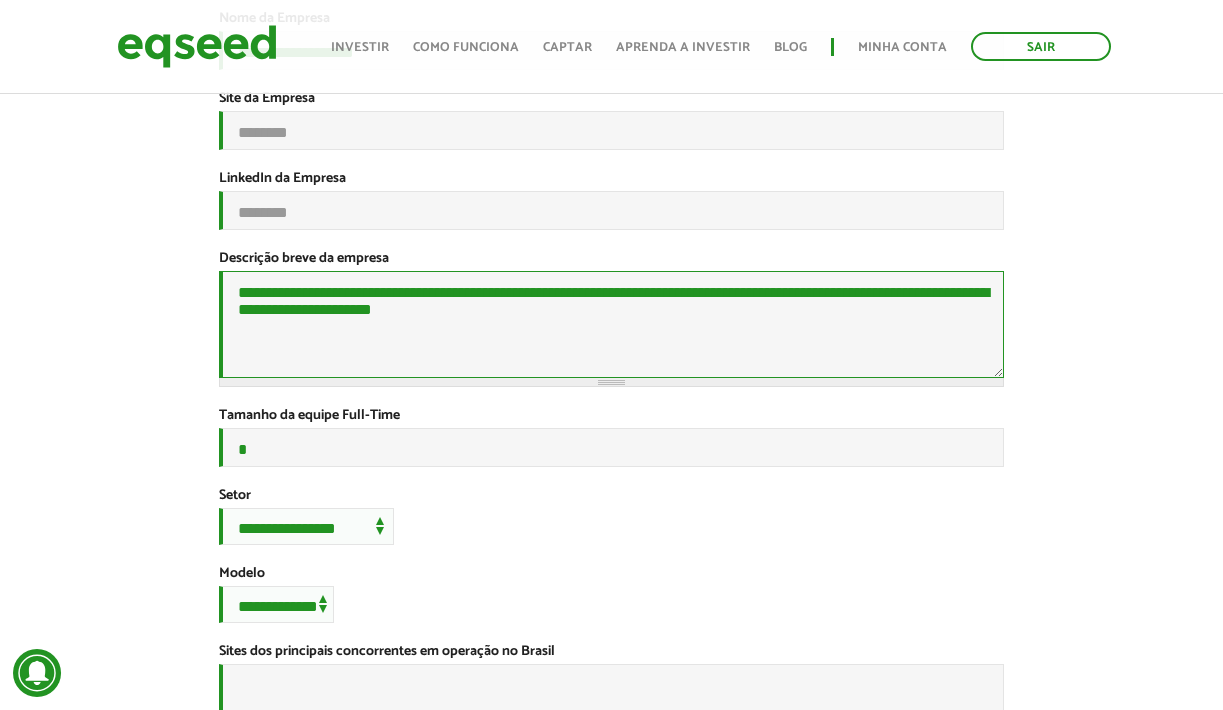 click on "**********" at bounding box center [611, 324] 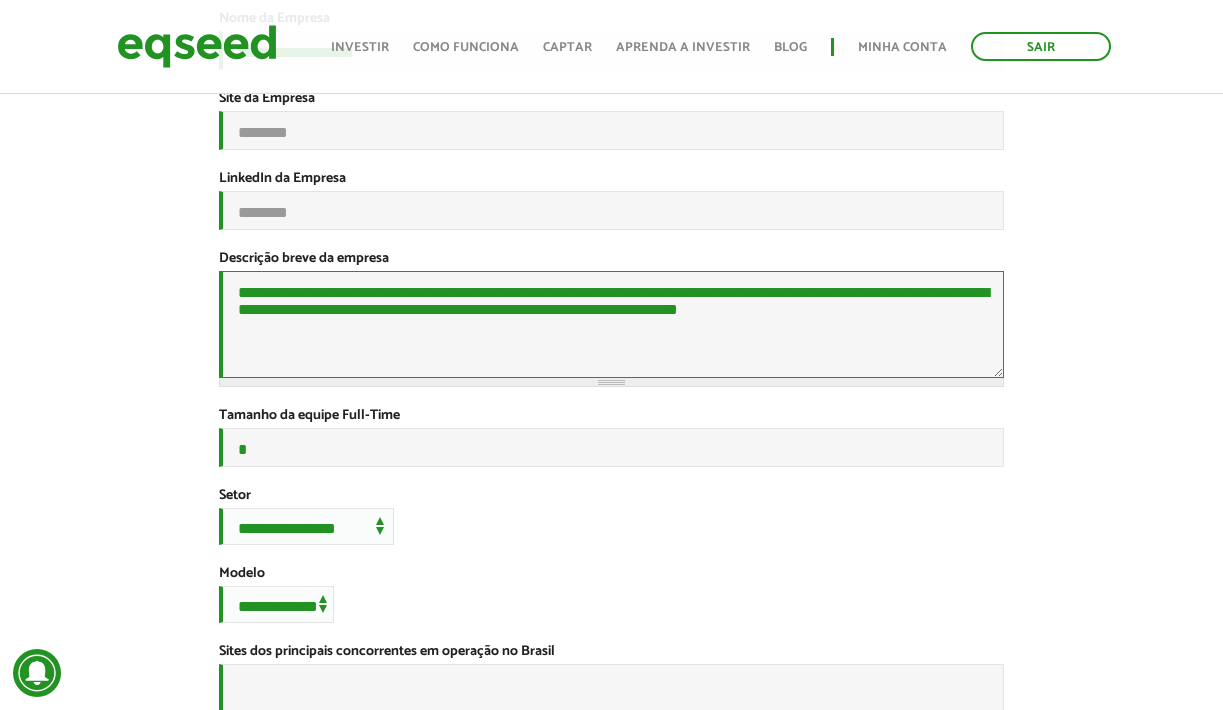 click on "**********" at bounding box center (611, 324) 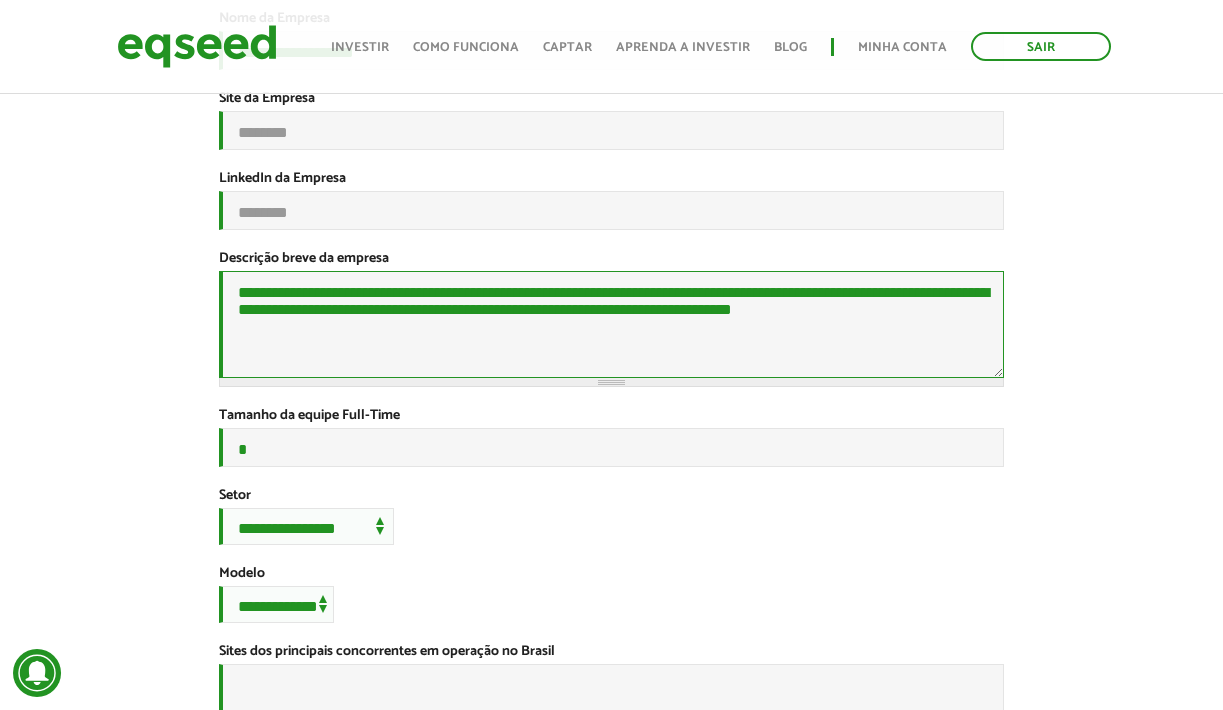 drag, startPoint x: 412, startPoint y: 353, endPoint x: 902, endPoint y: 354, distance: 490.001 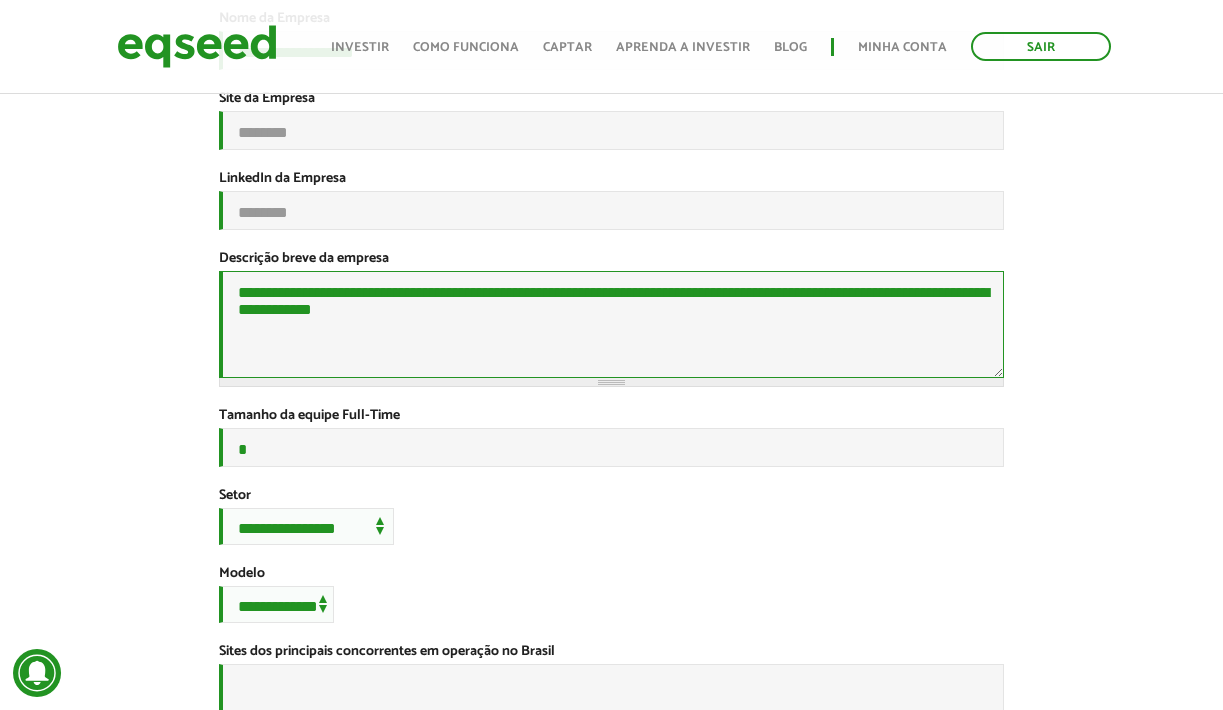 click on "**********" at bounding box center (611, 324) 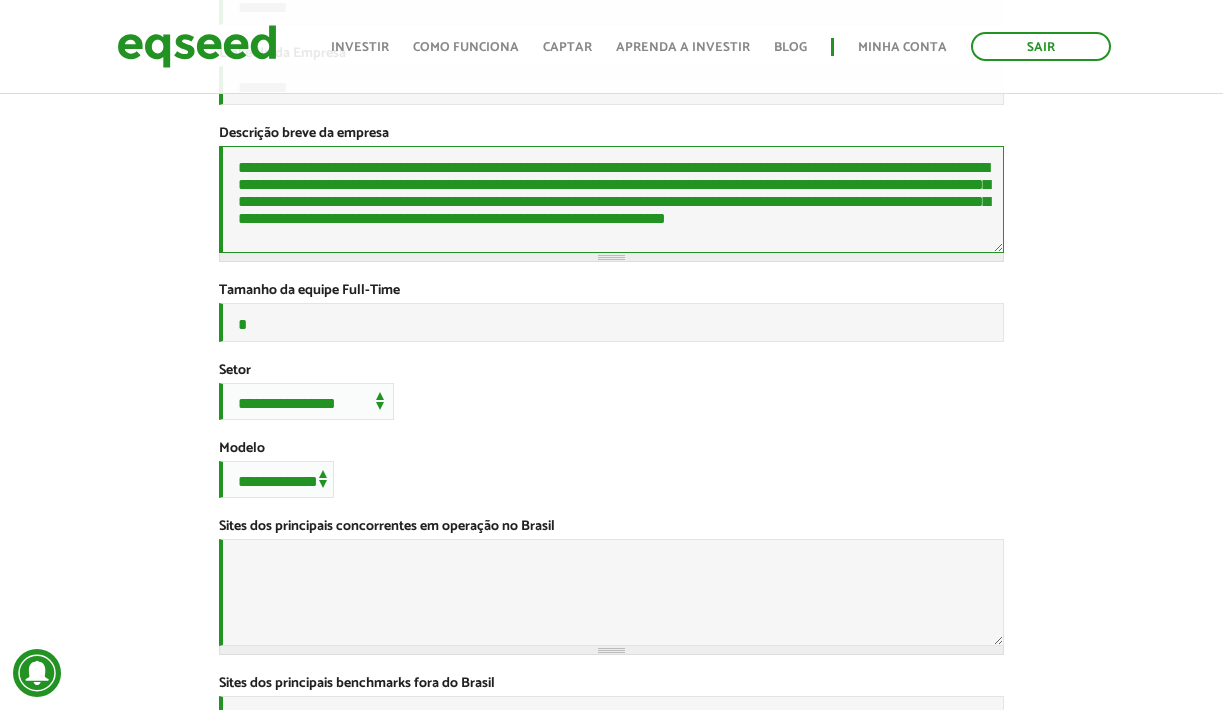 scroll, scrollTop: 587, scrollLeft: 0, axis: vertical 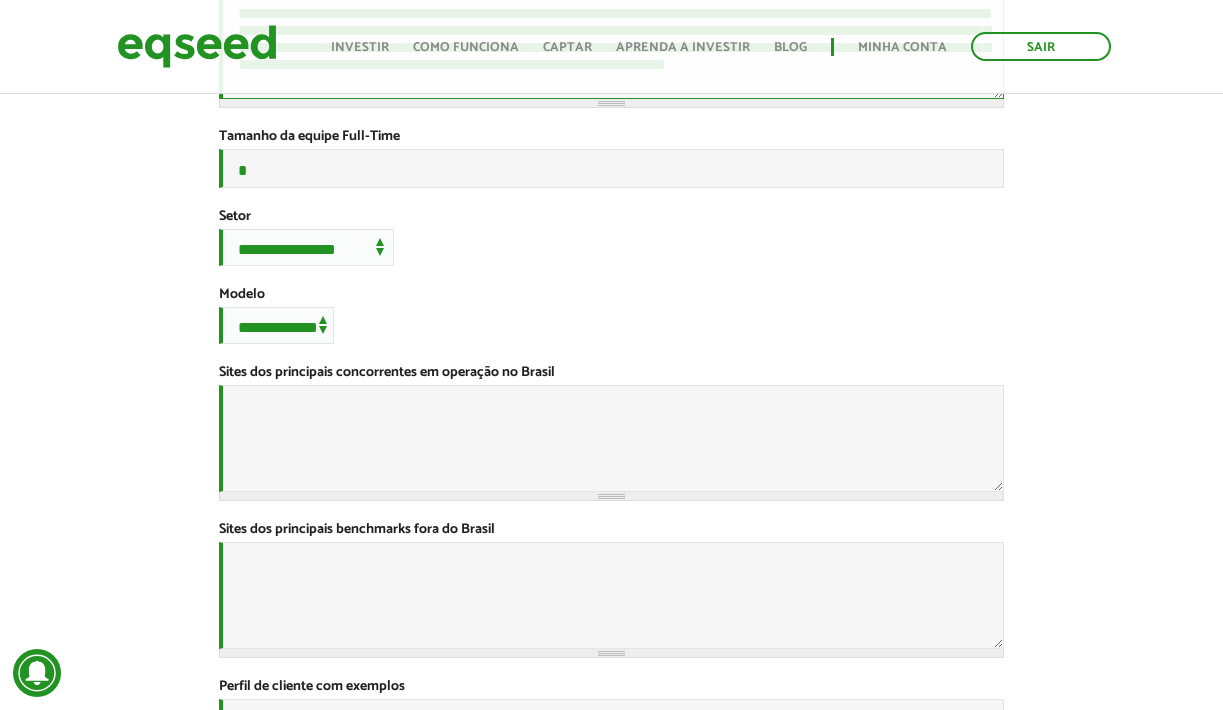 type on "**********" 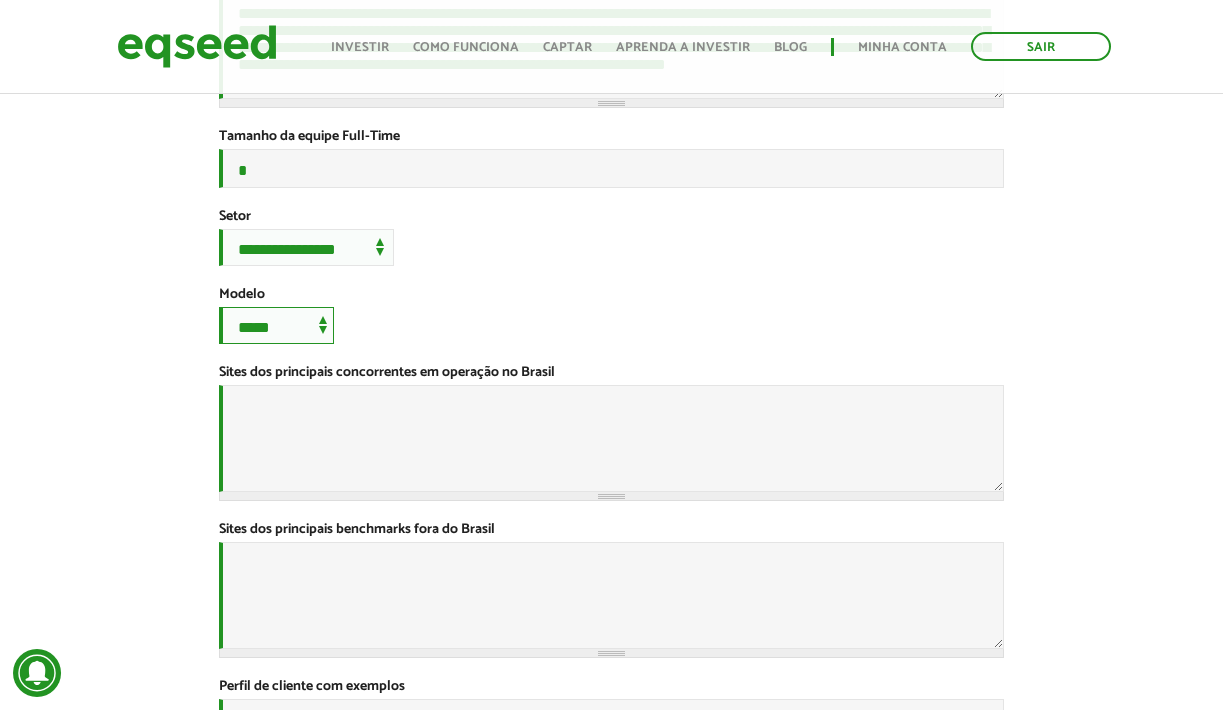 select on "***" 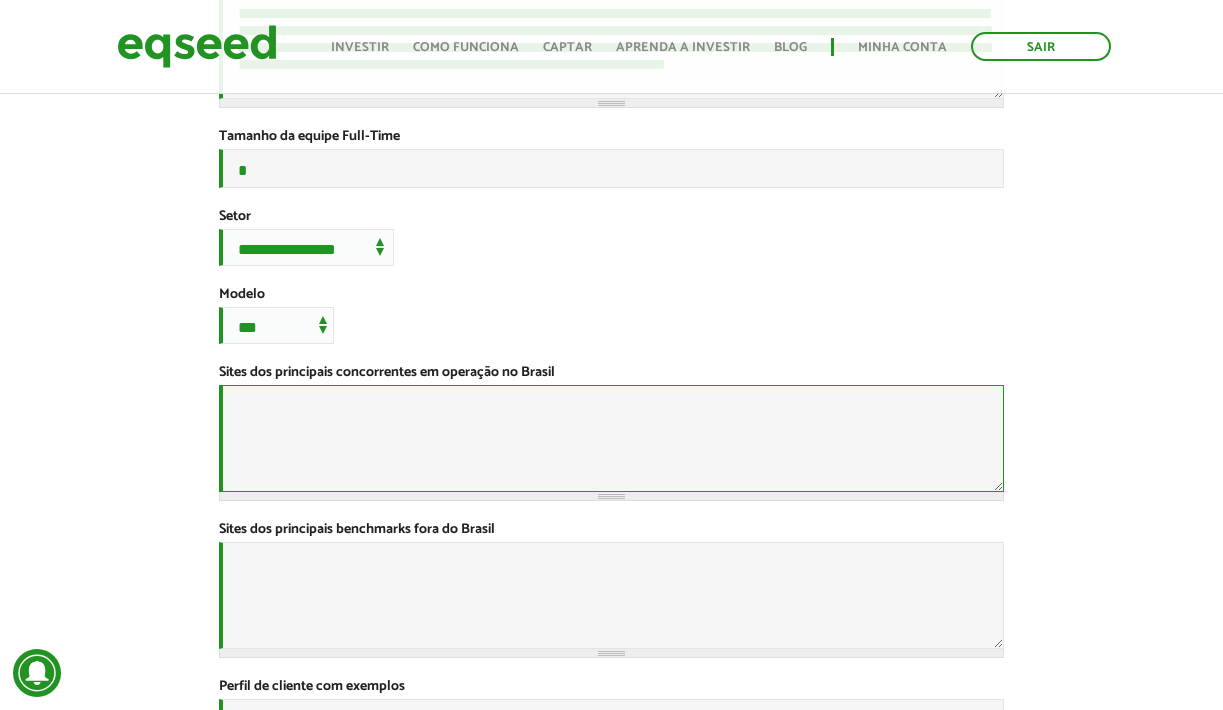 click on "Sites dos principais concorrentes em operação no Brasil  *" at bounding box center [611, 438] 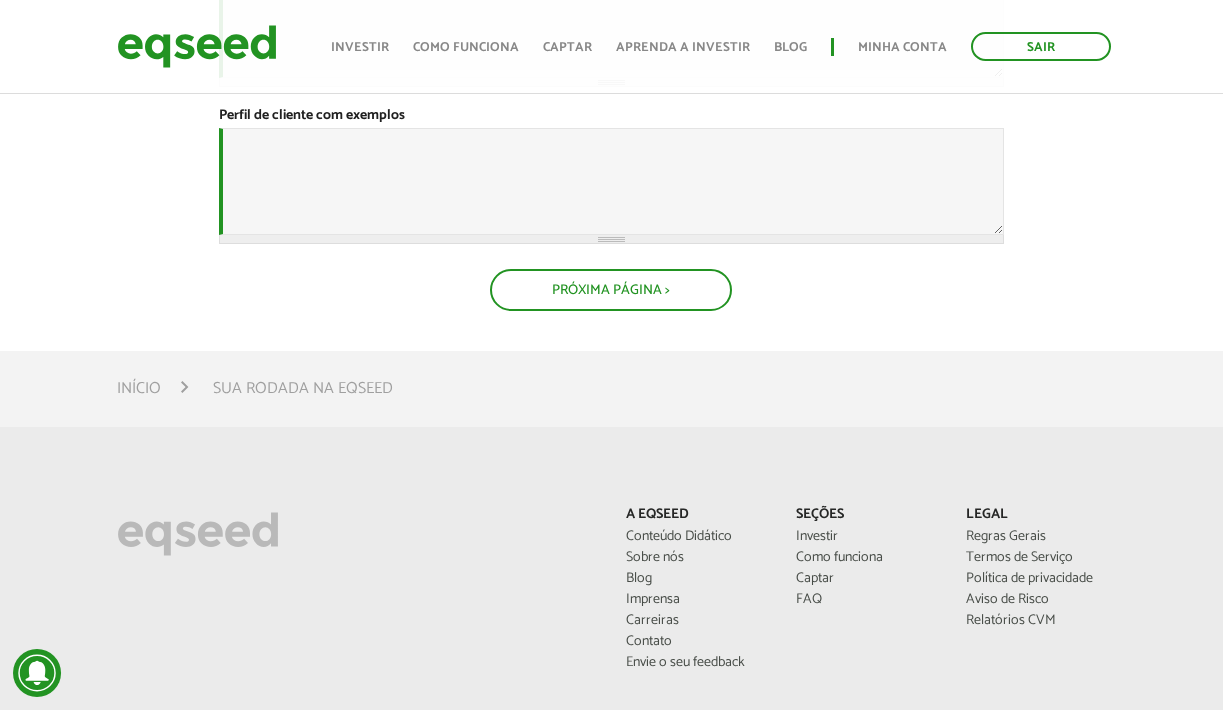 scroll, scrollTop: 1159, scrollLeft: 0, axis: vertical 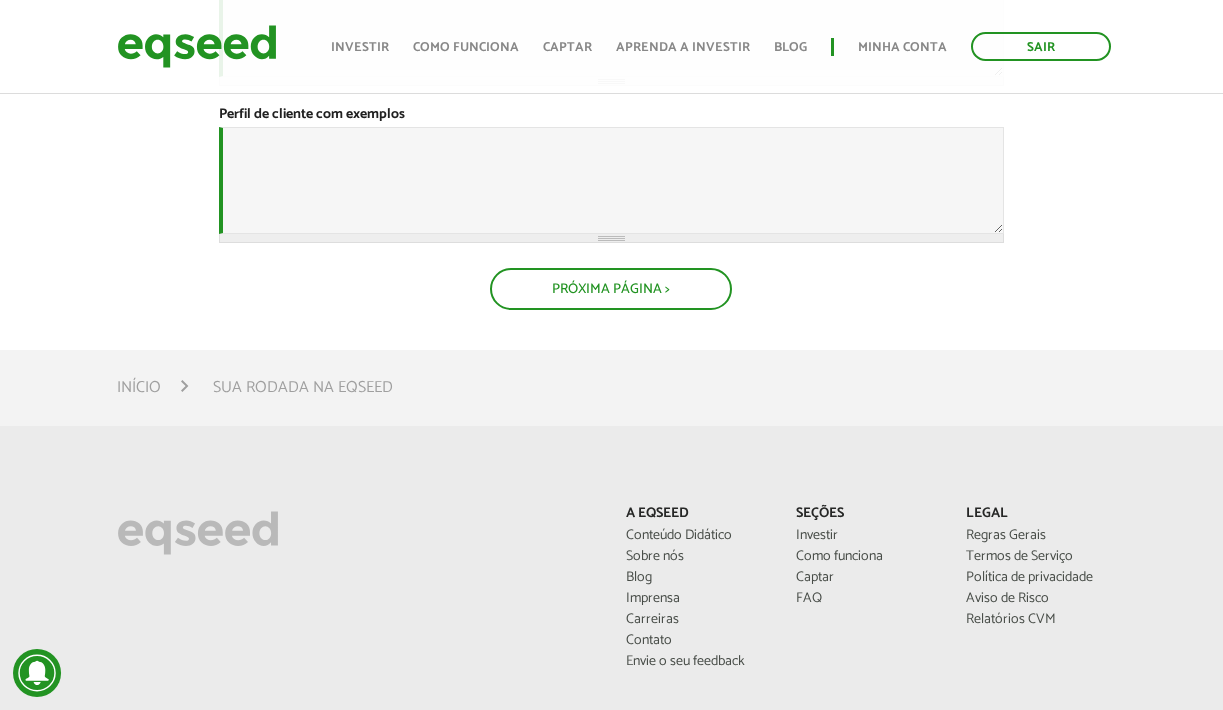 type on "**********" 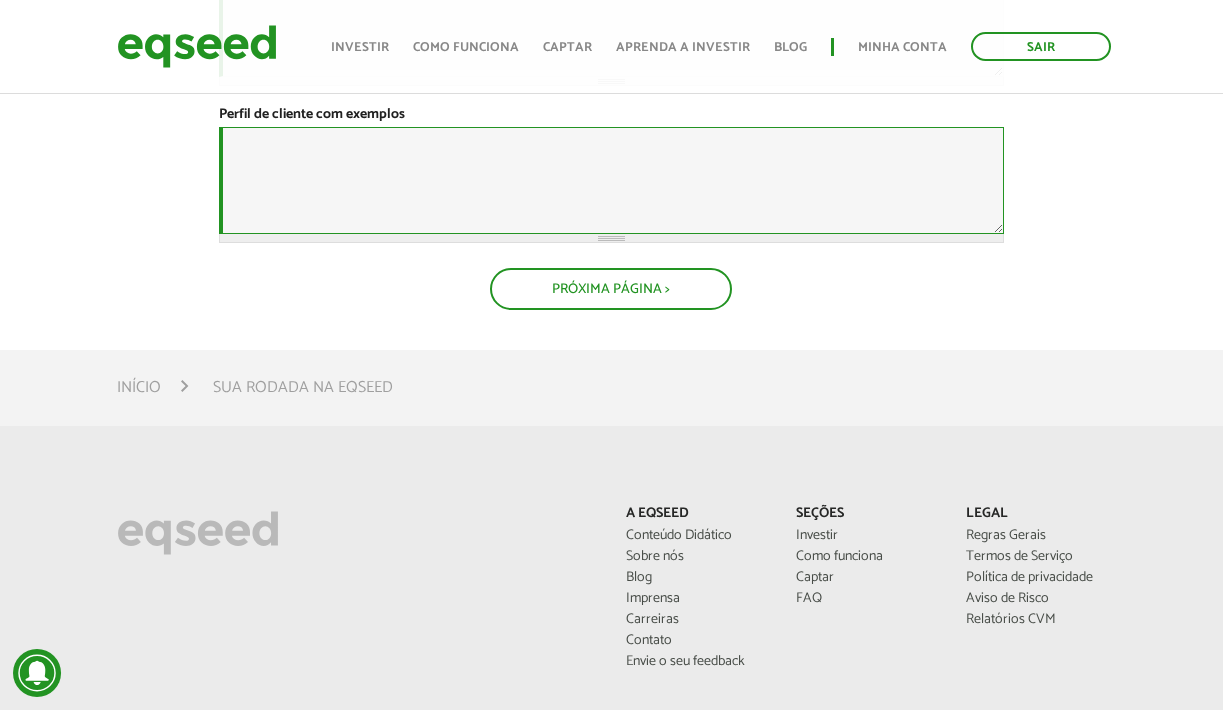 click on "Perfil de cliente com exemplos  *" at bounding box center [611, 180] 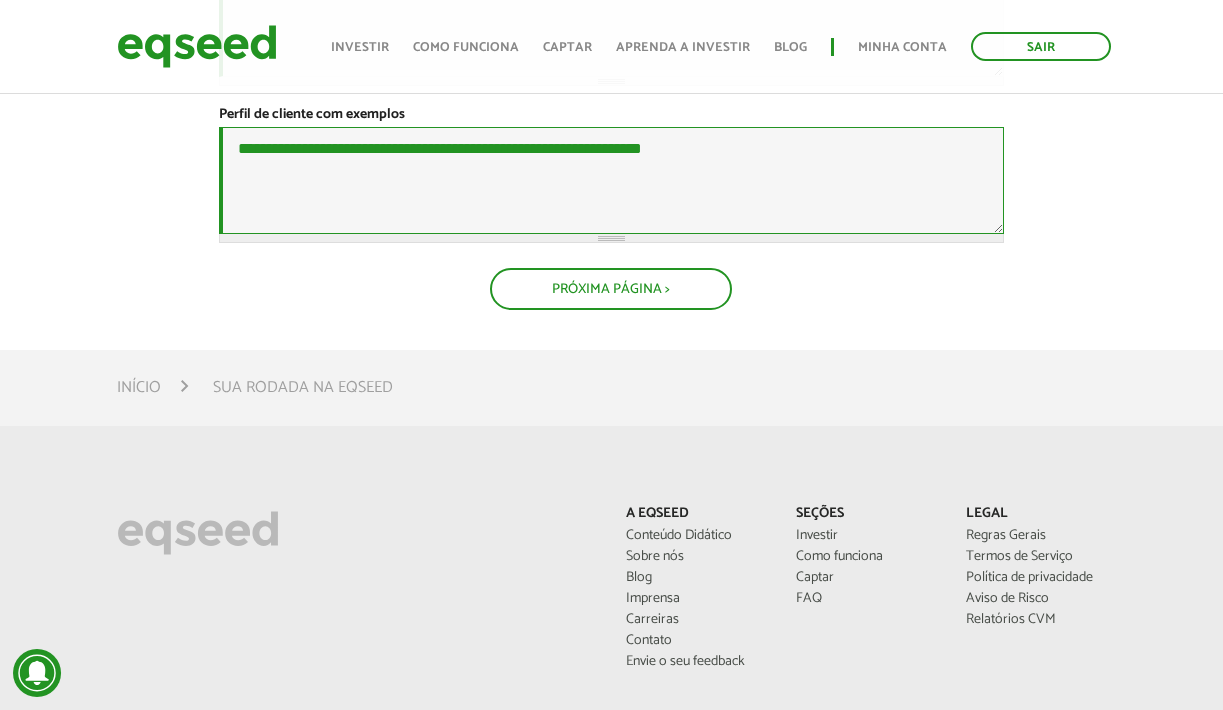 click on "**********" at bounding box center [611, 180] 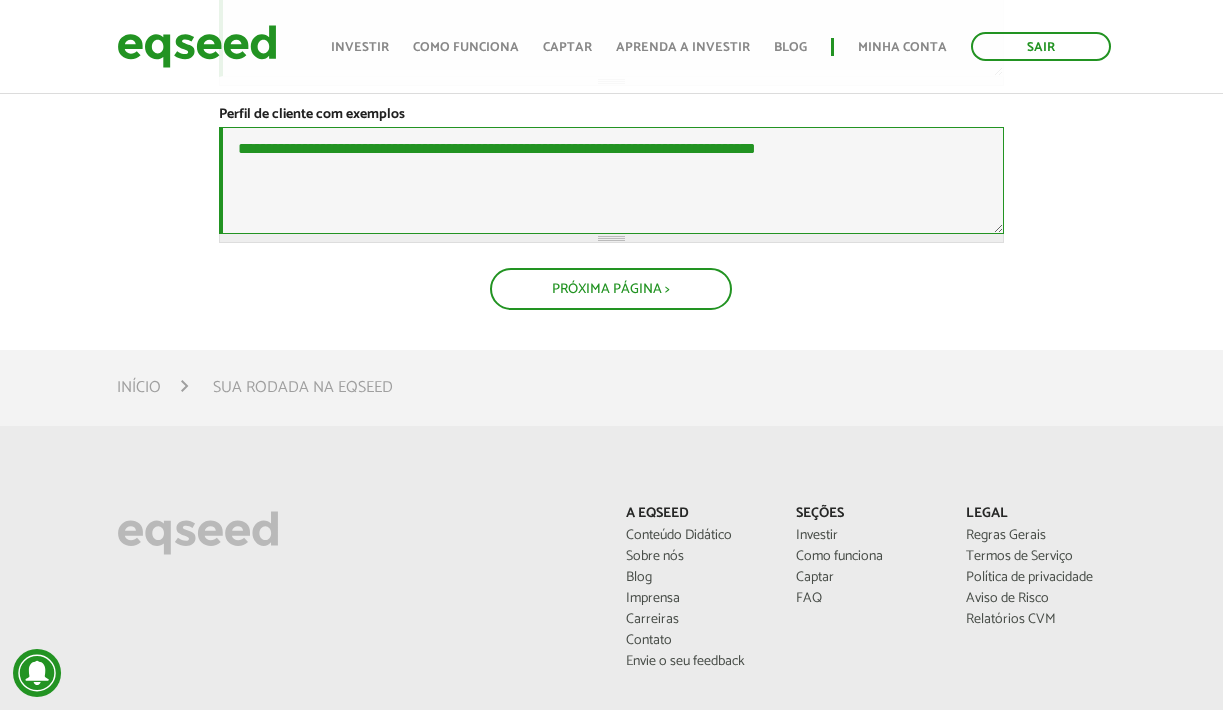 click on "**********" at bounding box center (611, 180) 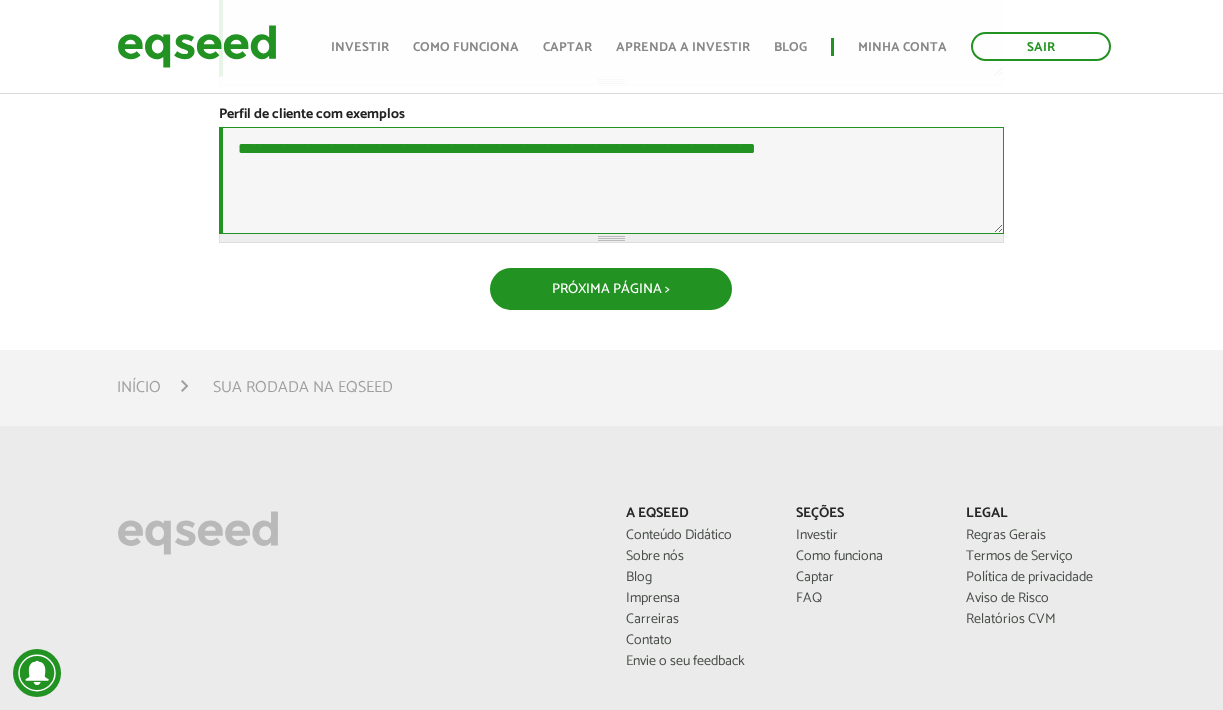 type on "**********" 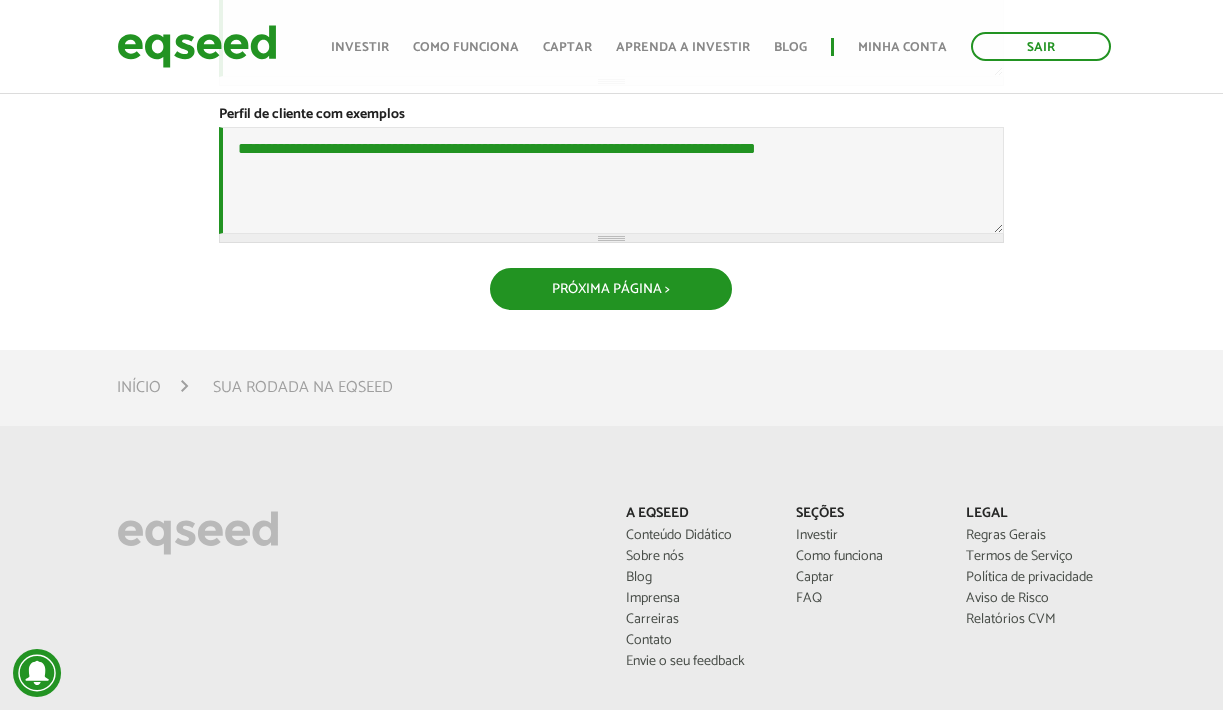 click on "Próxima Página >" at bounding box center [611, 289] 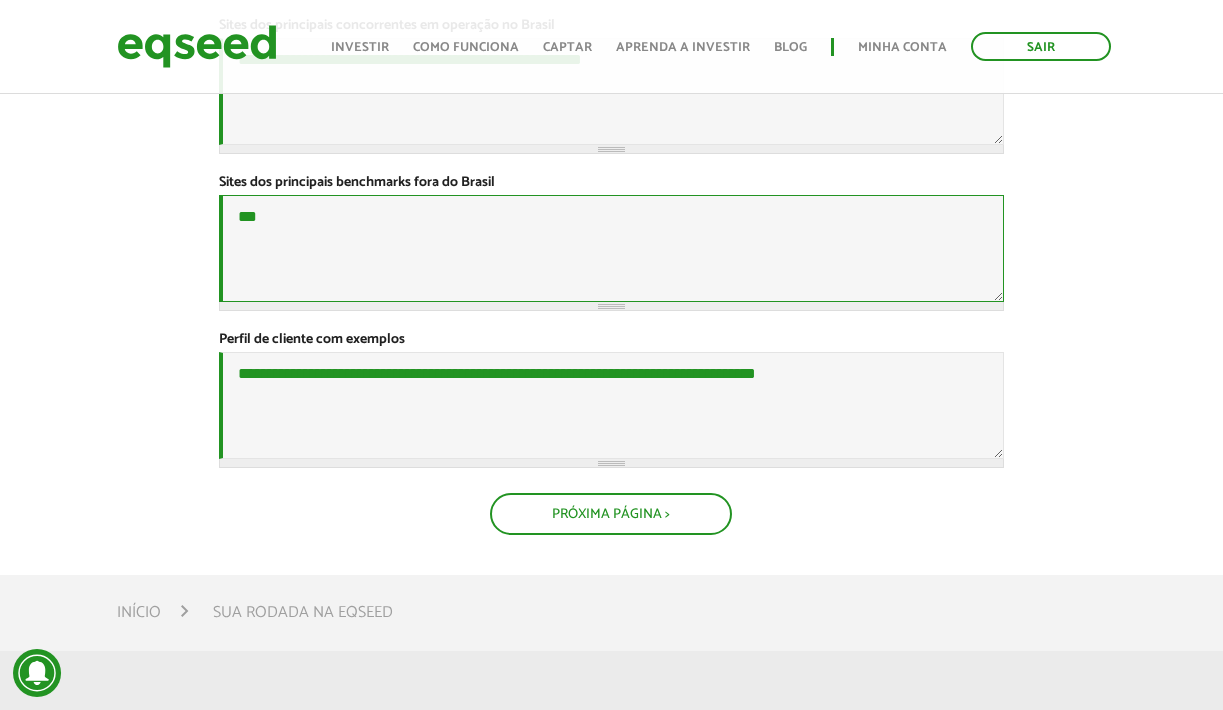 scroll, scrollTop: 942, scrollLeft: 0, axis: vertical 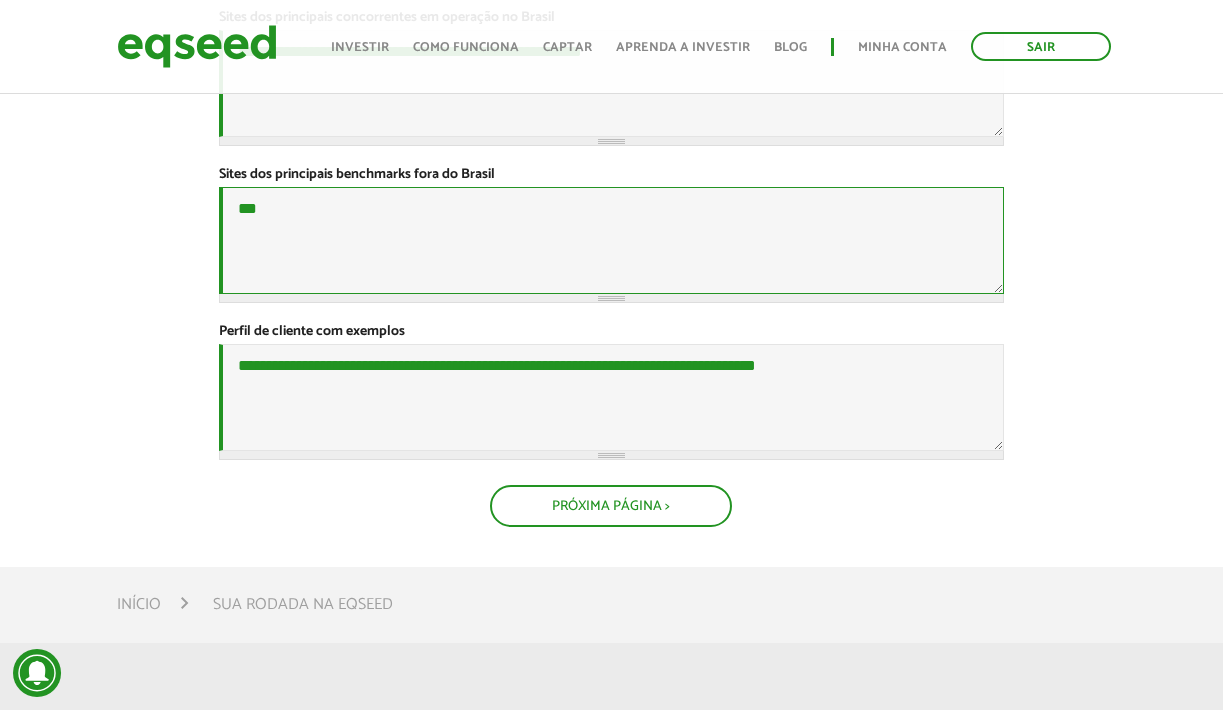 type on "***" 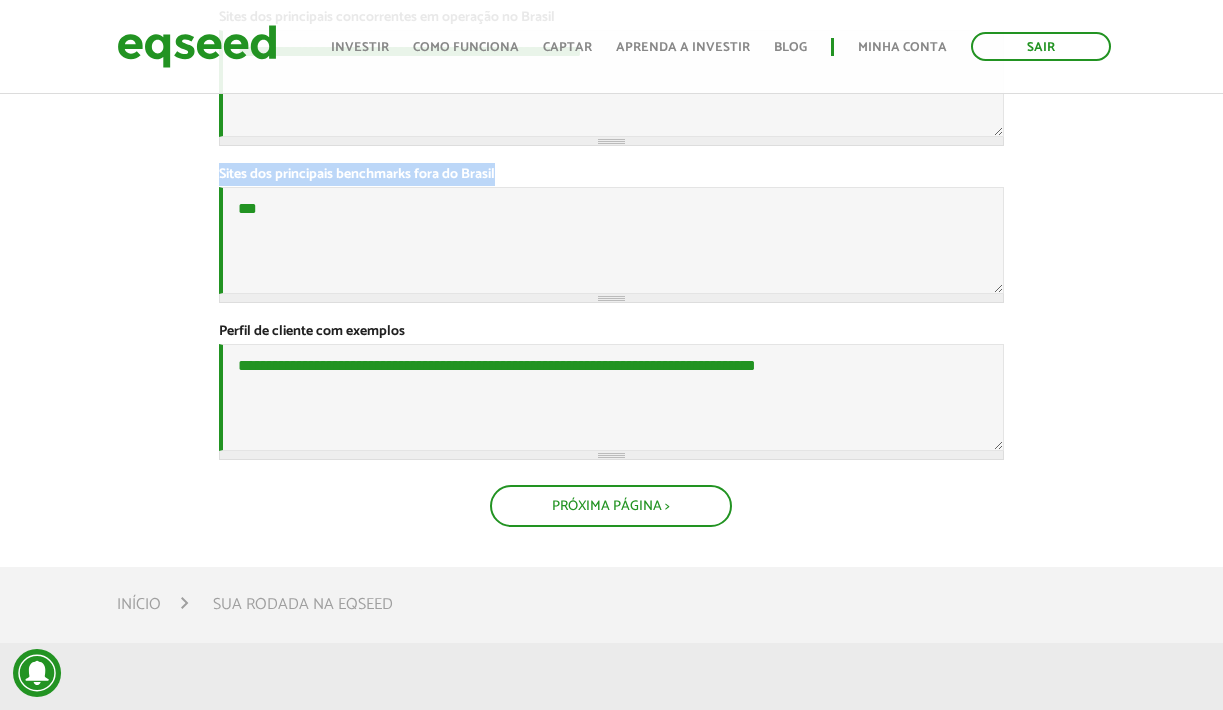 drag, startPoint x: 511, startPoint y: 330, endPoint x: 205, endPoint y: 339, distance: 306.13232 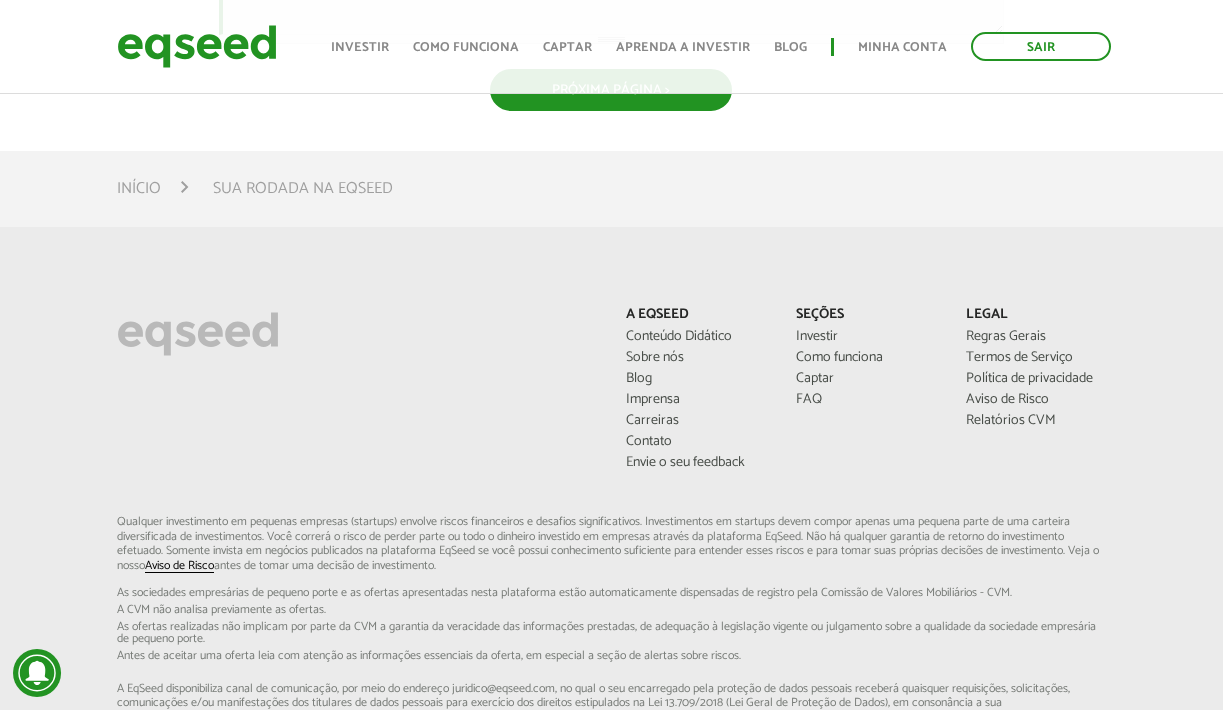 click on "Próxima Página >" at bounding box center (611, 90) 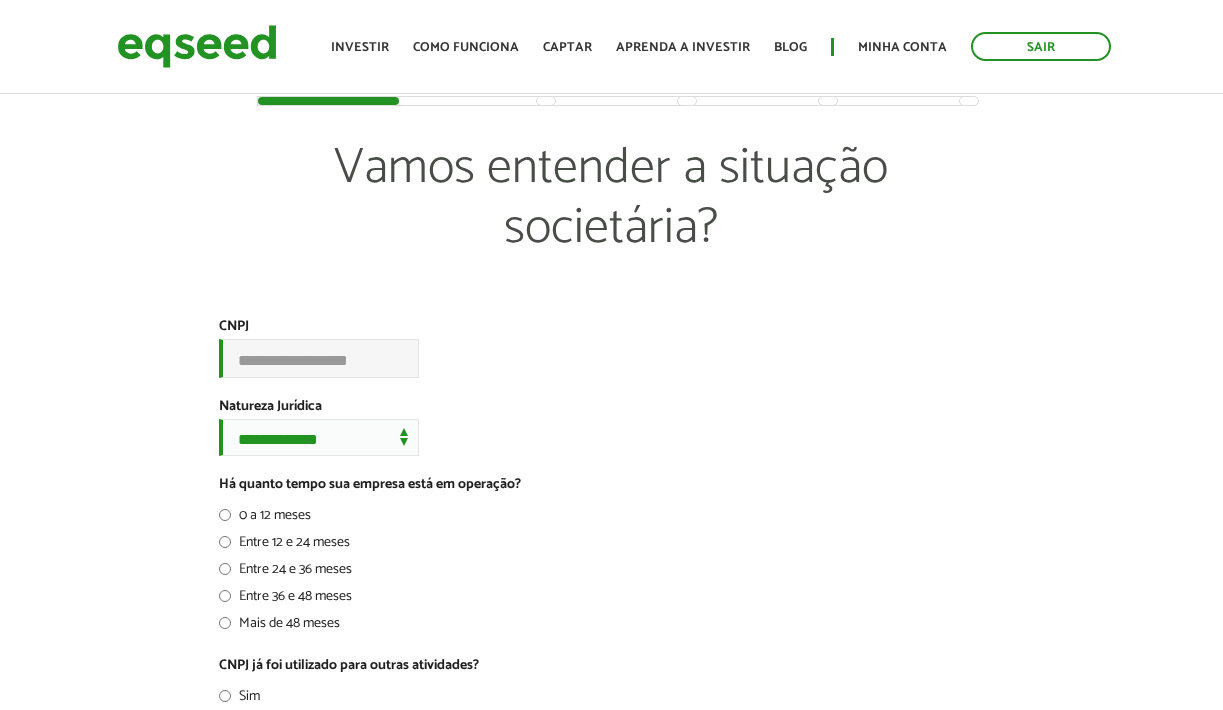 scroll, scrollTop: 0, scrollLeft: 0, axis: both 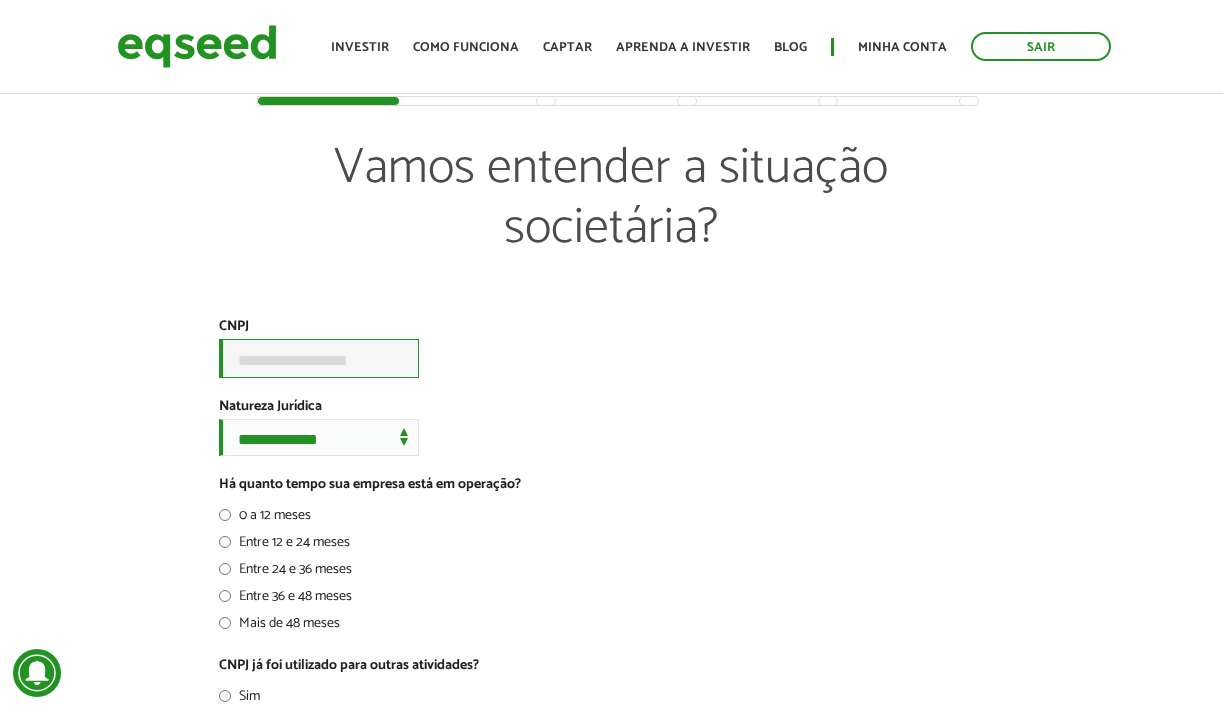click on "CNPJ  *" at bounding box center [319, 358] 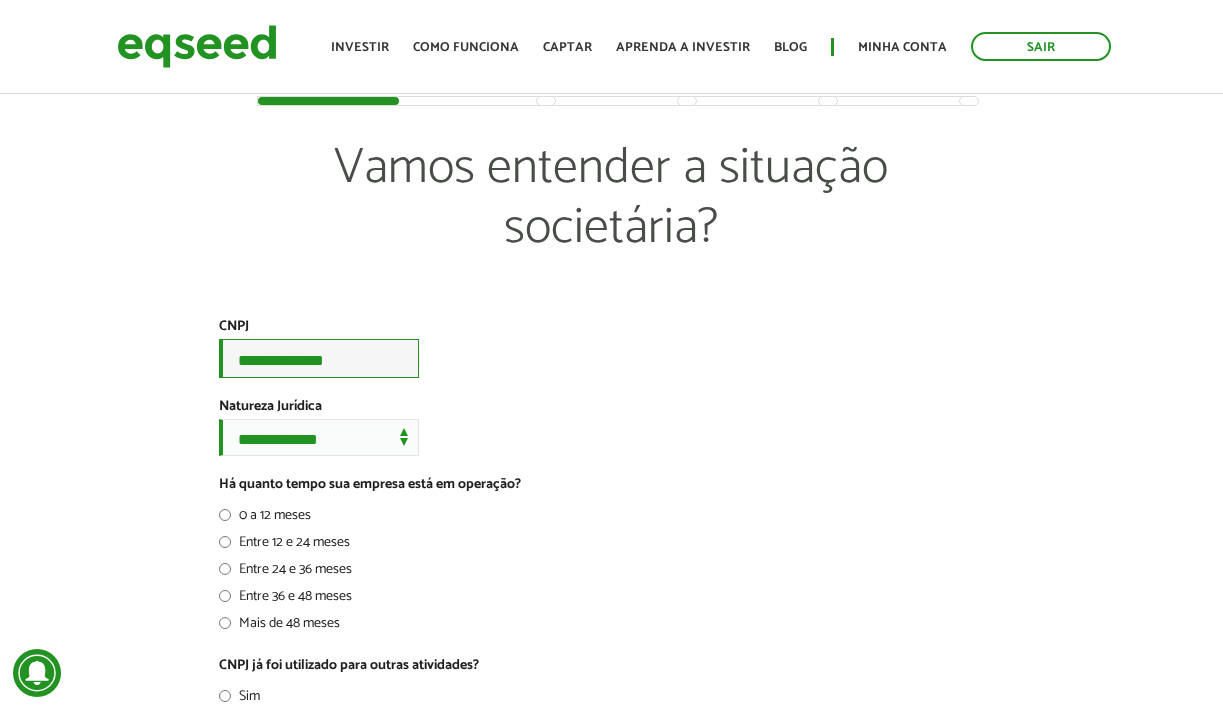 type on "**********" 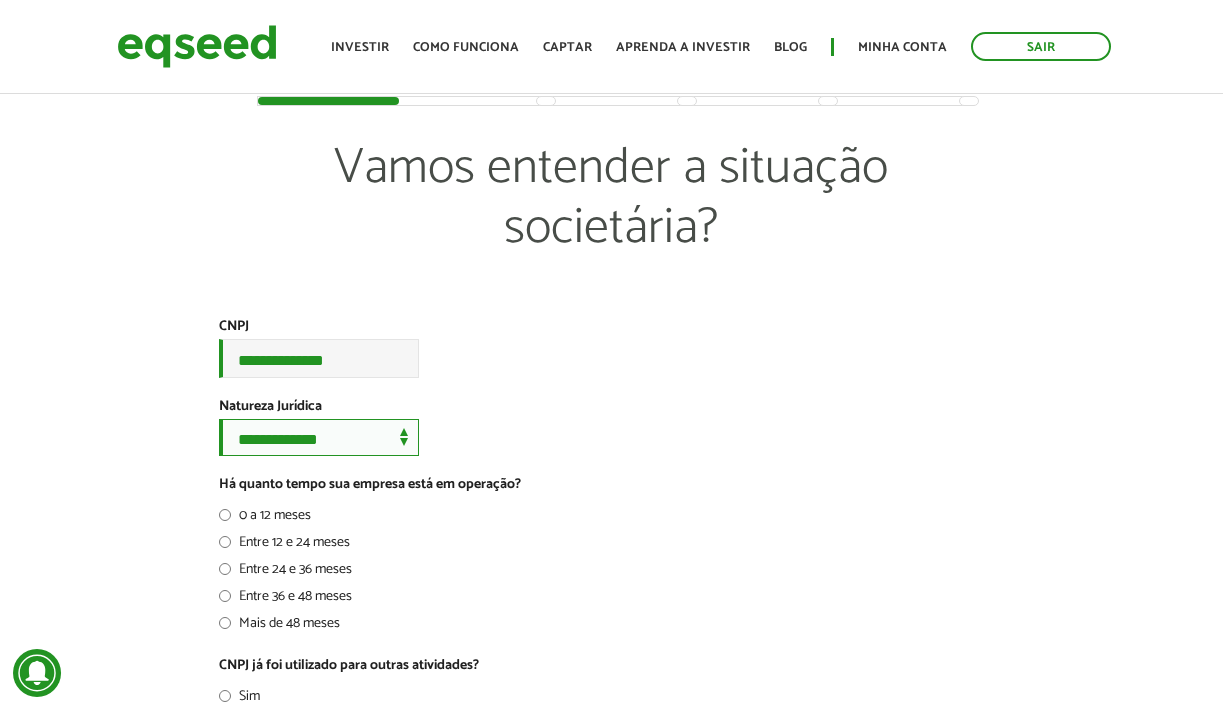 select on "***" 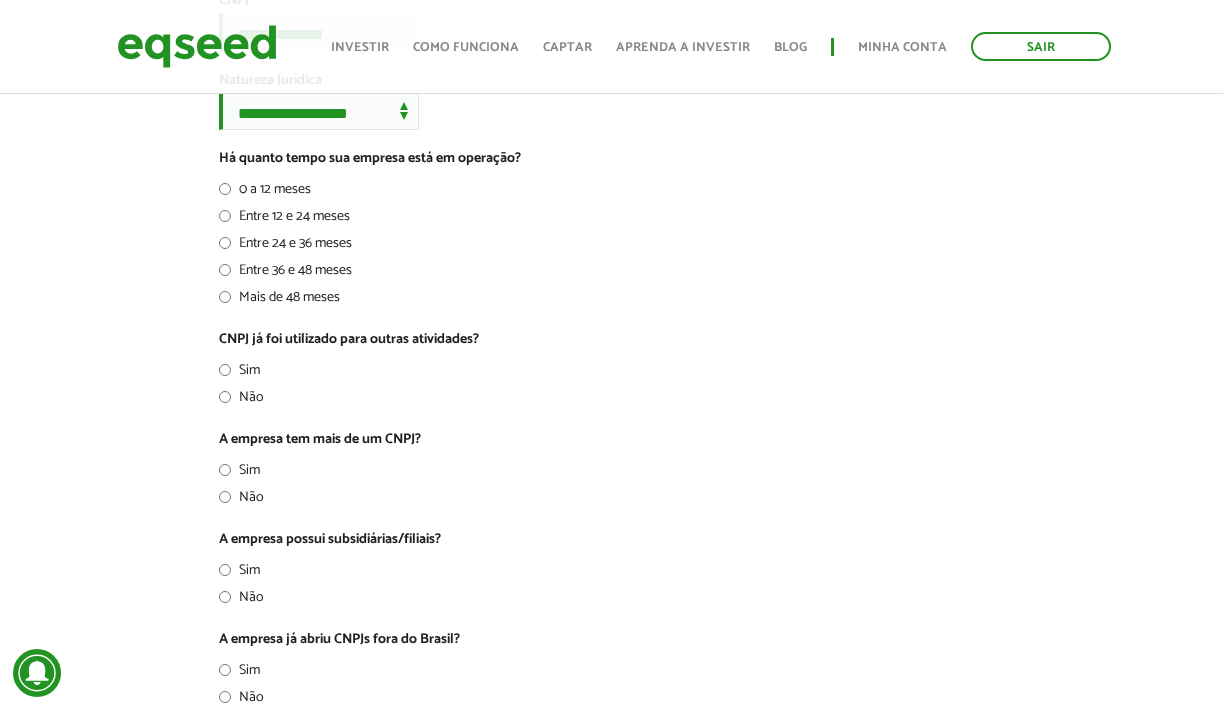 scroll, scrollTop: 343, scrollLeft: 0, axis: vertical 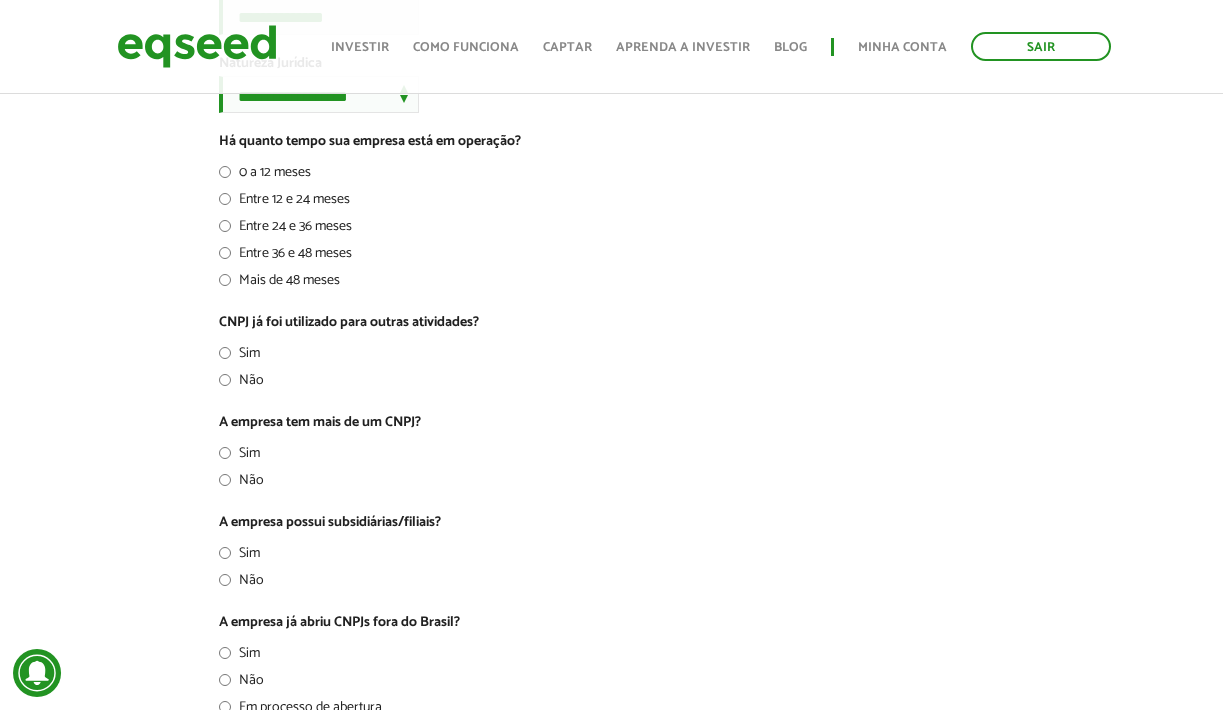 click on "Não" at bounding box center [241, 484] 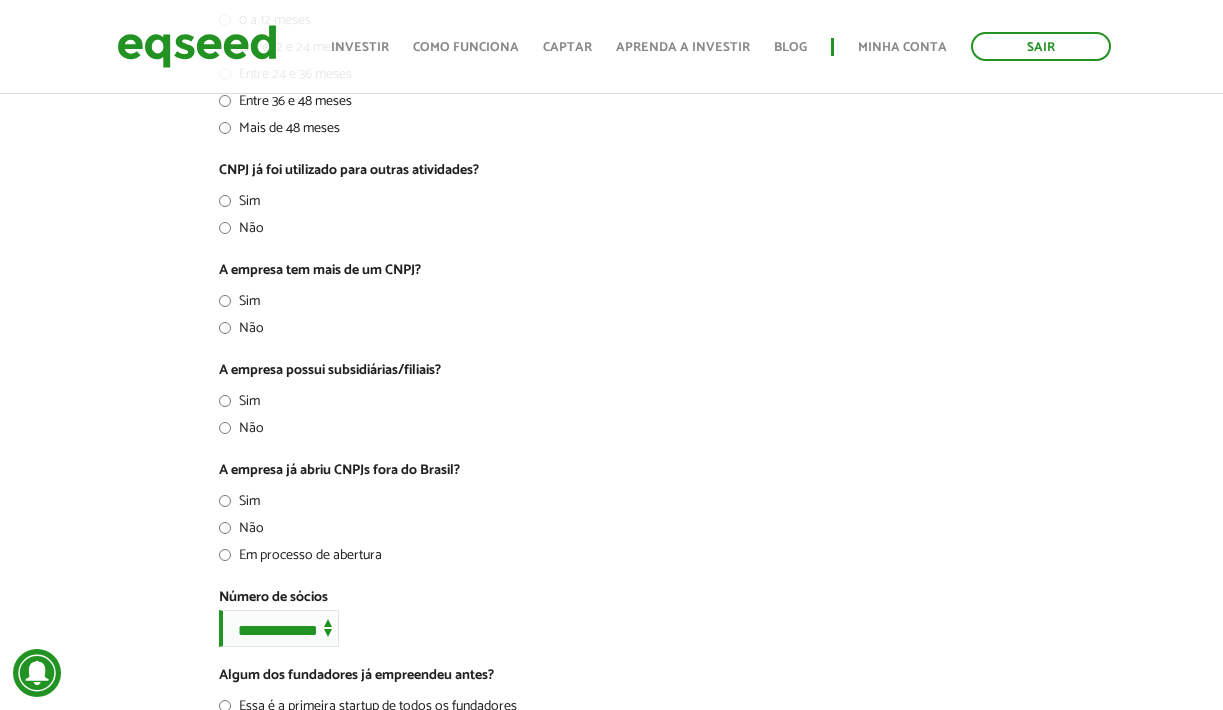 click on "**********" at bounding box center [611, 218] 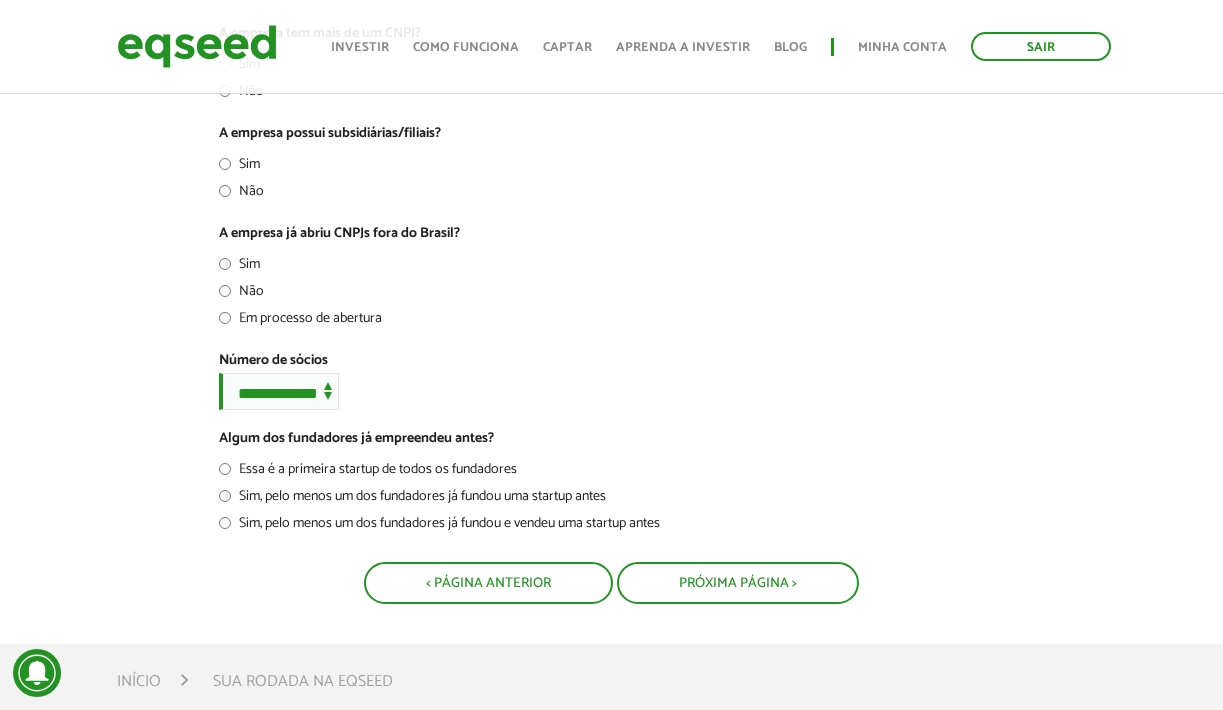 scroll, scrollTop: 734, scrollLeft: 0, axis: vertical 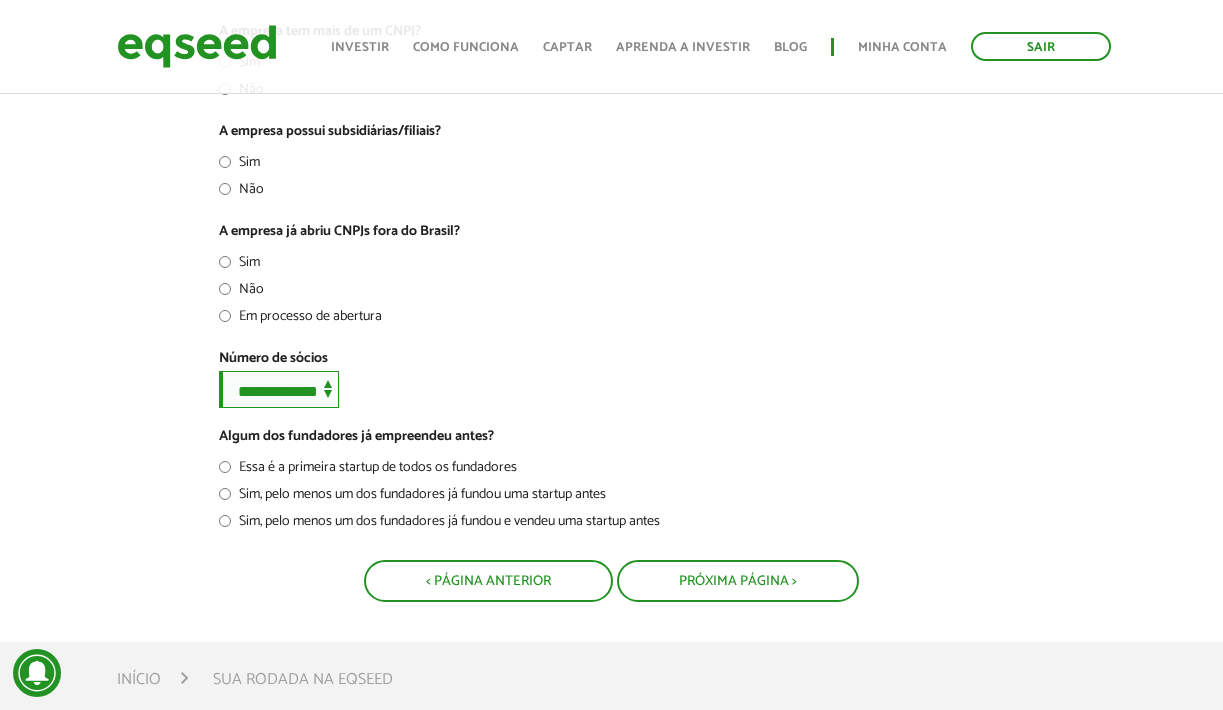 select on "*" 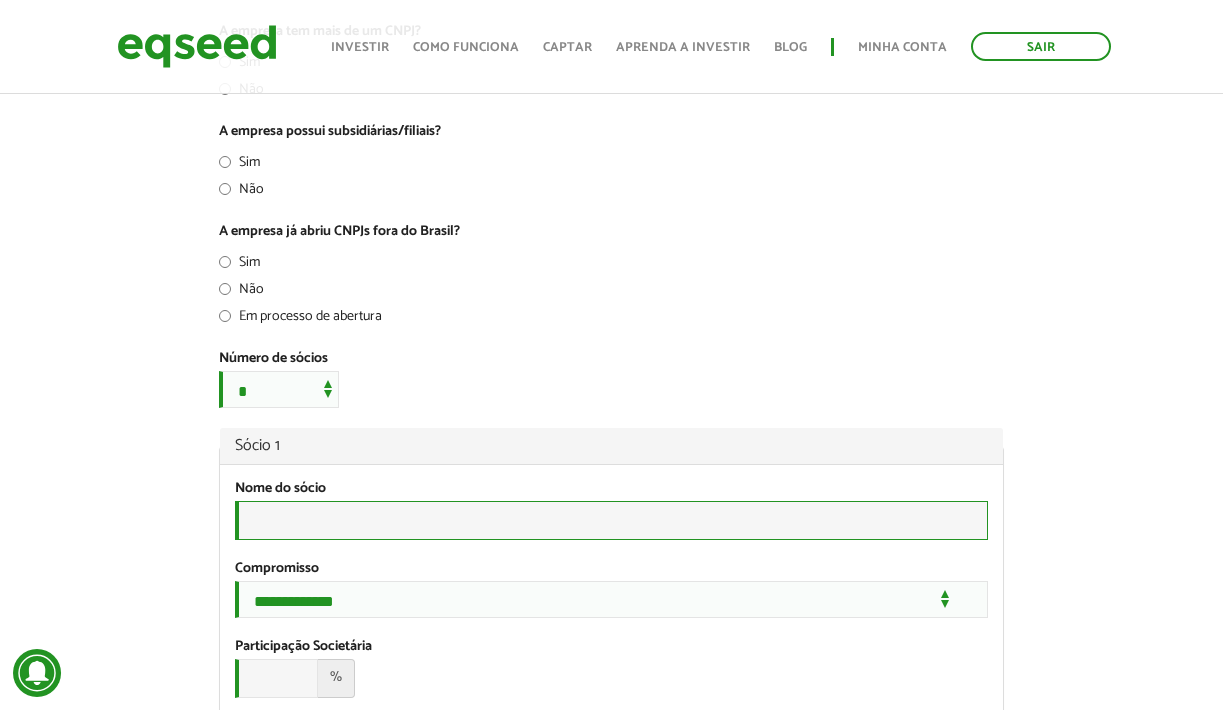 click on "Nome do sócio  *" at bounding box center [611, 520] 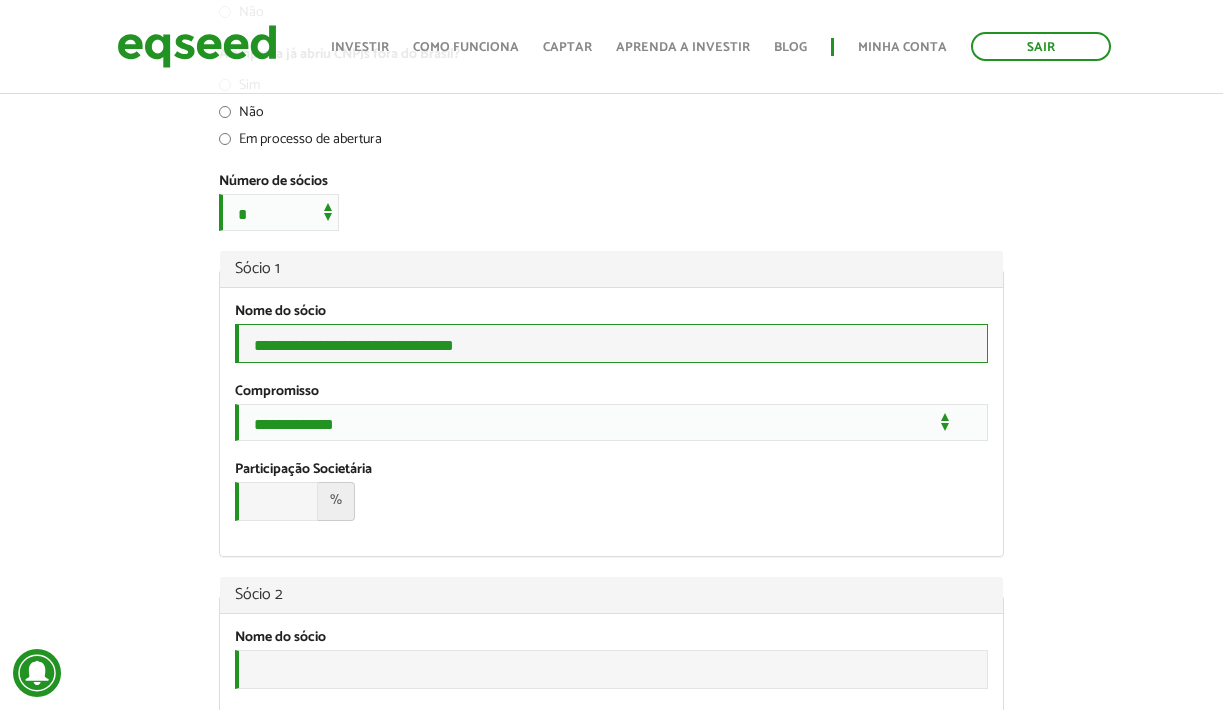 scroll, scrollTop: 931, scrollLeft: 0, axis: vertical 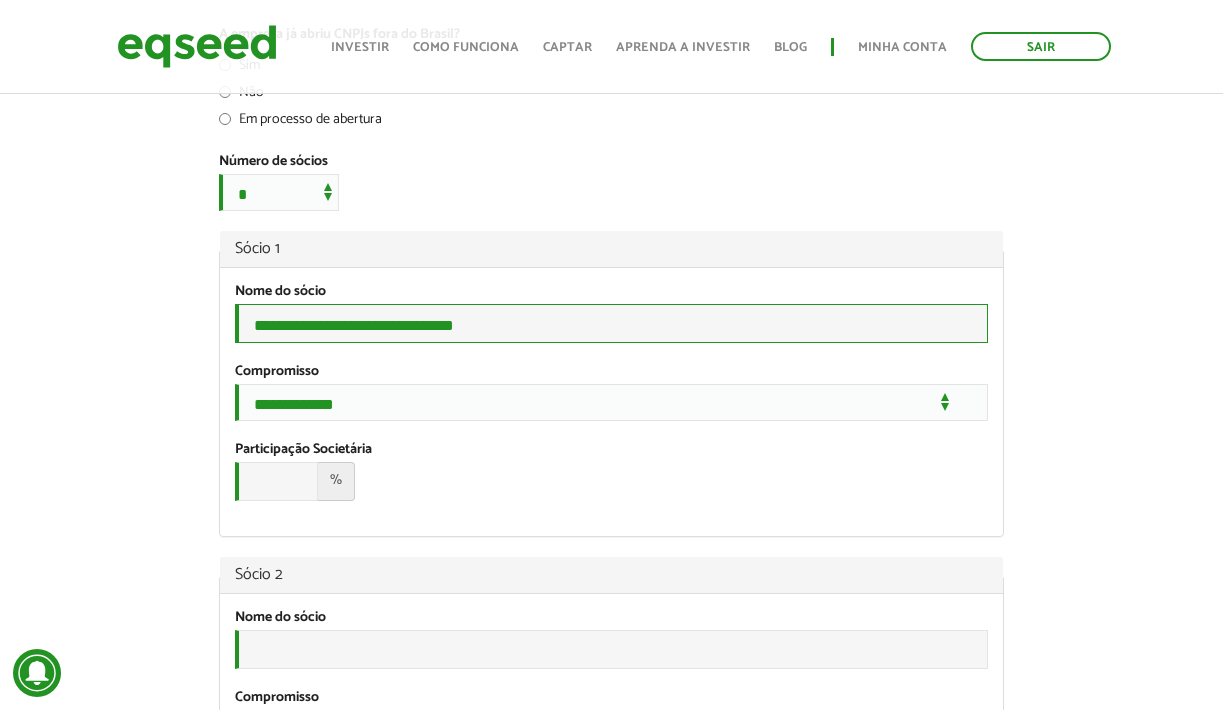 type on "**********" 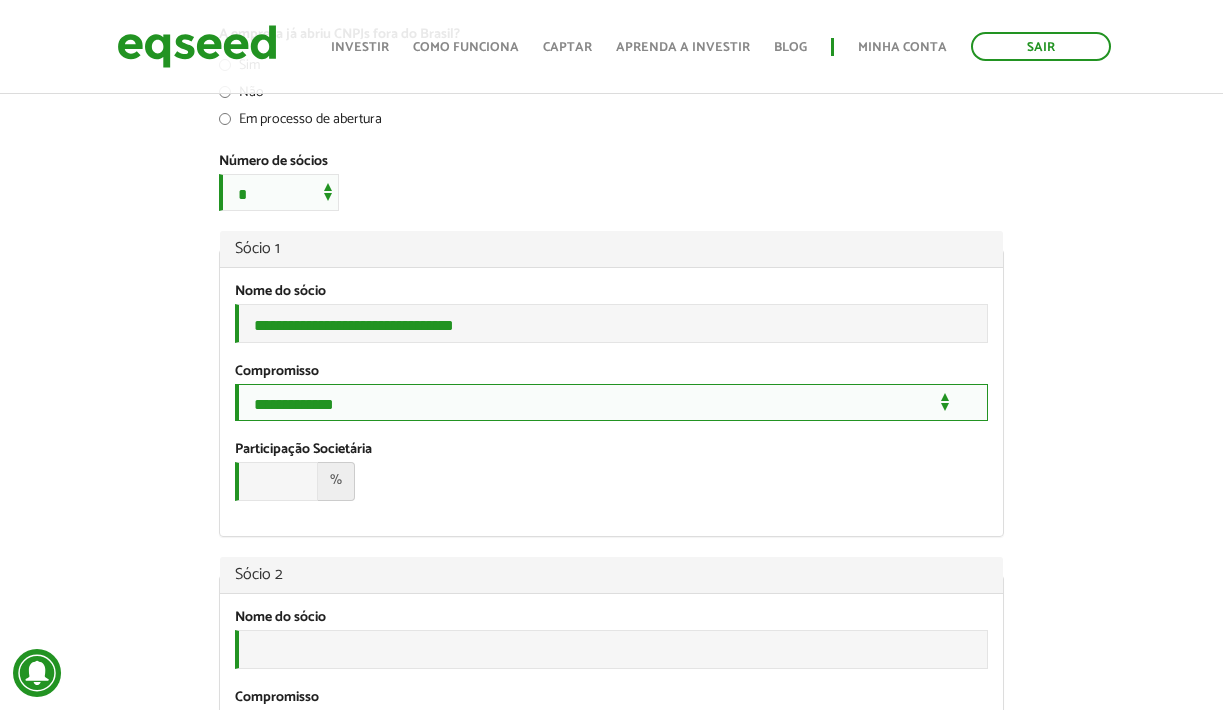 select on "*********" 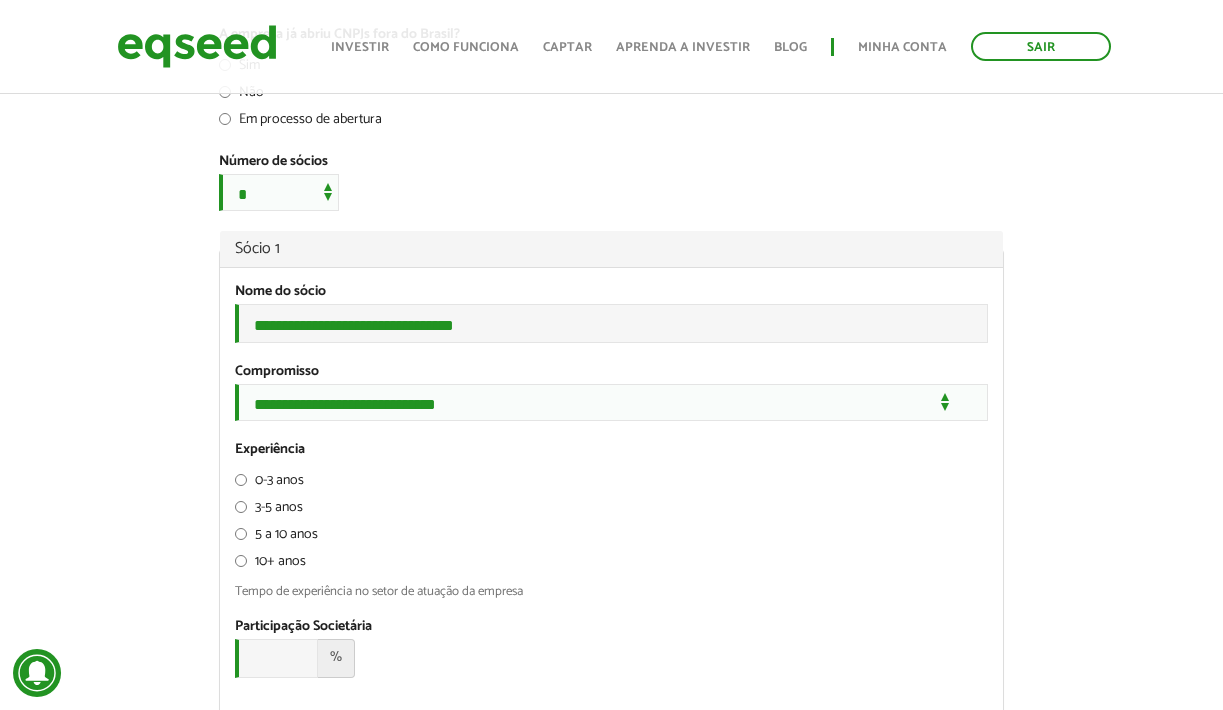 click on "**********" at bounding box center (611, 196) 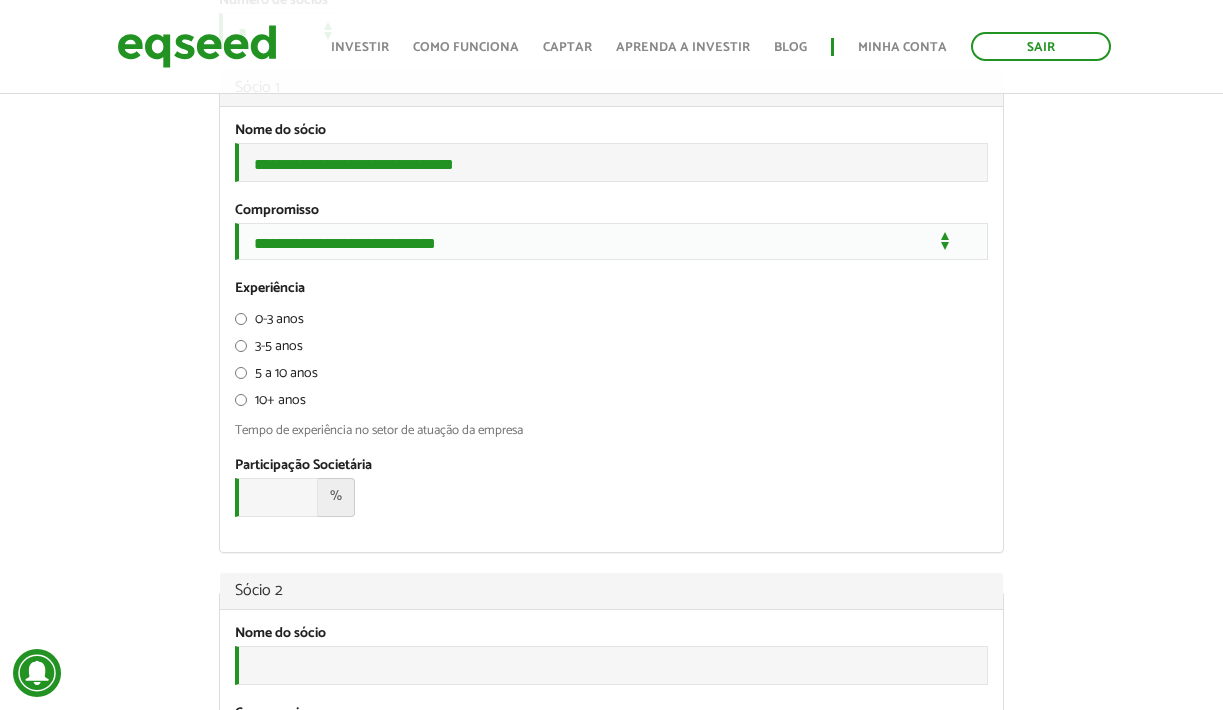 scroll, scrollTop: 1172, scrollLeft: 0, axis: vertical 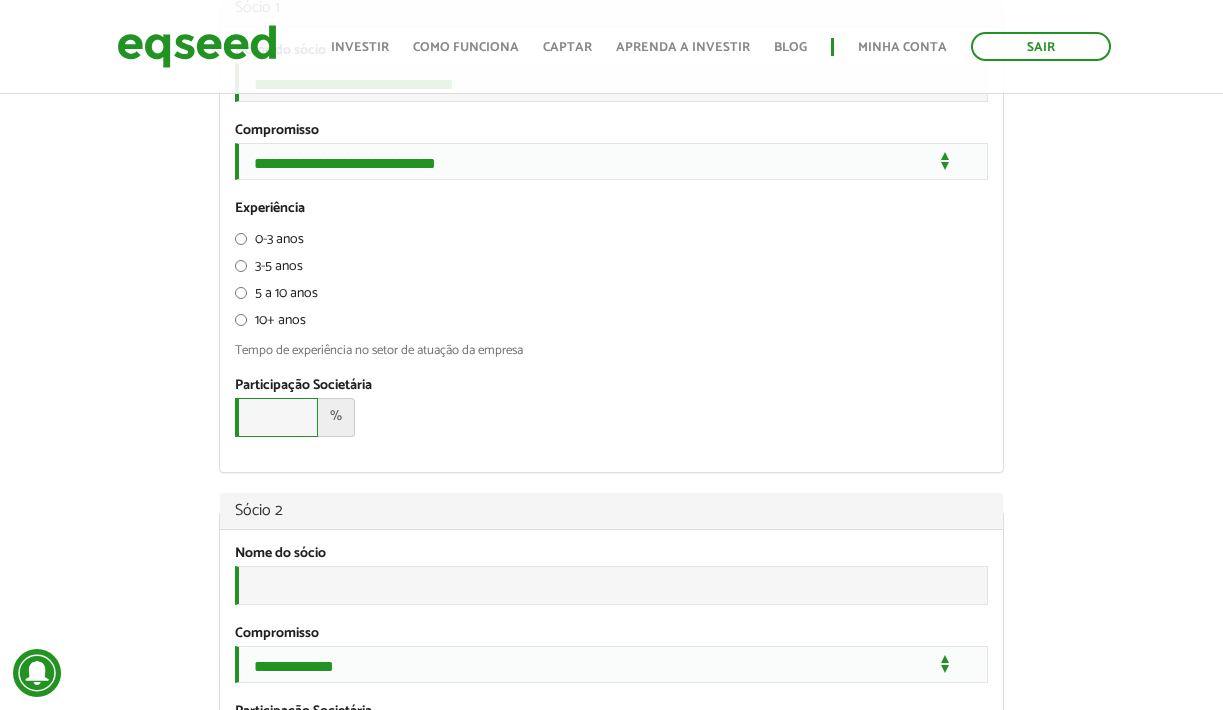 click on "Participação Societária  *" at bounding box center (276, 417) 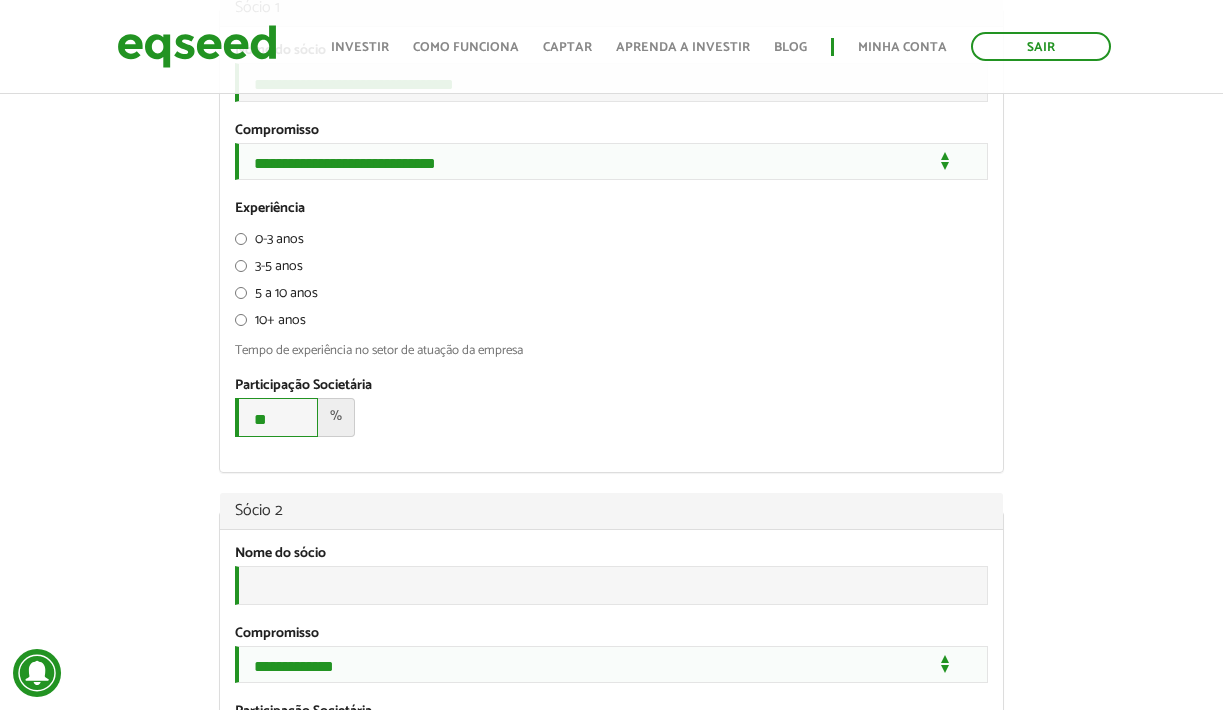type on "**" 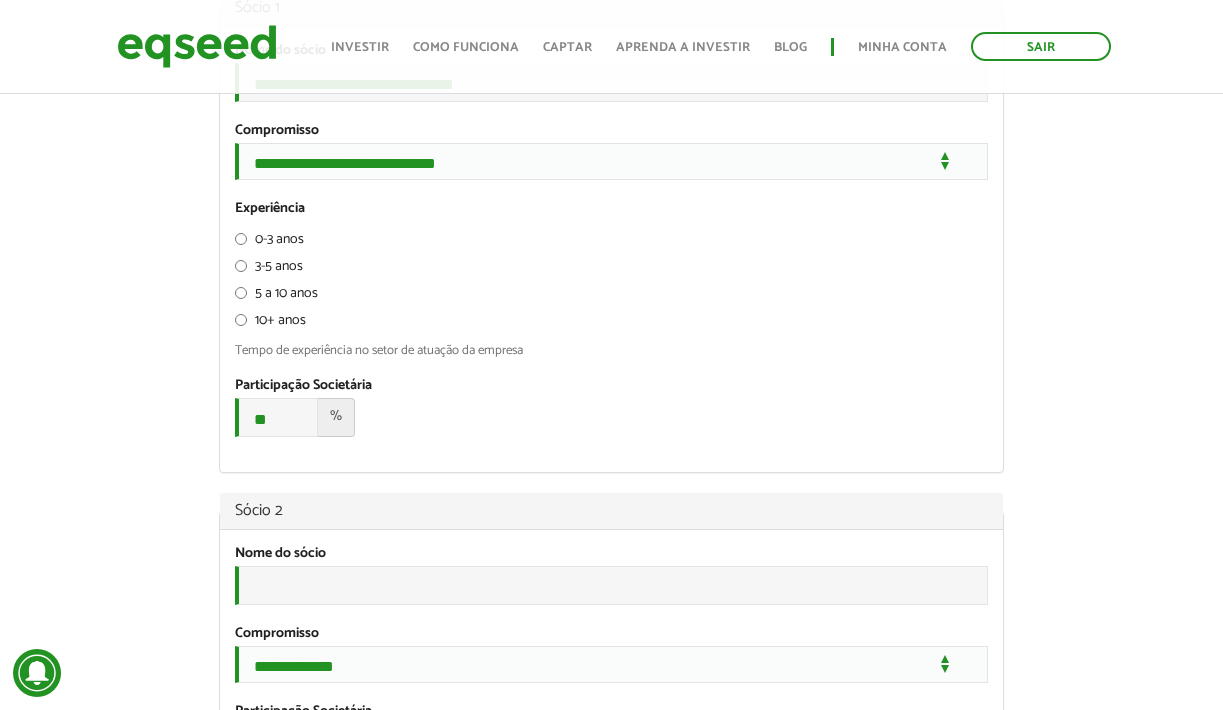 click on "**********" at bounding box center [611, -45] 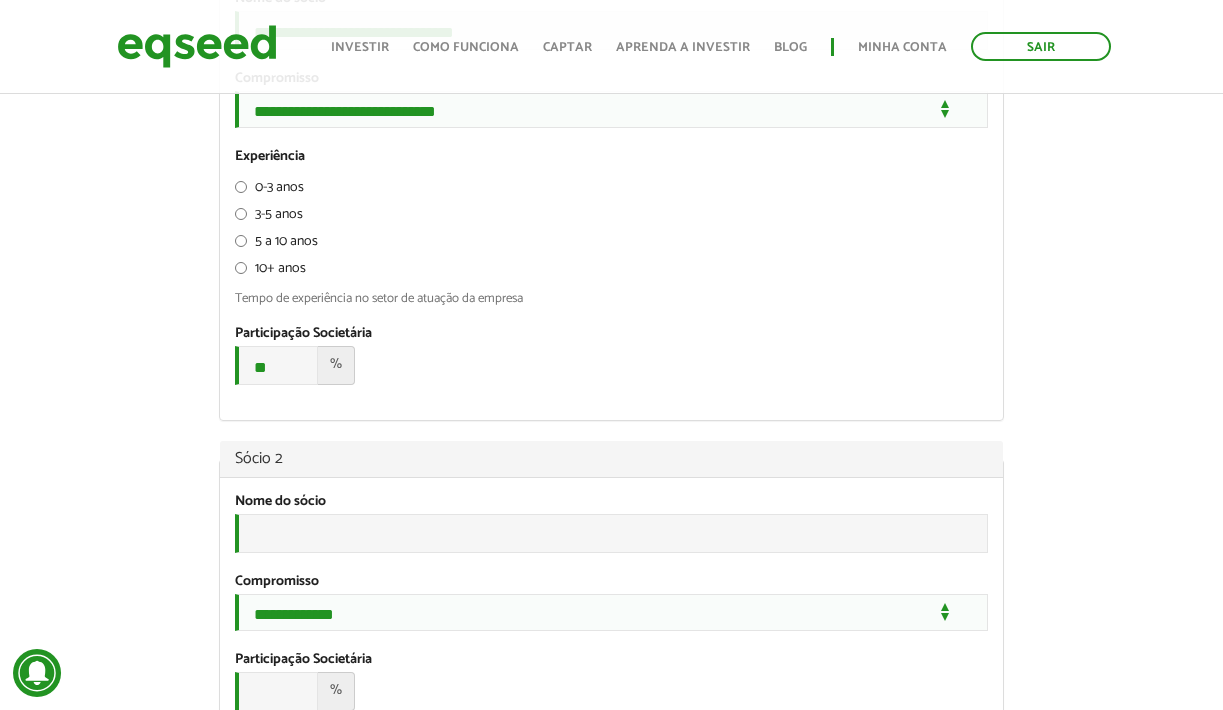 scroll, scrollTop: 1413, scrollLeft: 0, axis: vertical 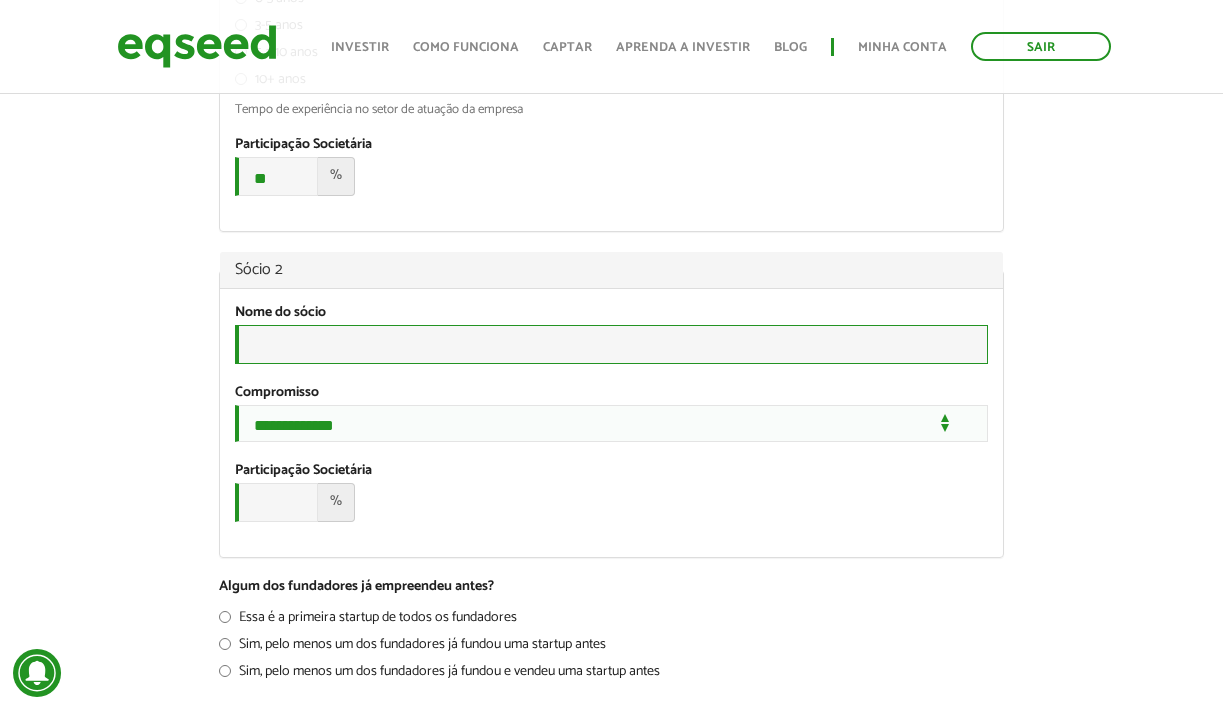 click on "Nome do sócio  *" at bounding box center [611, 344] 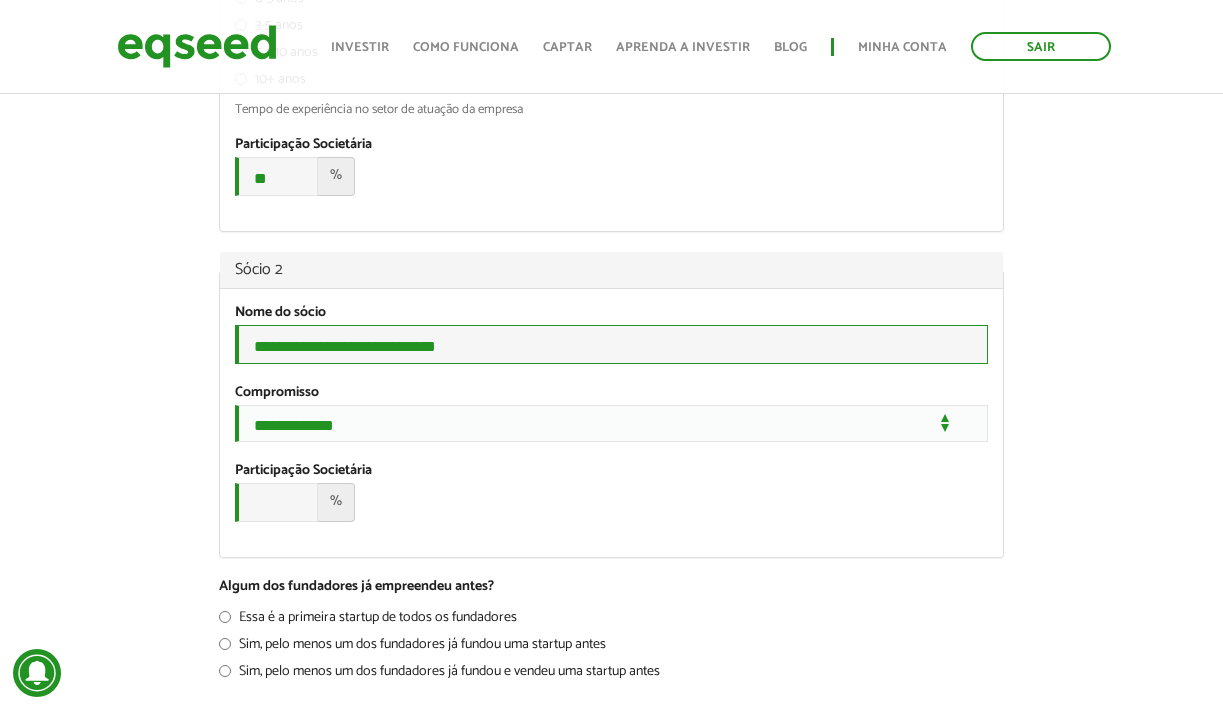 type on "**********" 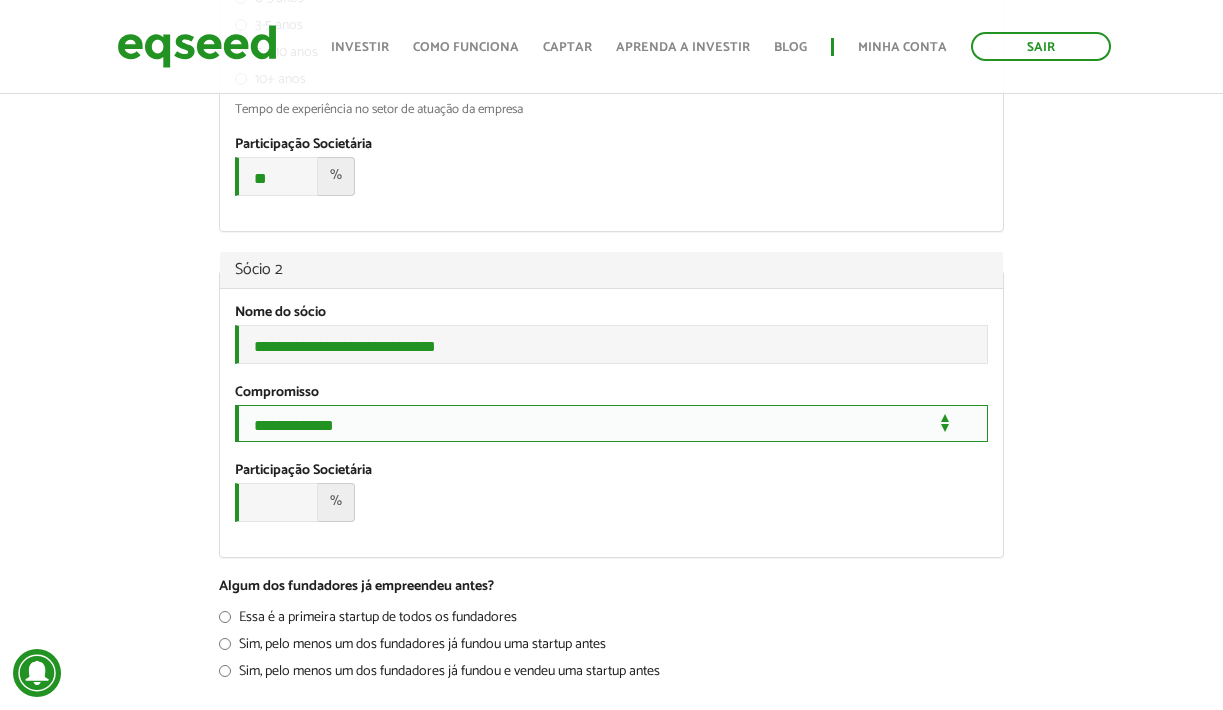 select on "*********" 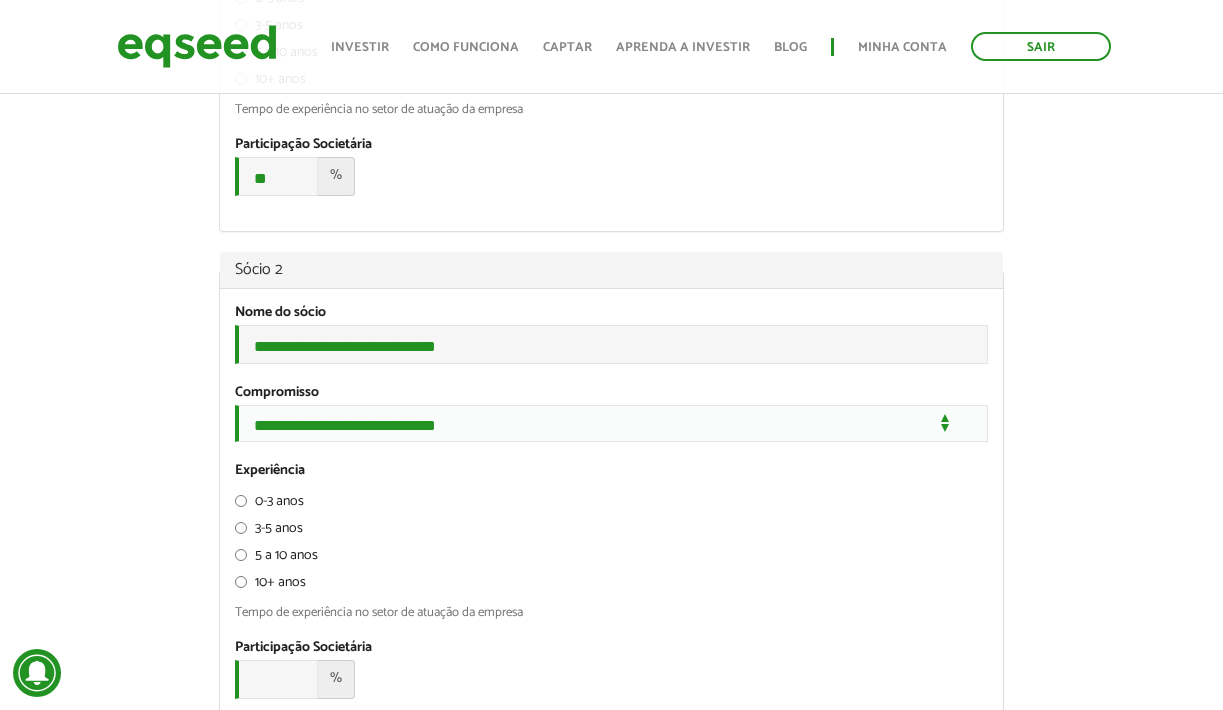 click on "10+ anos" at bounding box center (270, 586) 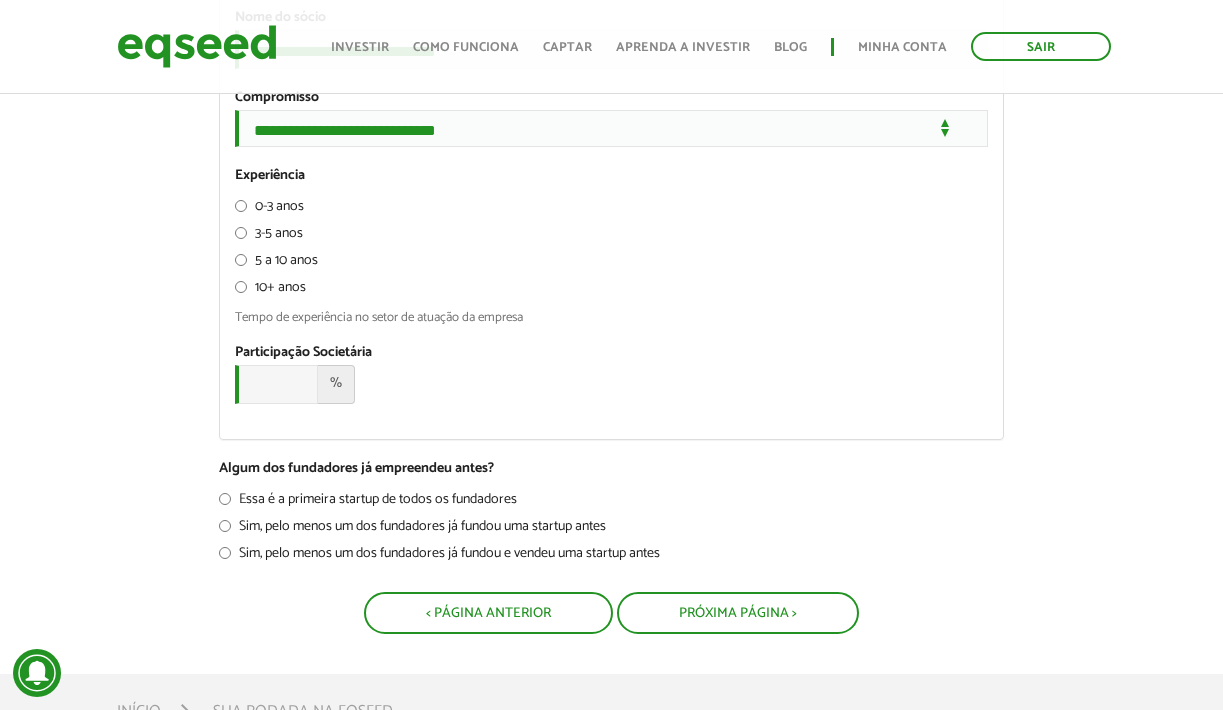 scroll, scrollTop: 1787, scrollLeft: 0, axis: vertical 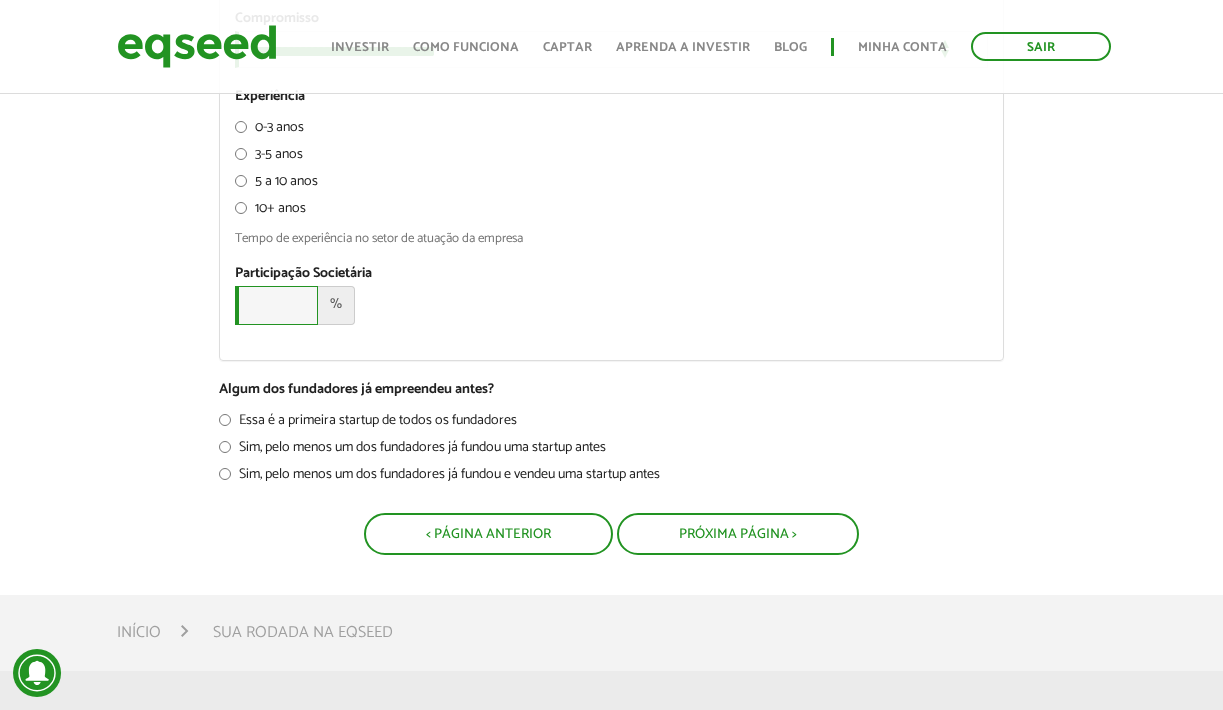 click on "Participação Societária  *" at bounding box center [276, 305] 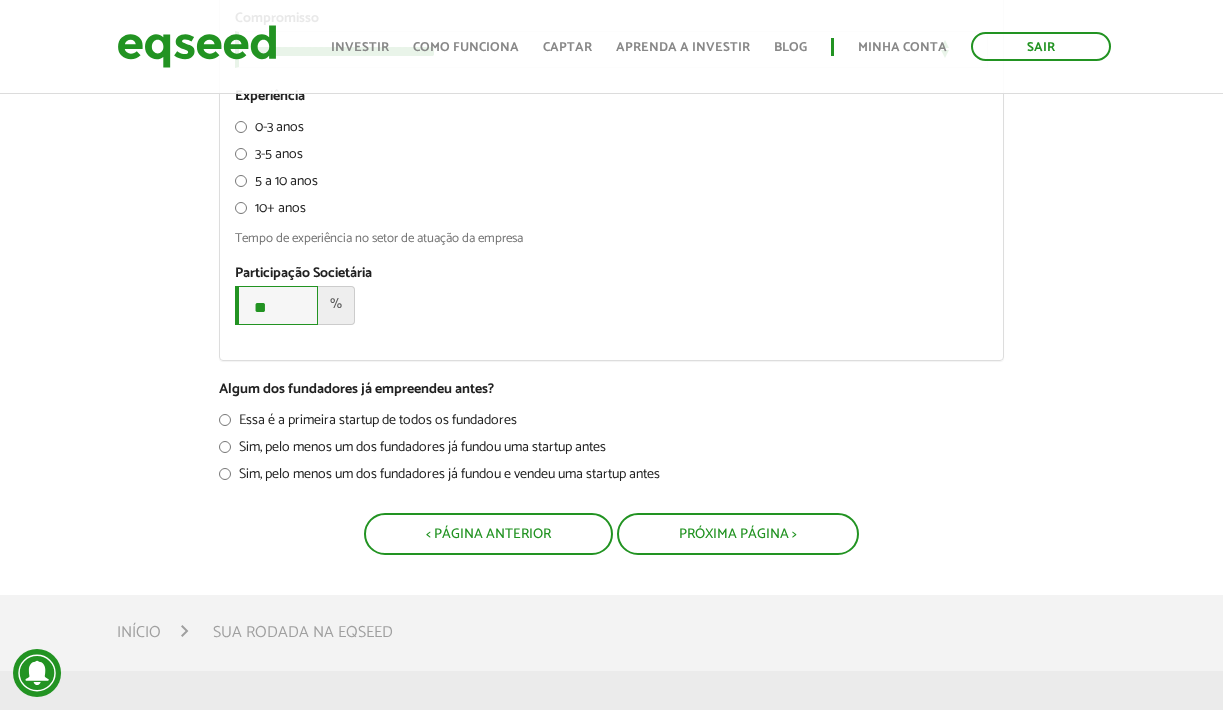 type on "**" 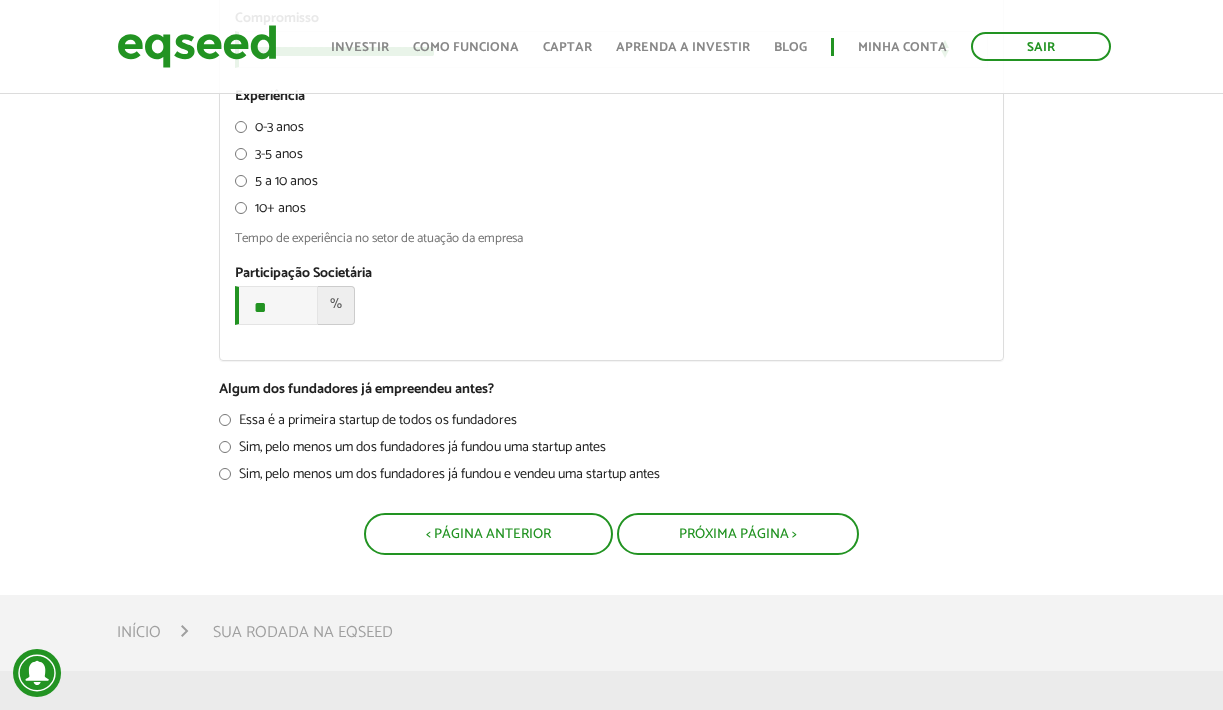 click on "**********" at bounding box center (611, -571) 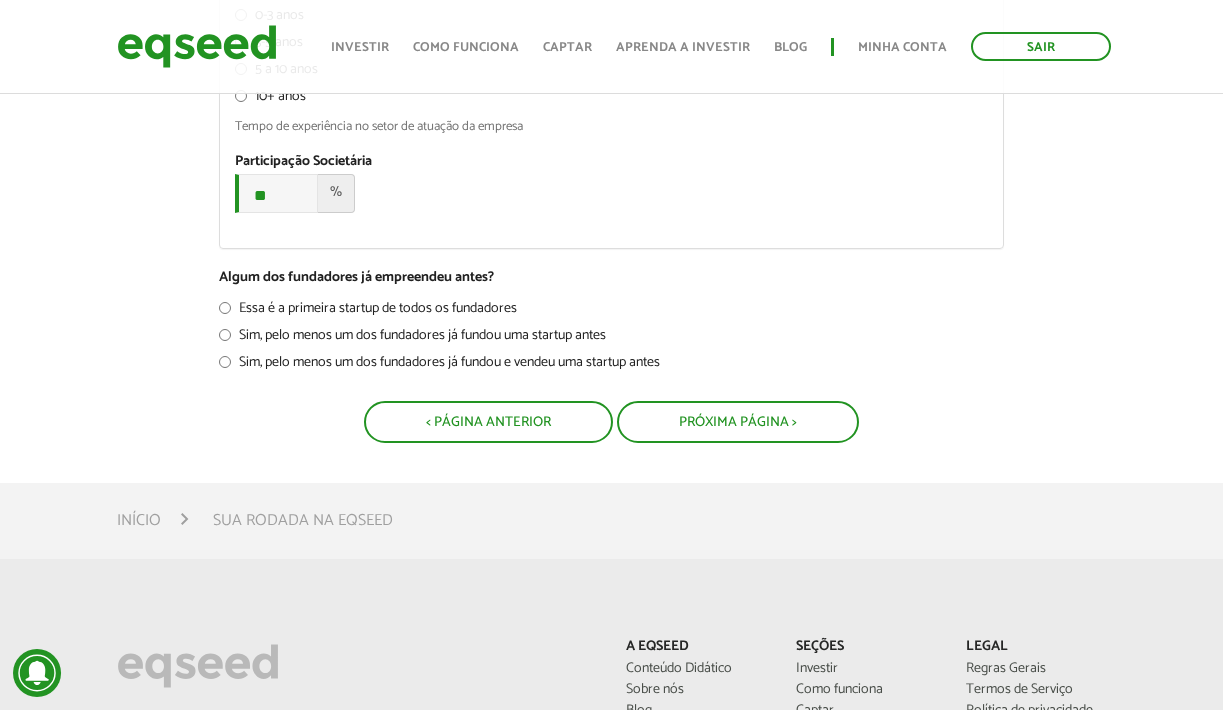 click on "Sim, pelo menos um dos fundadores já fundou uma startup antes" at bounding box center (412, 339) 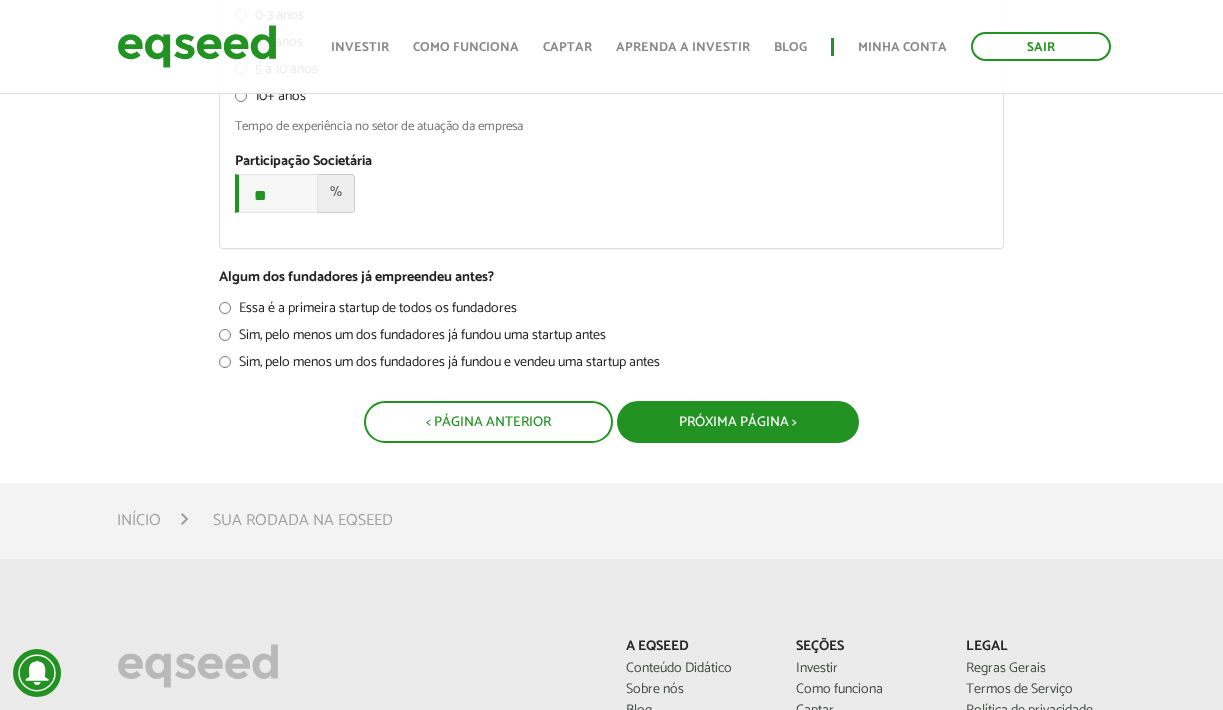 click on "Próxima Página >" at bounding box center [738, 422] 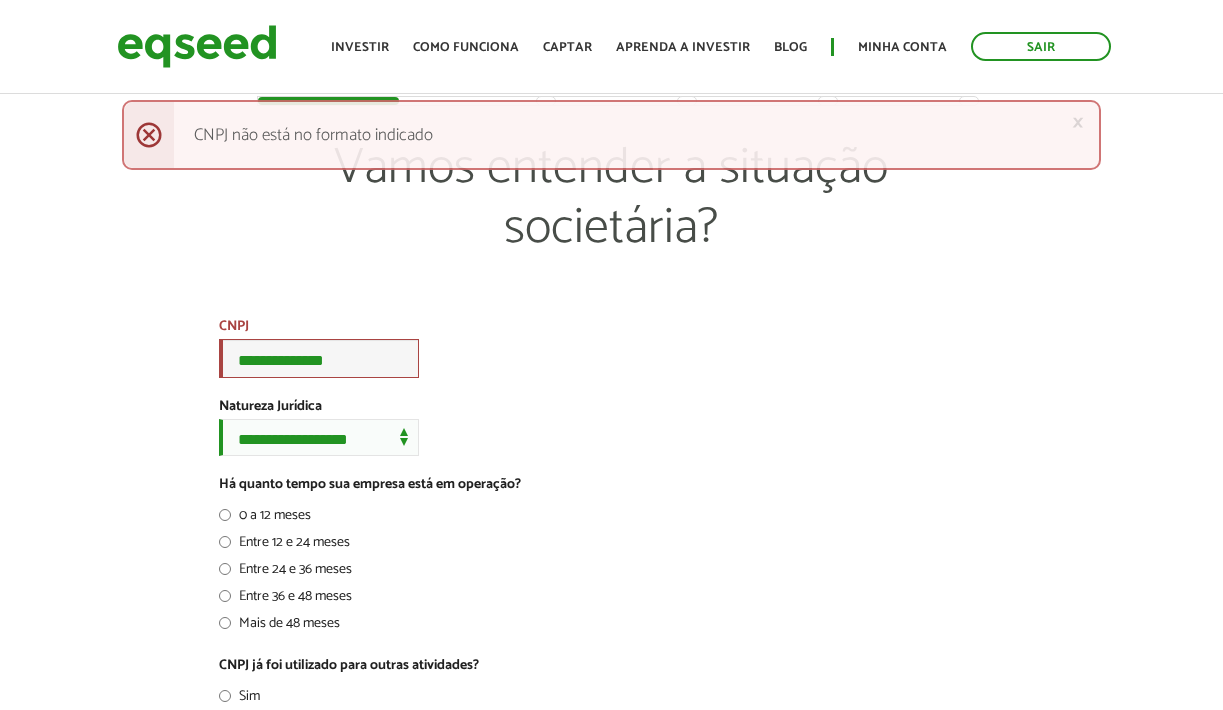 scroll, scrollTop: 0, scrollLeft: 0, axis: both 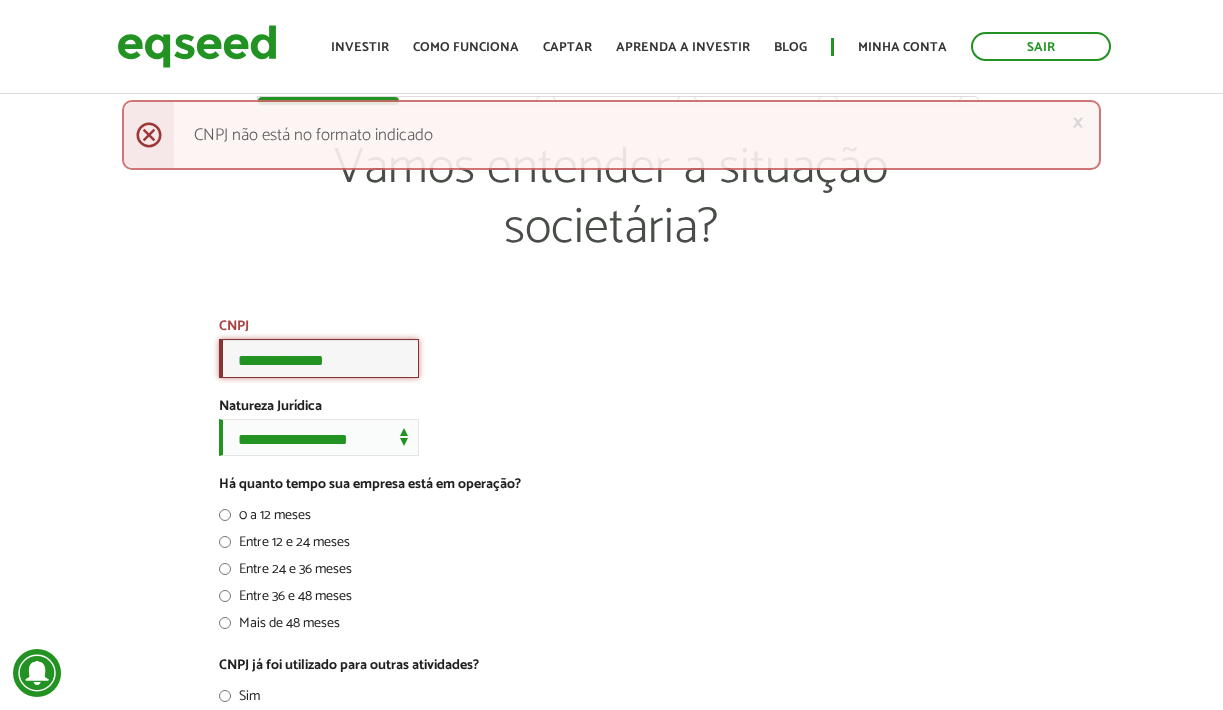click on "**********" at bounding box center [319, 358] 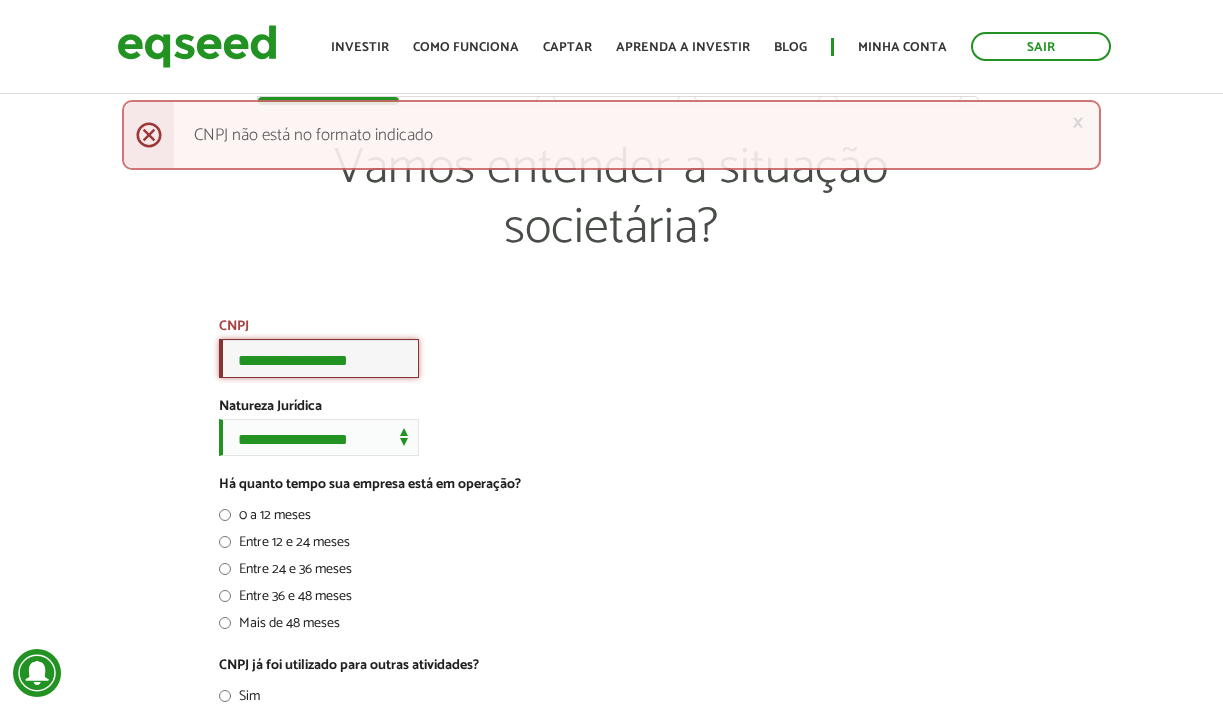 type on "**********" 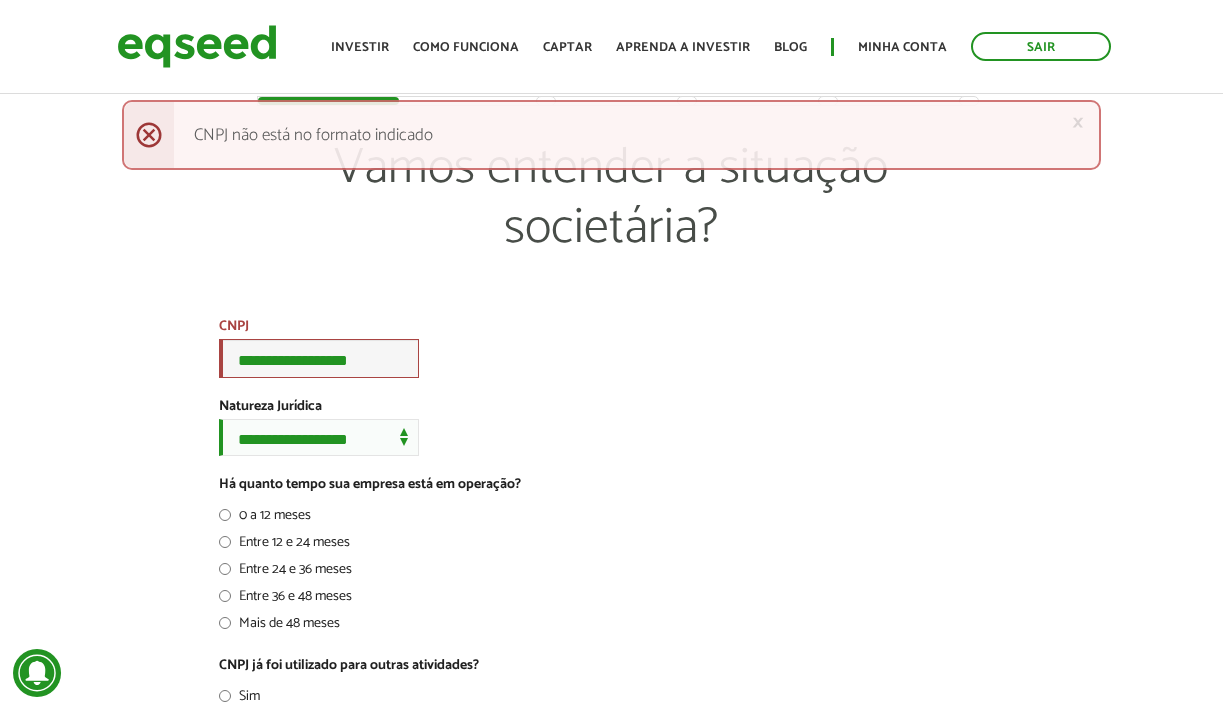 click on "**********" at bounding box center (611, 1219) 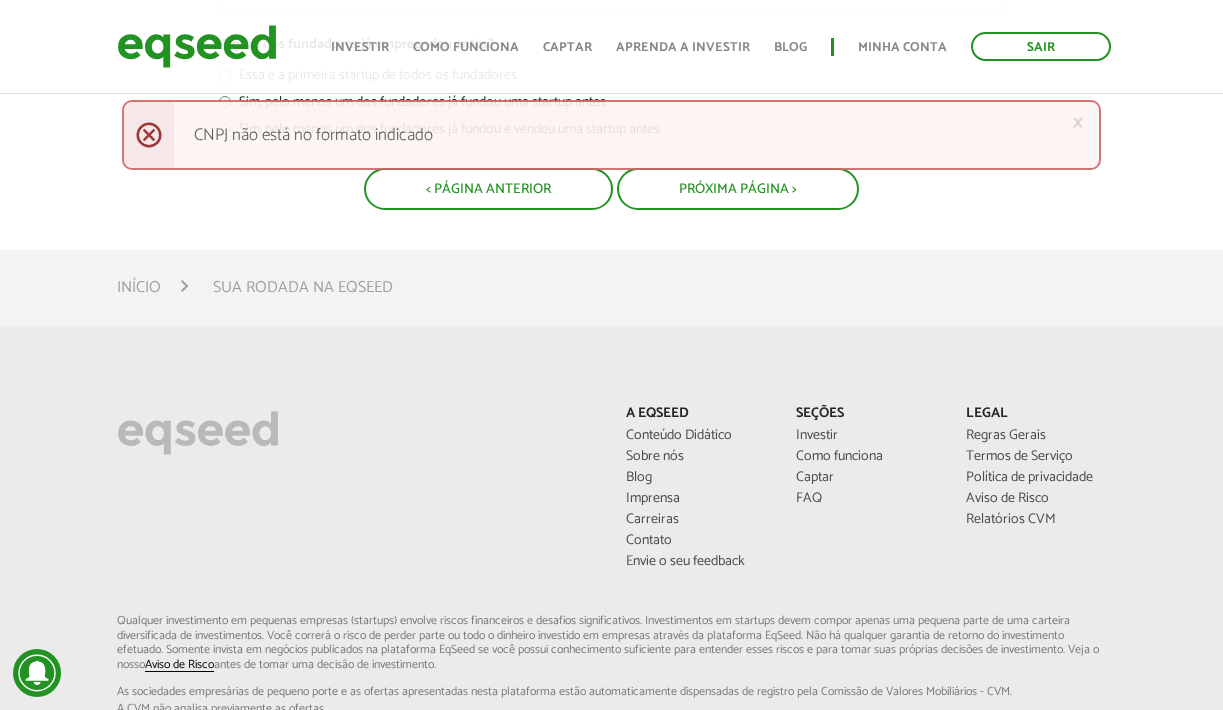 scroll, scrollTop: 1978, scrollLeft: 0, axis: vertical 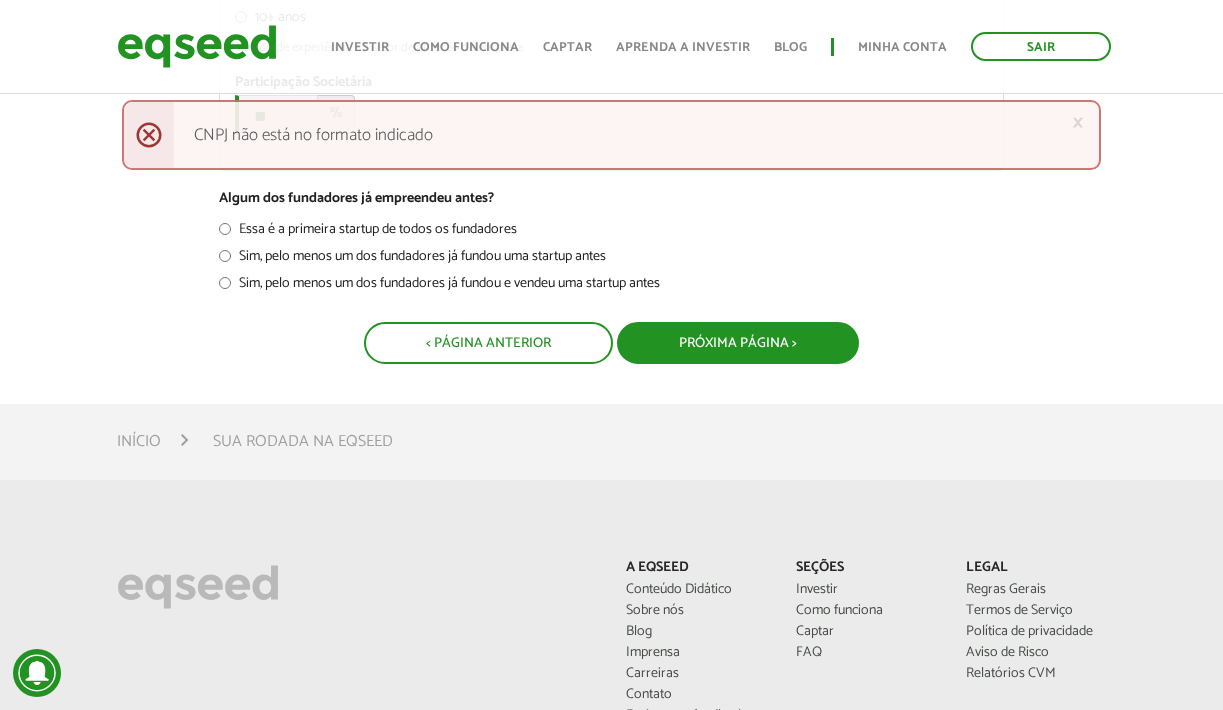 click on "Próxima Página >" at bounding box center (738, 343) 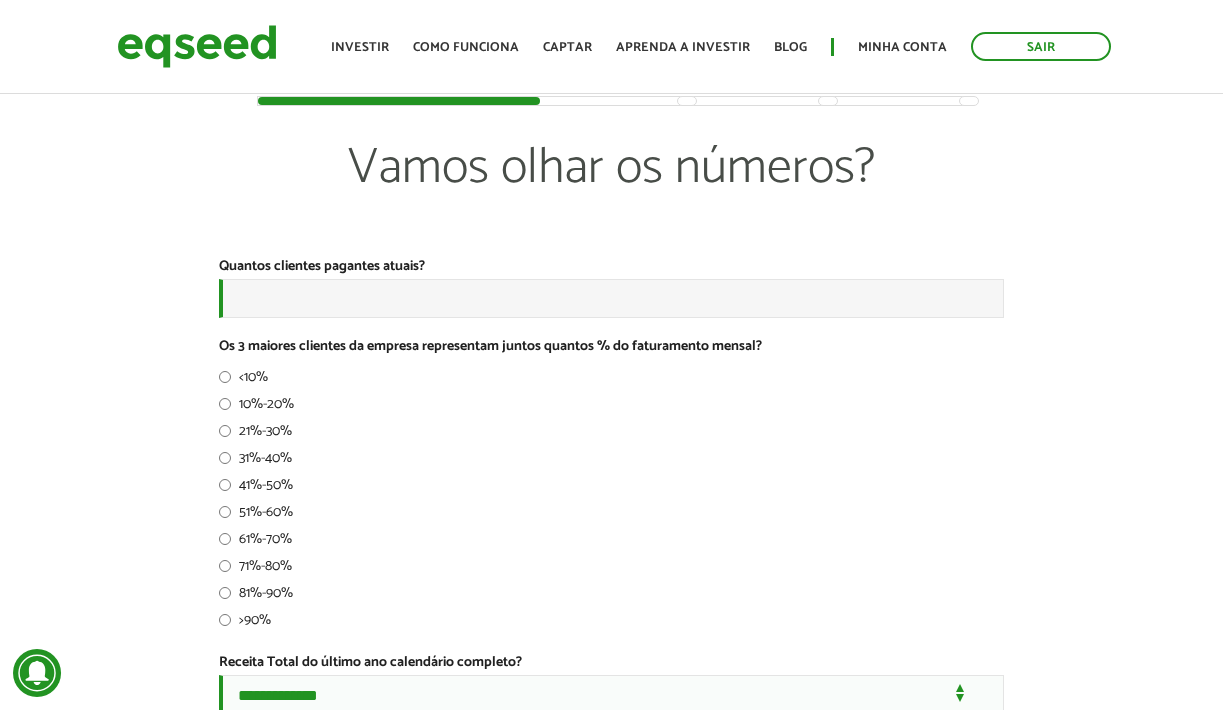 scroll, scrollTop: 0, scrollLeft: 0, axis: both 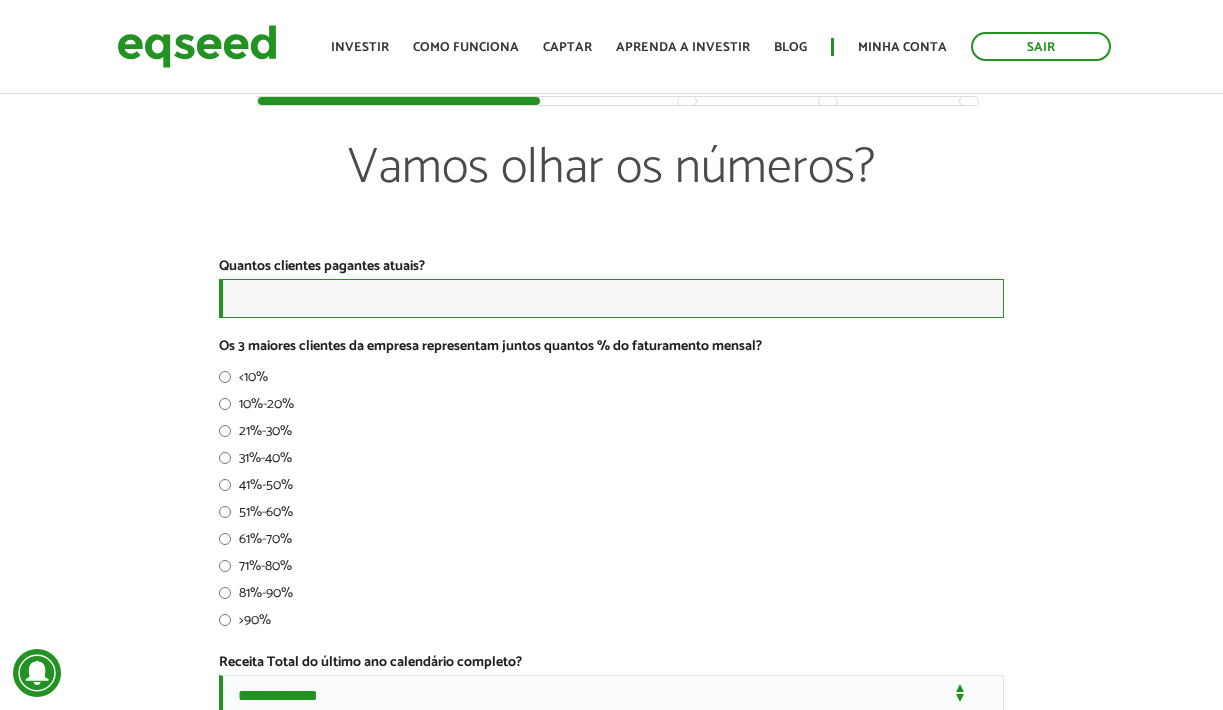 click on "Quantos clientes pagantes atuais?  *" at bounding box center (611, 298) 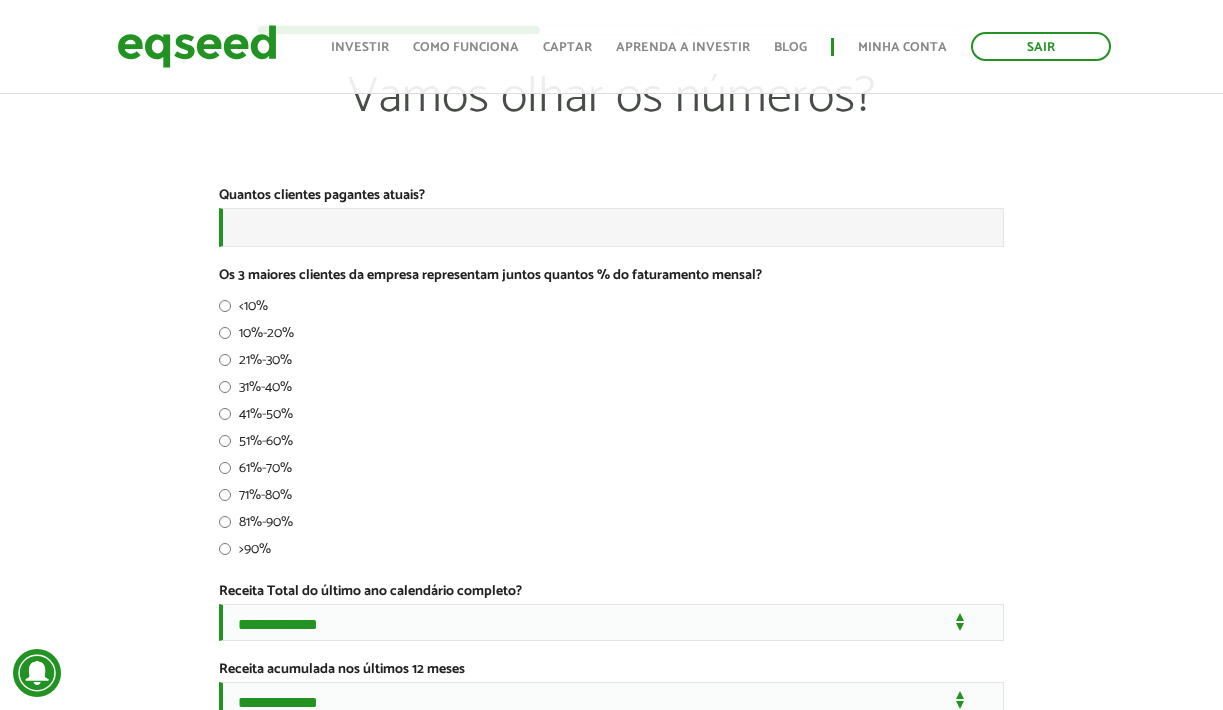 scroll, scrollTop: 70, scrollLeft: 0, axis: vertical 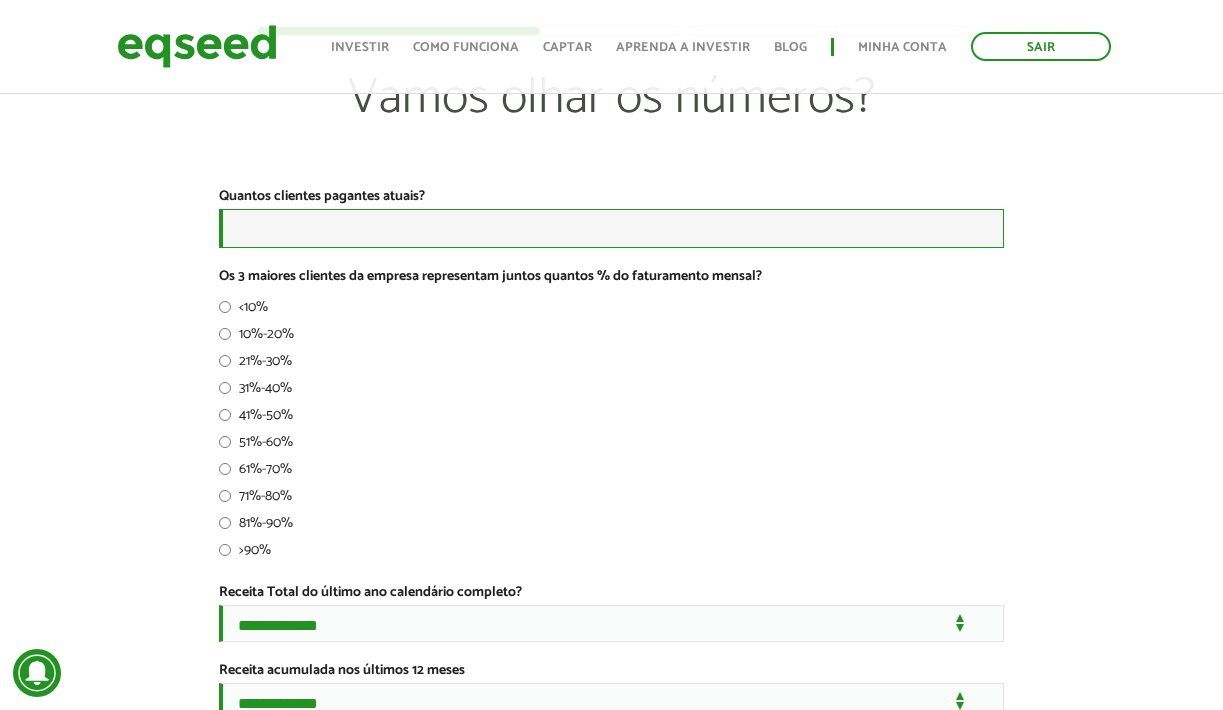 click on "Quantos clientes pagantes atuais?  *" at bounding box center (611, 228) 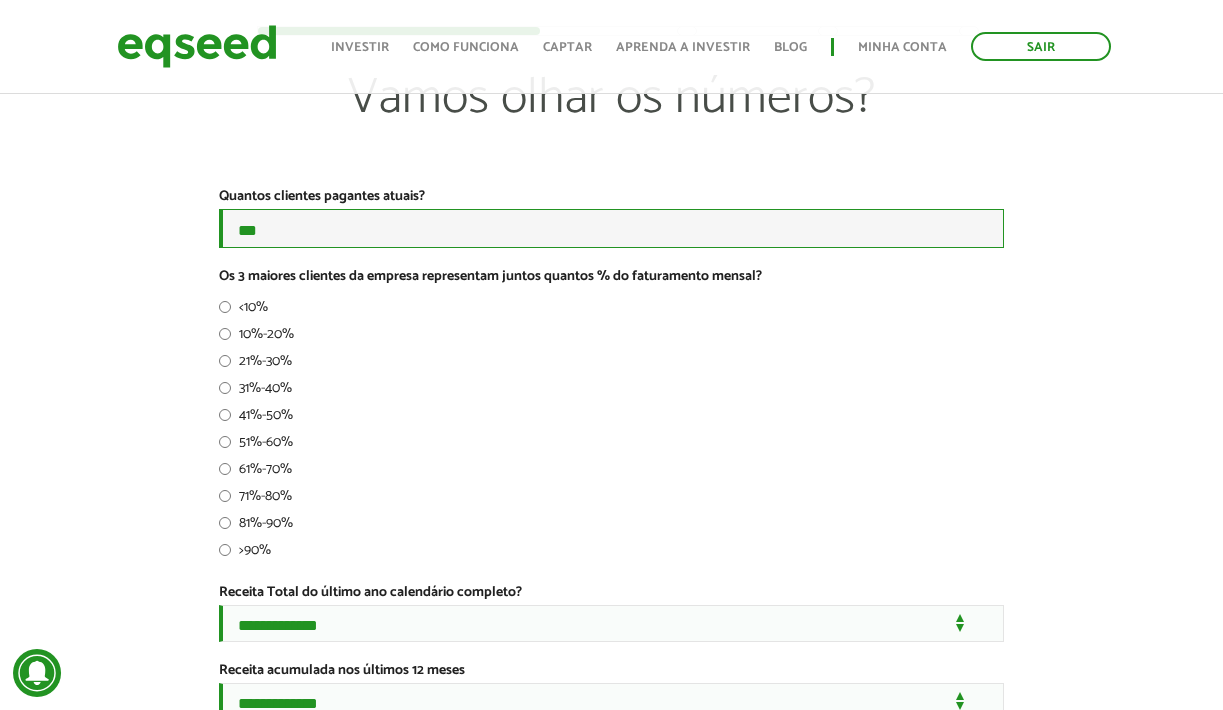 type on "***" 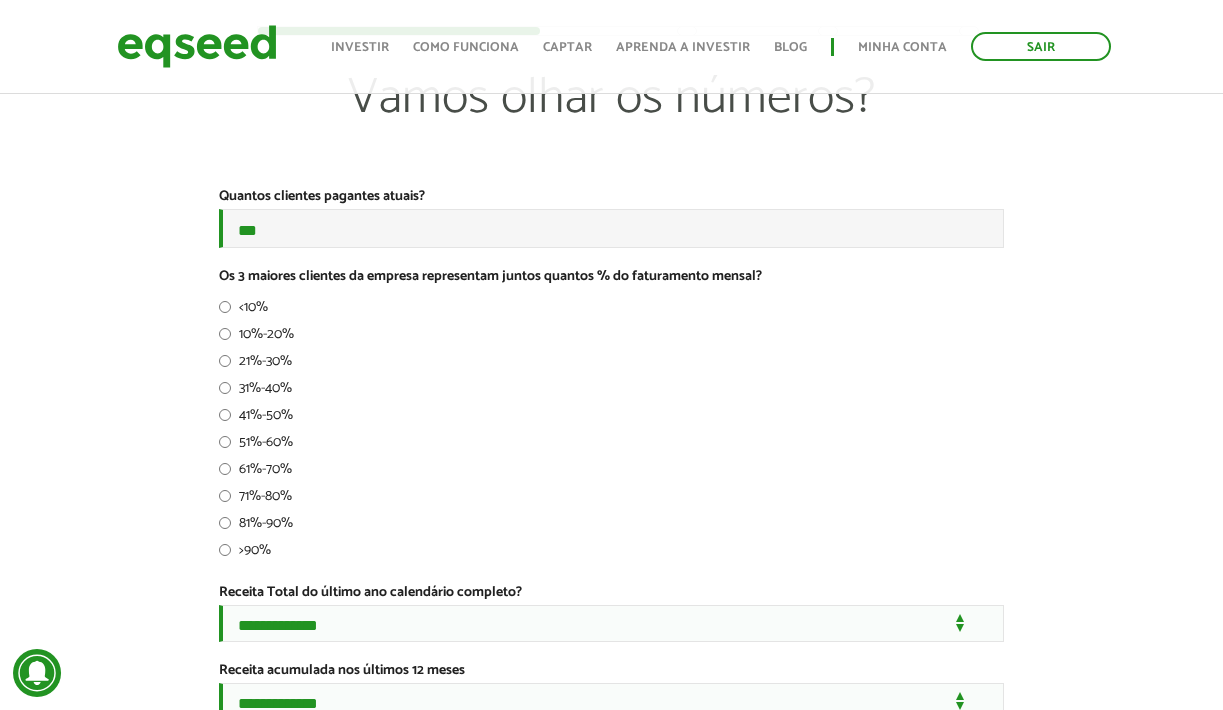 click on "61%-70%" at bounding box center [611, 472] 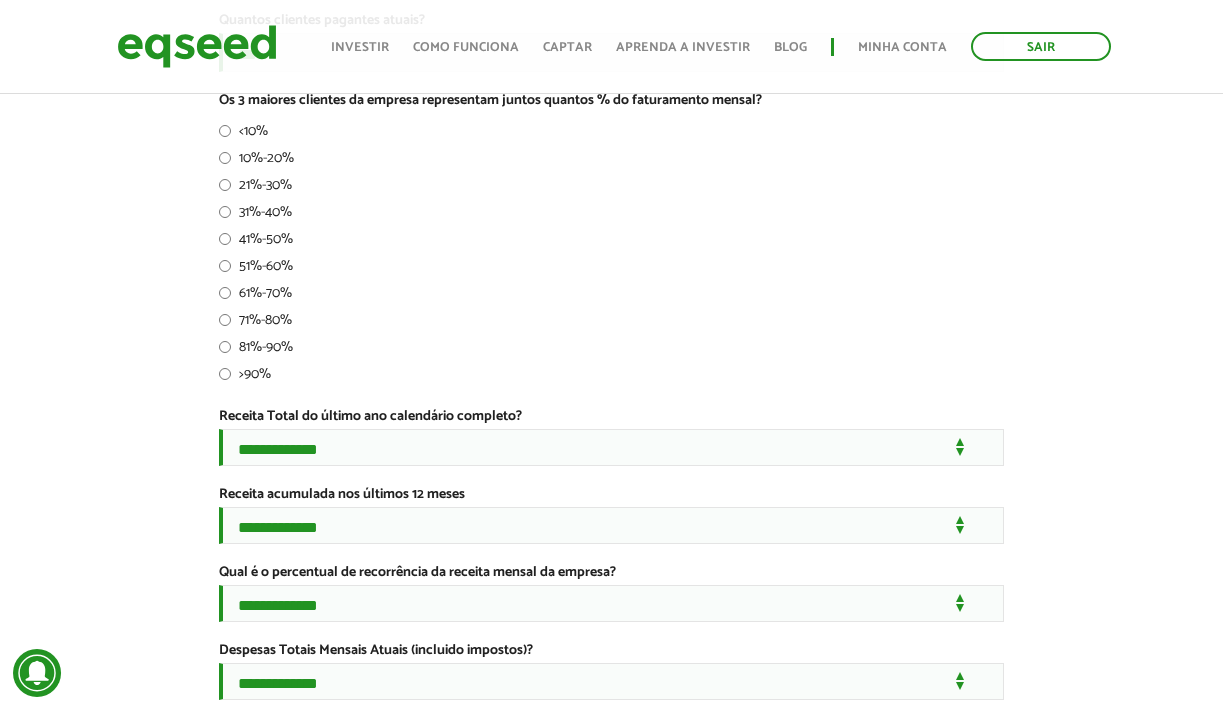 scroll, scrollTop: 442, scrollLeft: 0, axis: vertical 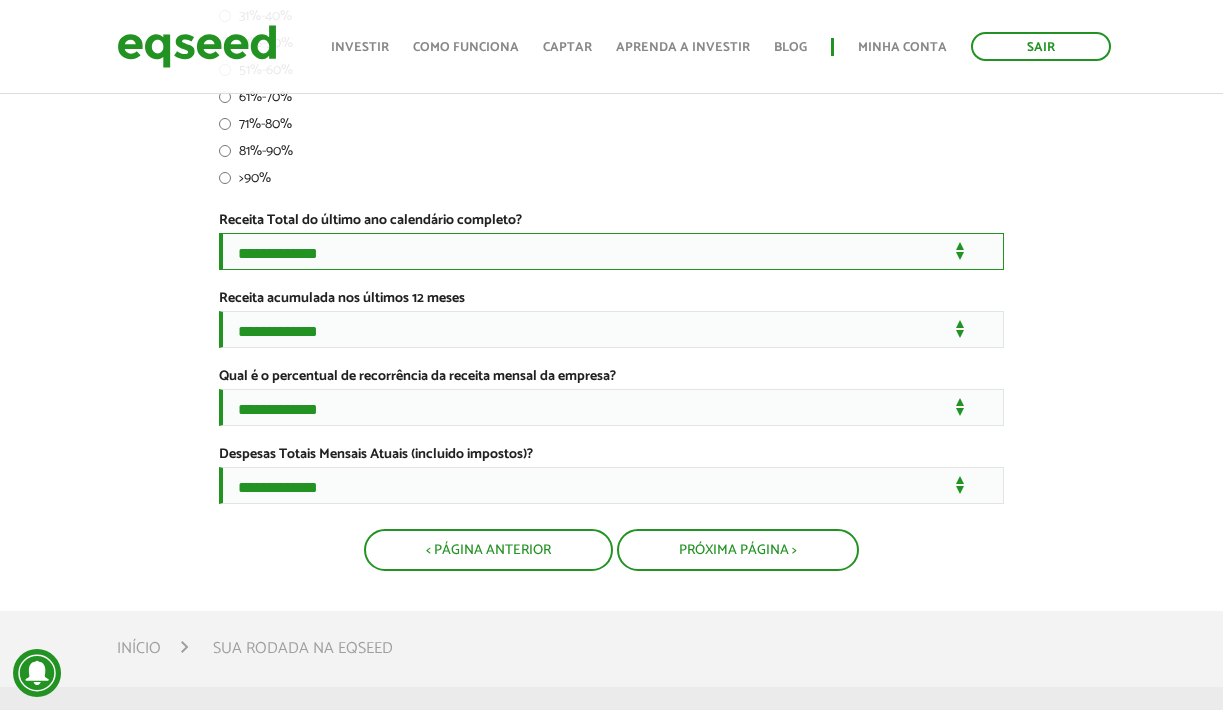 select on "****" 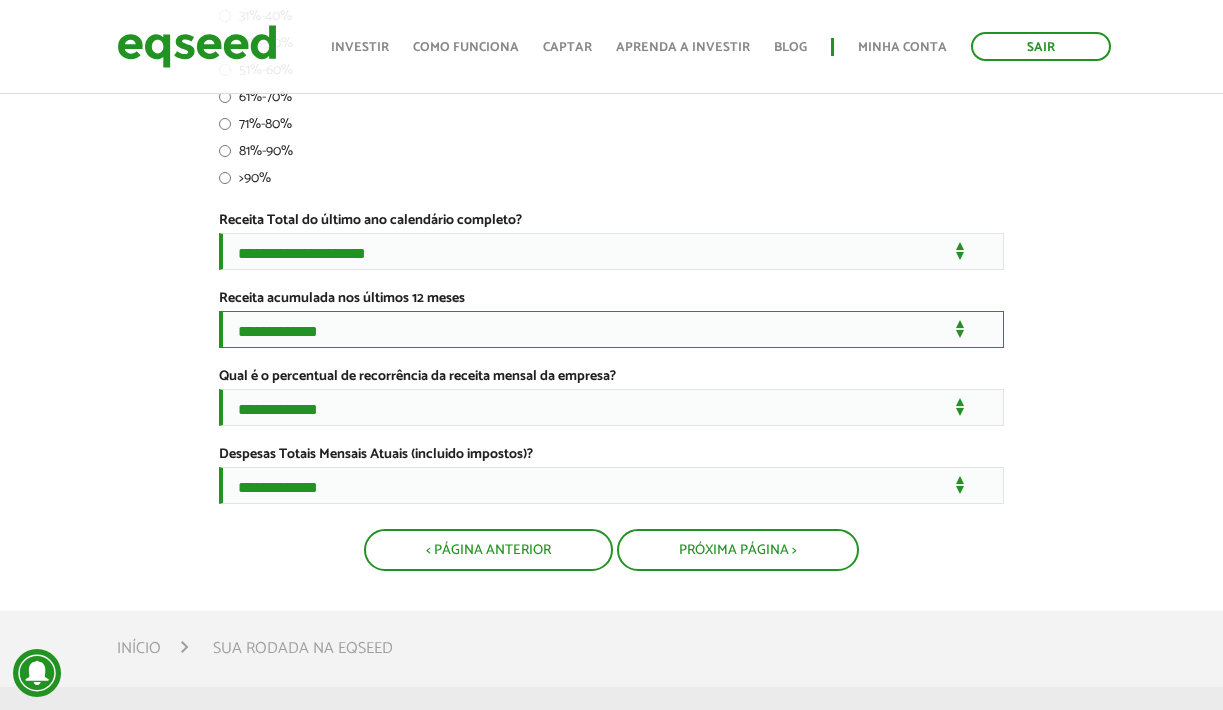 select on "****" 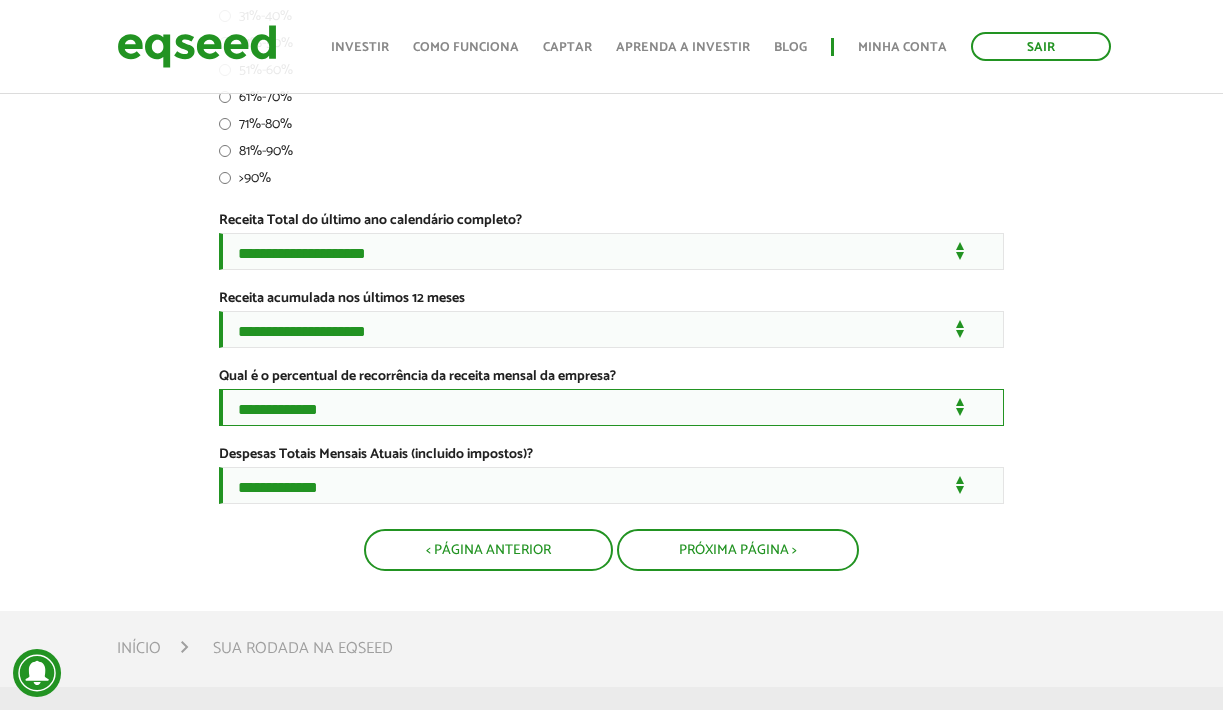 select on "**" 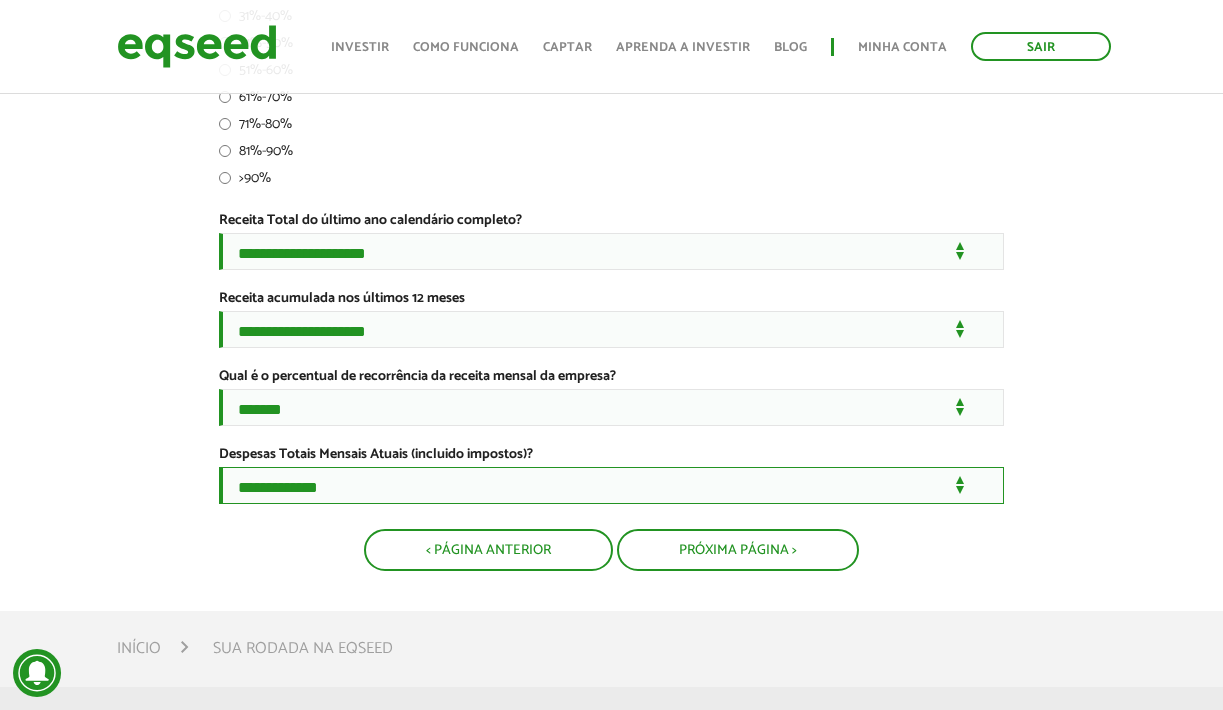 select on "*" 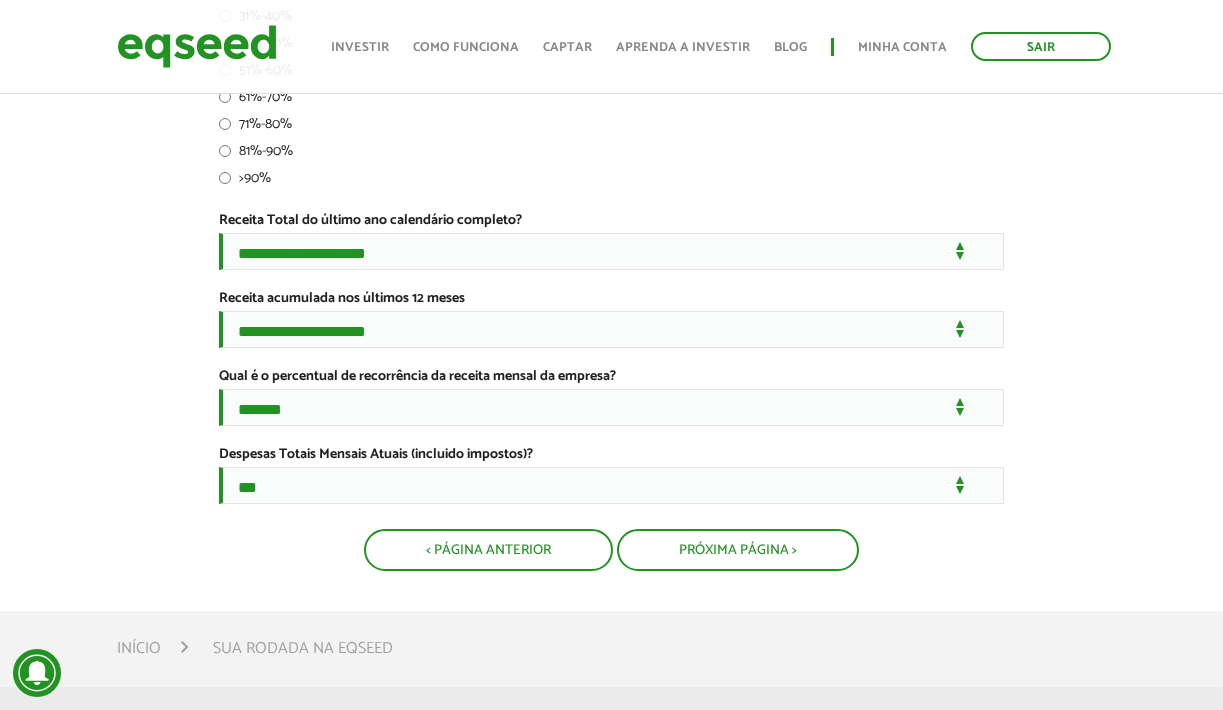 click on "**********" at bounding box center [611, 109] 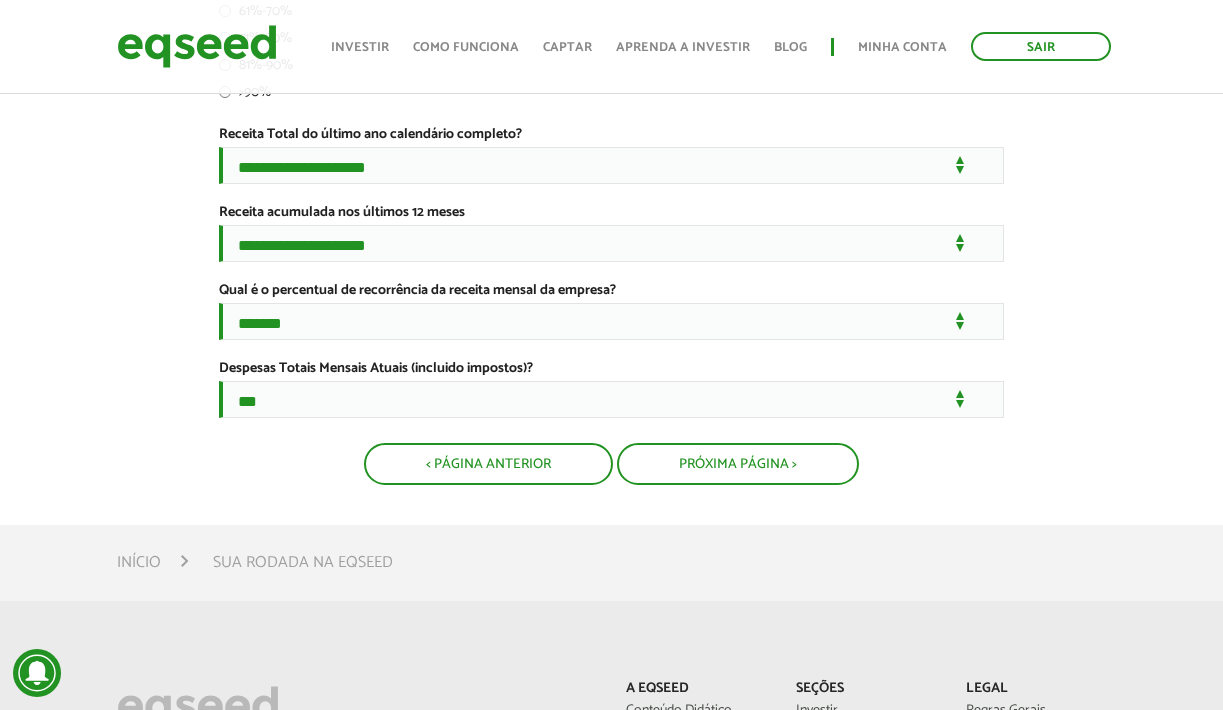 scroll, scrollTop: 549, scrollLeft: 0, axis: vertical 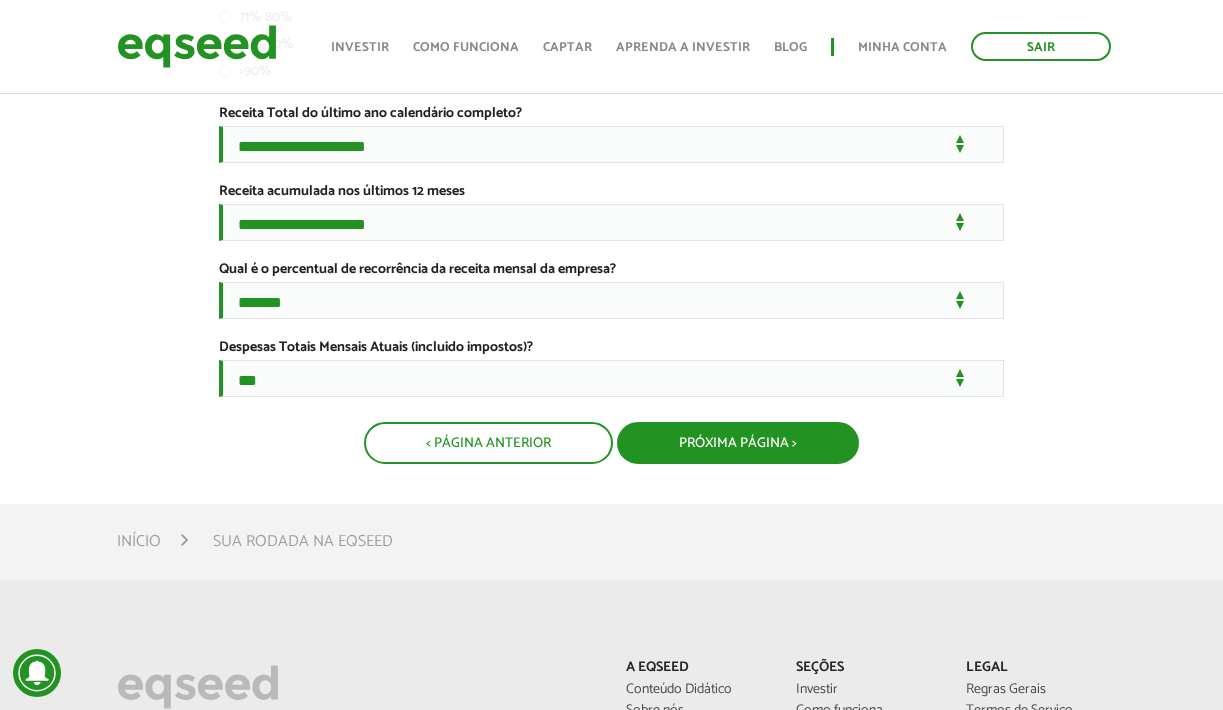 click on "Próxima Página >" at bounding box center (738, 443) 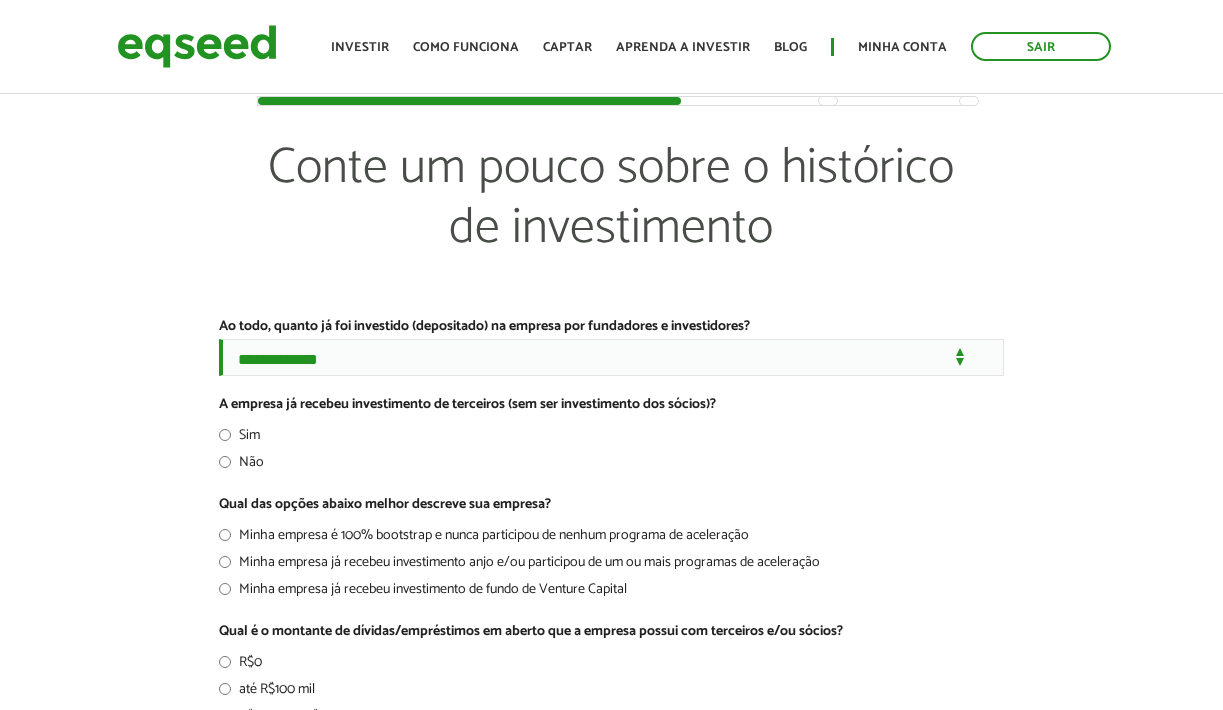 scroll, scrollTop: 0, scrollLeft: 0, axis: both 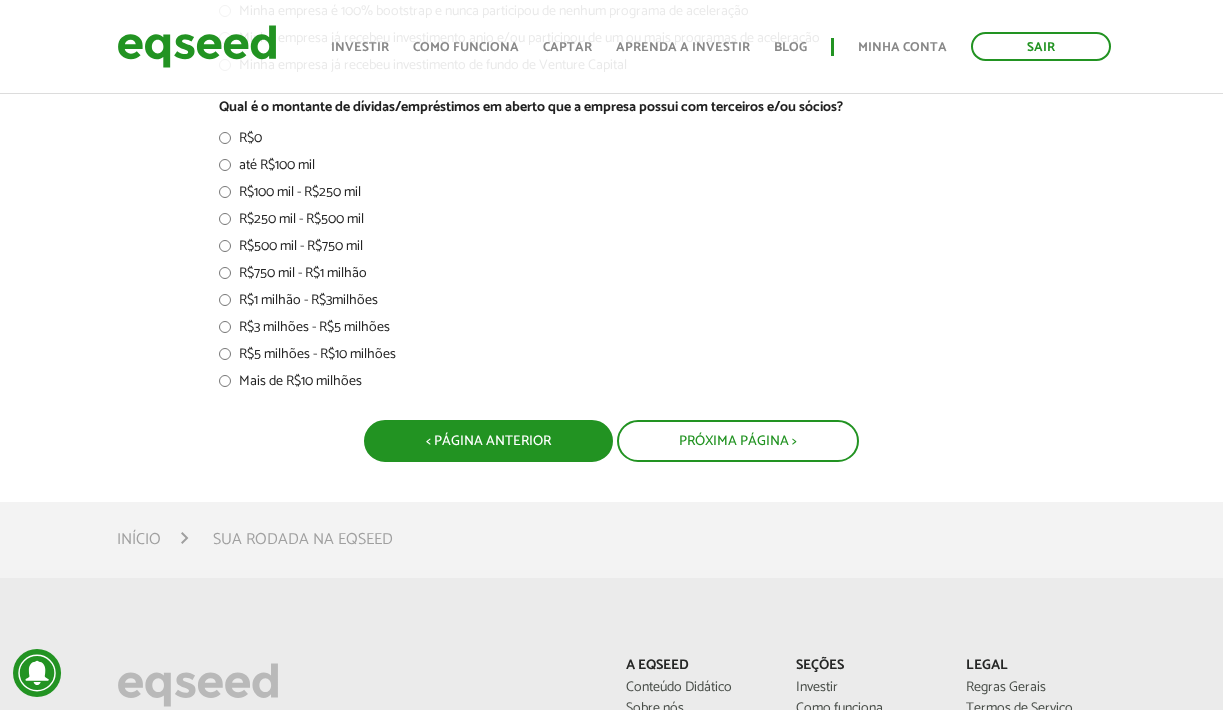 click on "< Página Anterior" at bounding box center [488, 441] 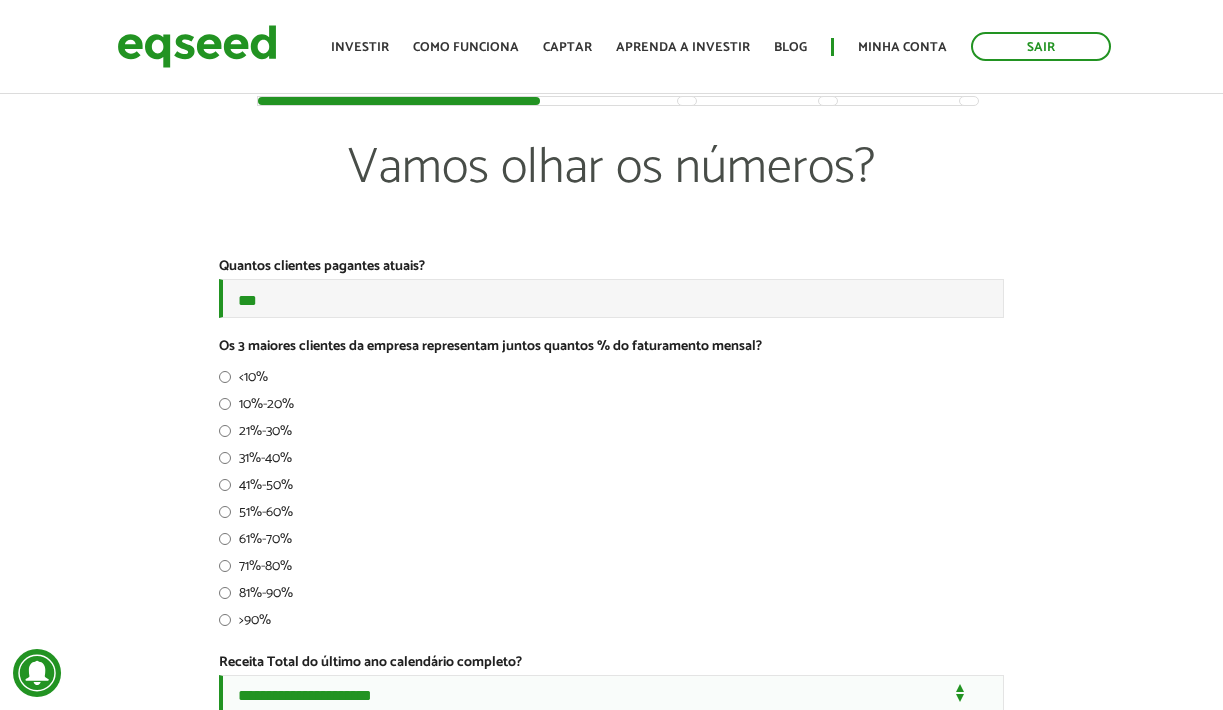 scroll, scrollTop: 0, scrollLeft: 0, axis: both 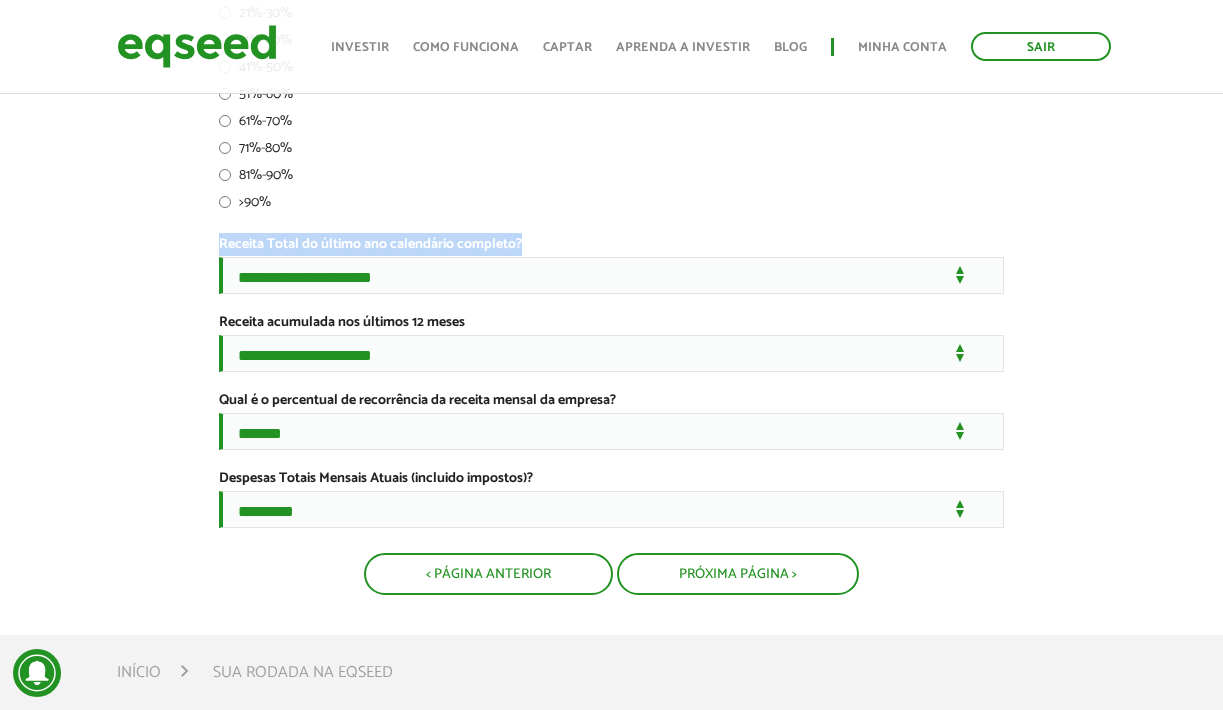drag, startPoint x: 535, startPoint y: 244, endPoint x: 574, endPoint y: 254, distance: 40.261642 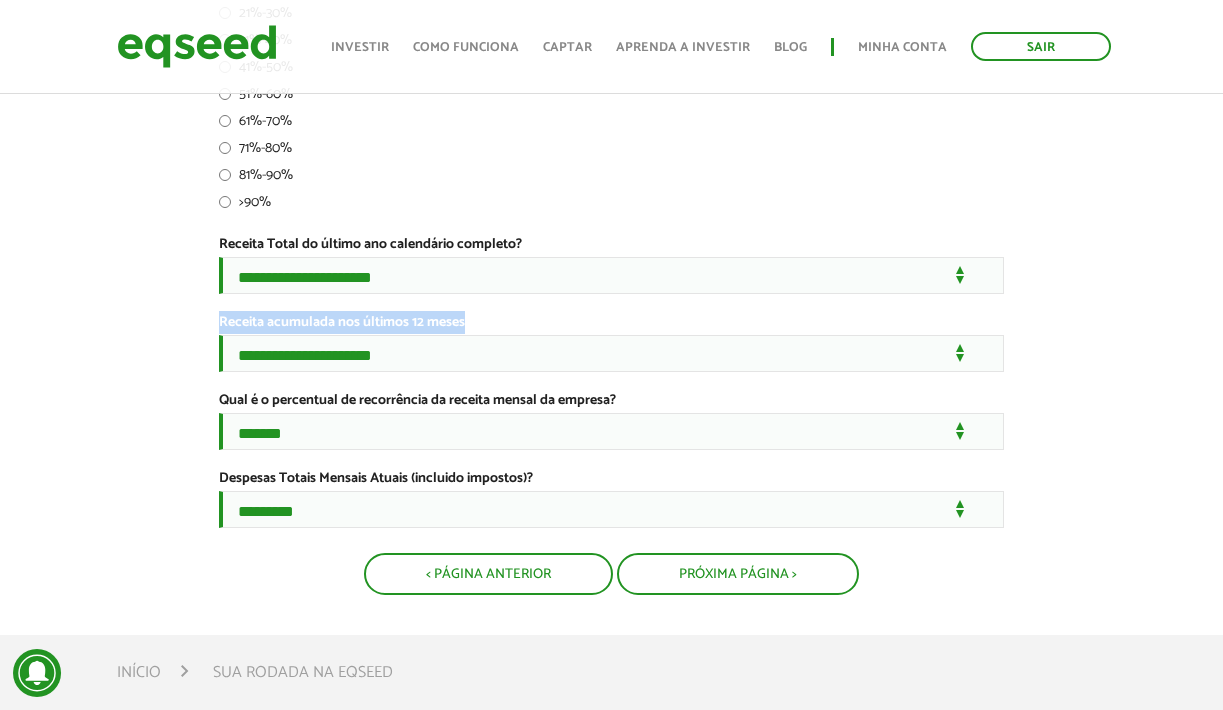 drag, startPoint x: 217, startPoint y: 341, endPoint x: 469, endPoint y: 343, distance: 252.00793 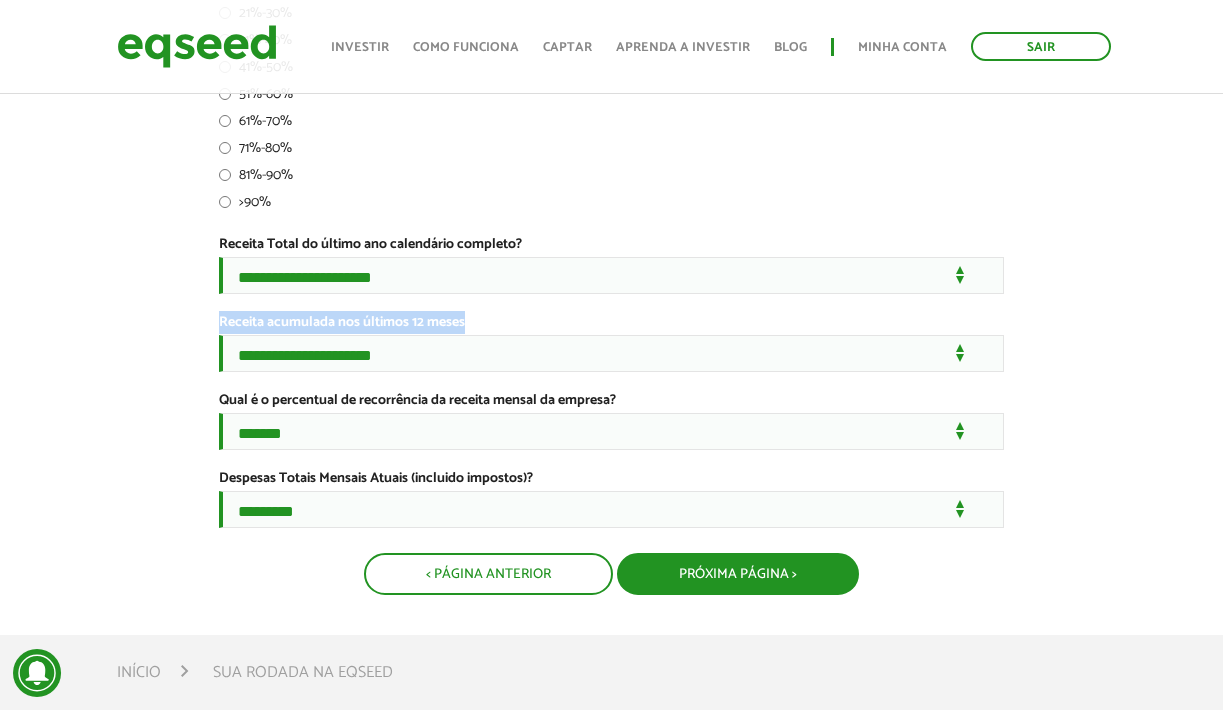 click on "Próxima Página >" at bounding box center (738, 574) 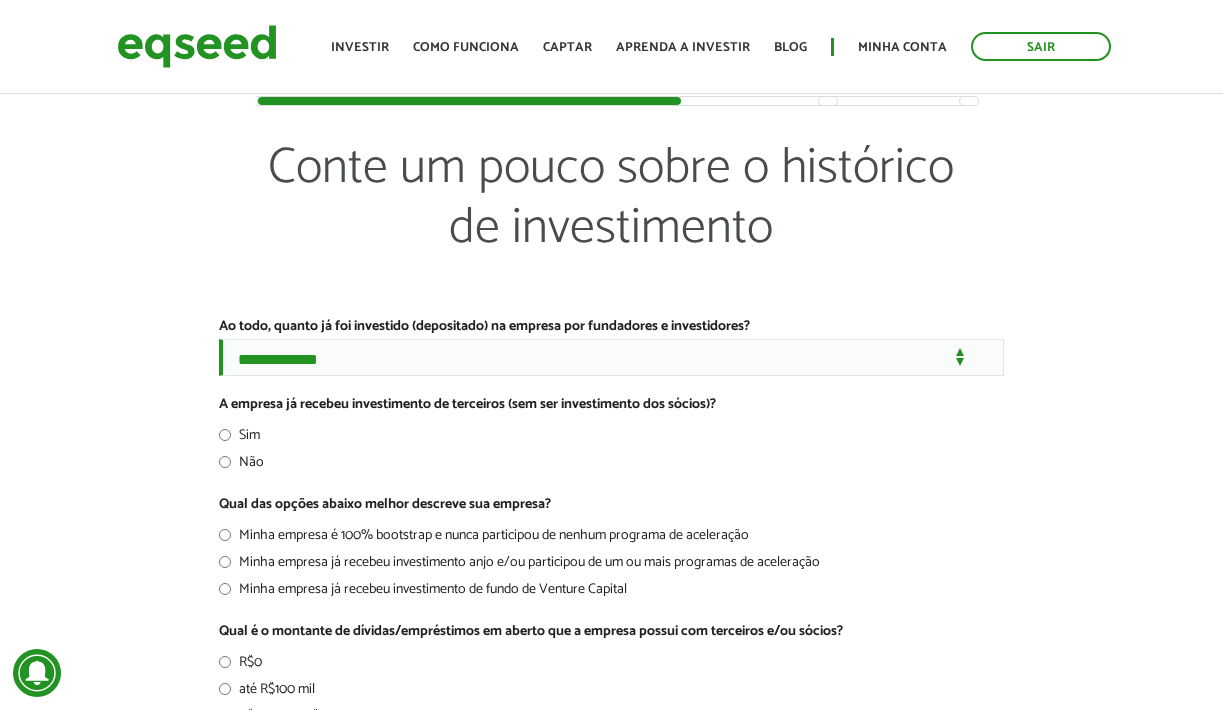 scroll, scrollTop: 0, scrollLeft: 0, axis: both 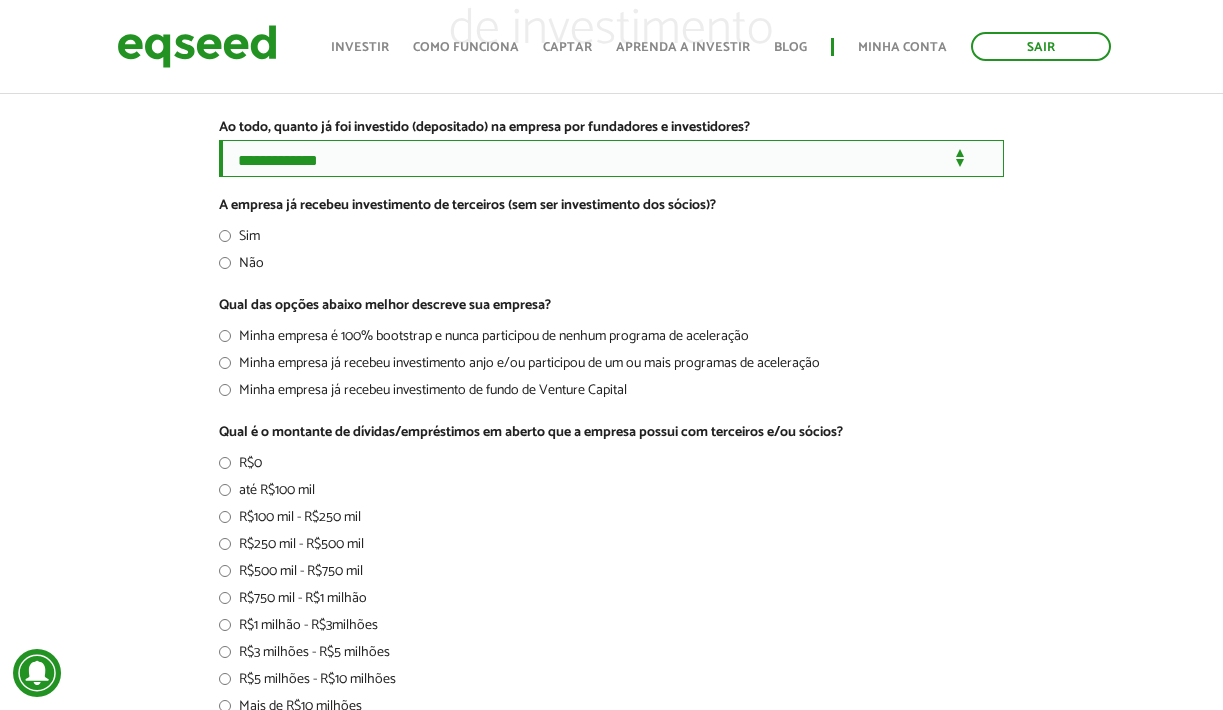 select on "****" 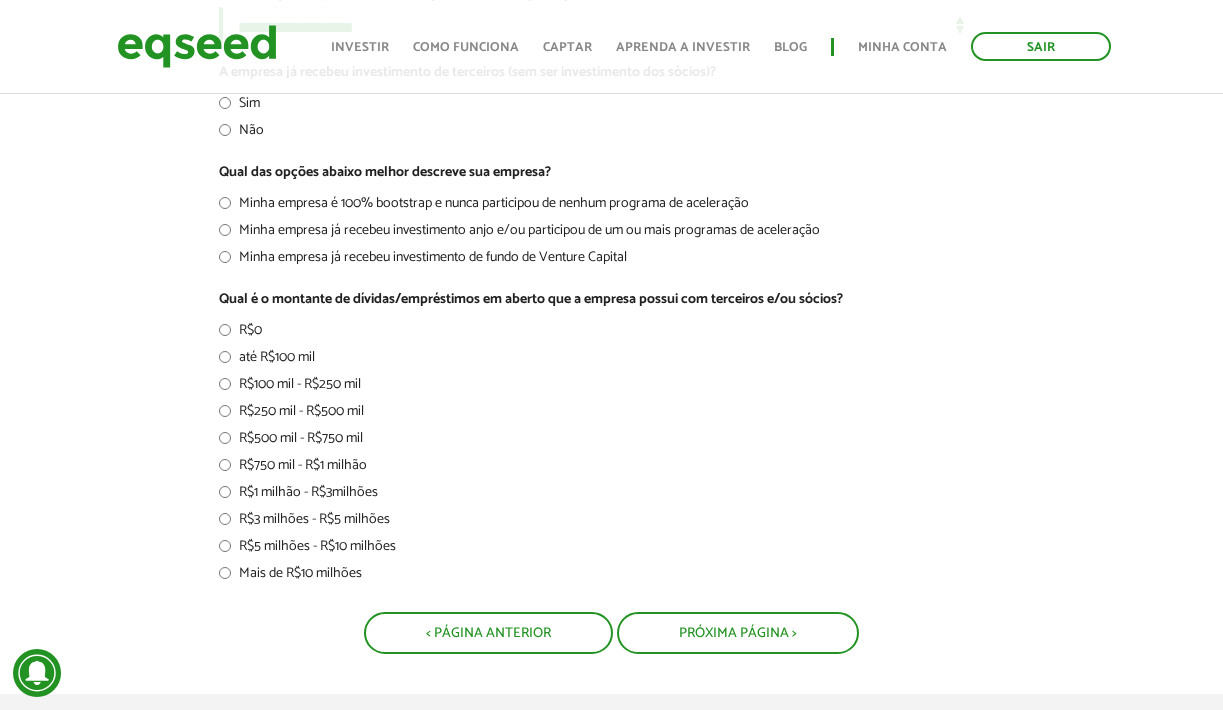 scroll, scrollTop: 335, scrollLeft: 0, axis: vertical 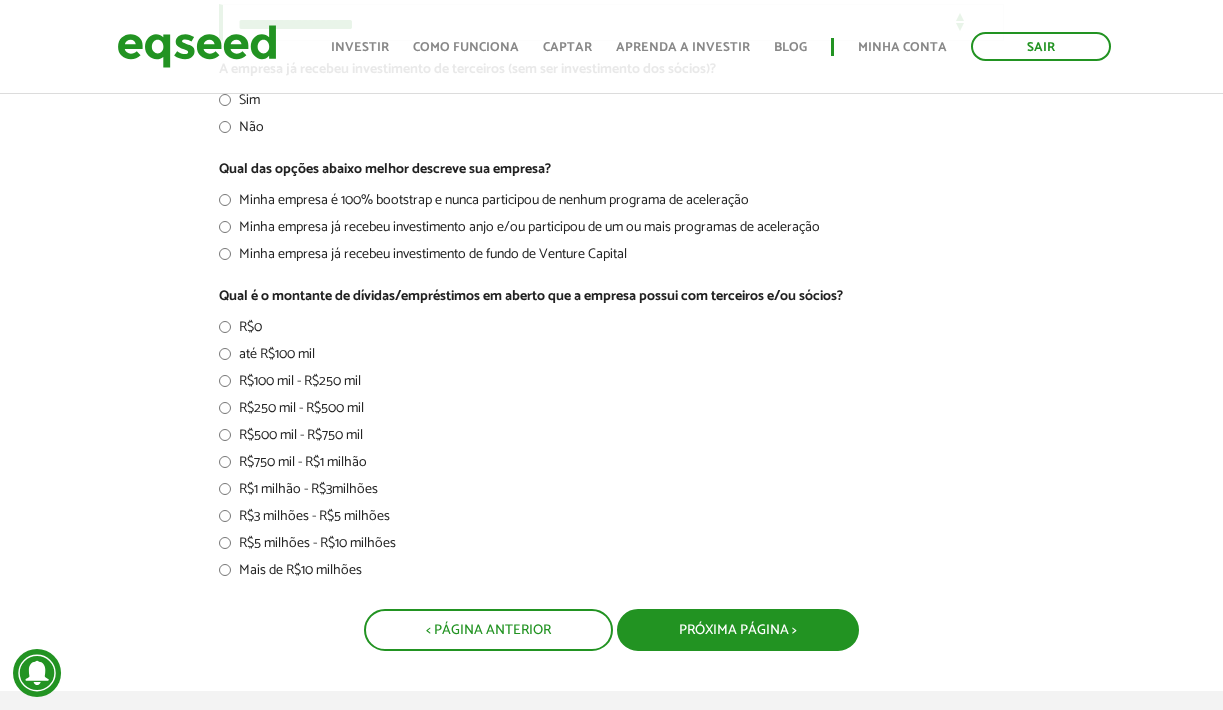 click on "Próxima Página >" at bounding box center [738, 630] 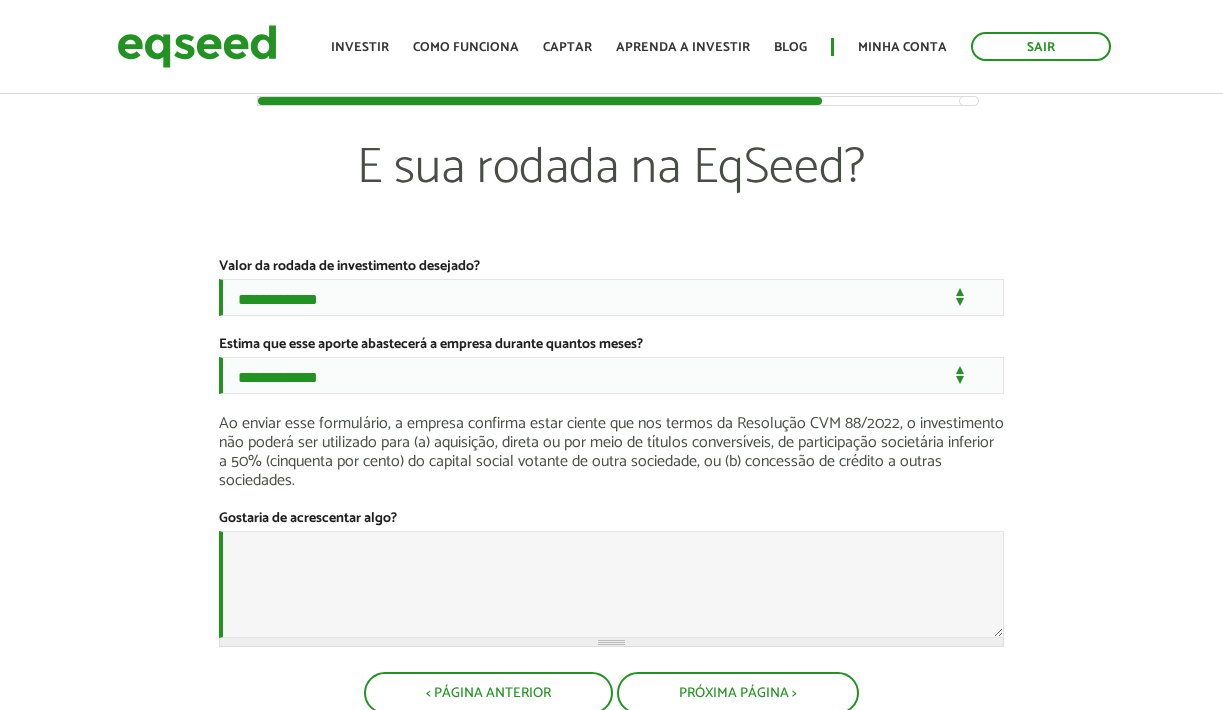 scroll, scrollTop: 0, scrollLeft: 0, axis: both 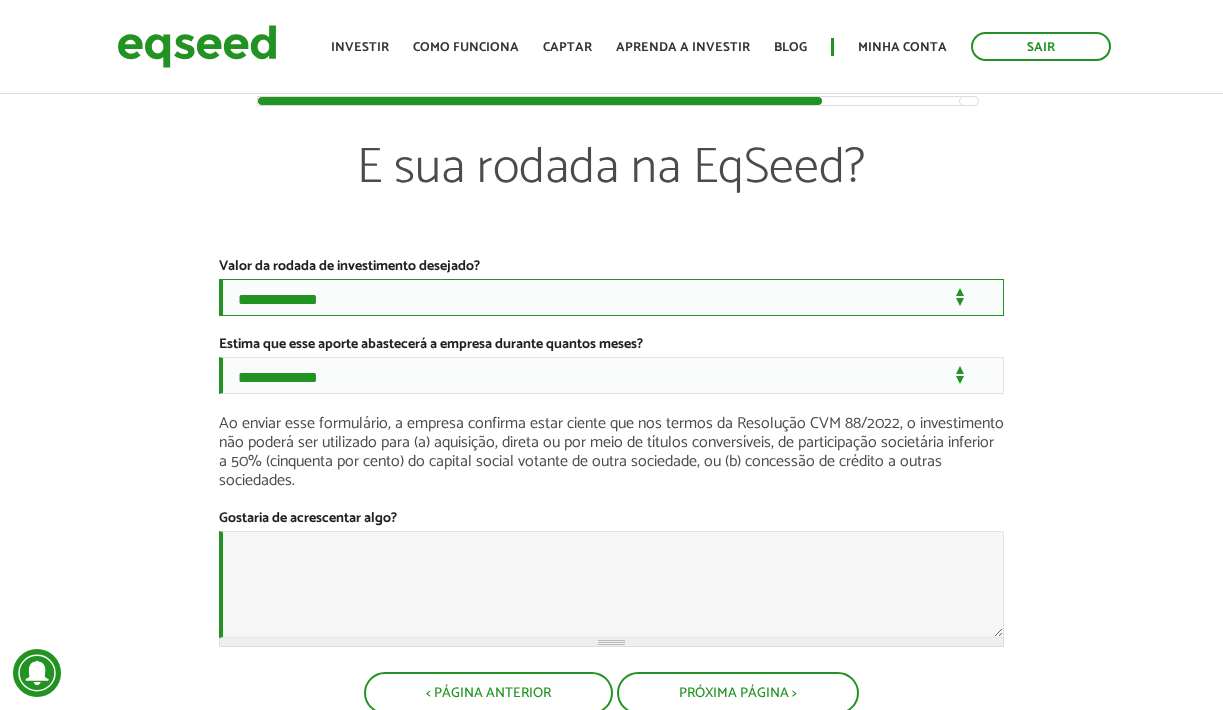 select on "**" 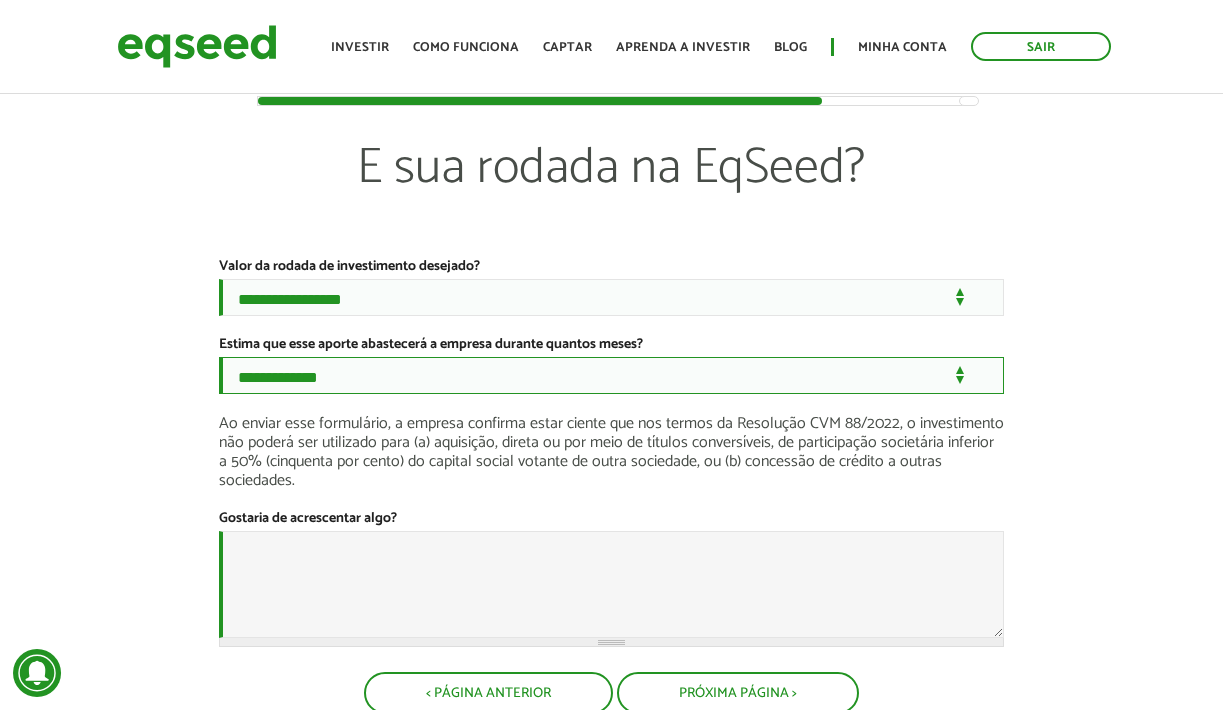select on "******" 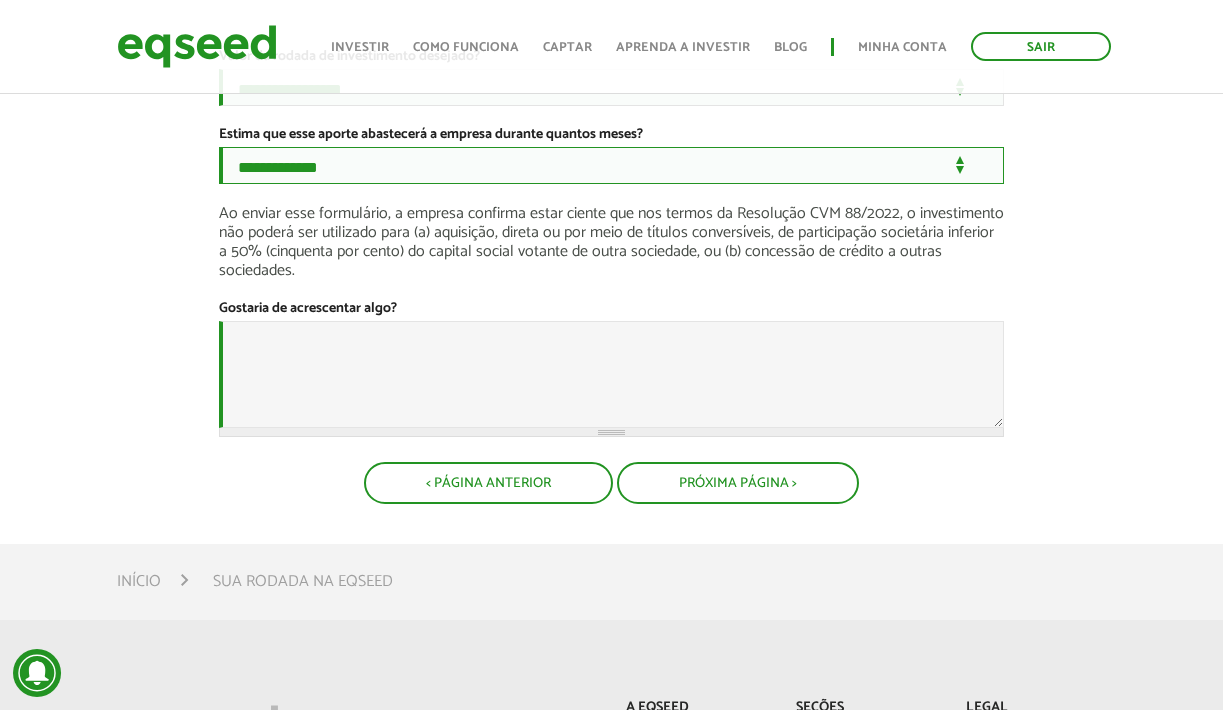 scroll, scrollTop: 242, scrollLeft: 0, axis: vertical 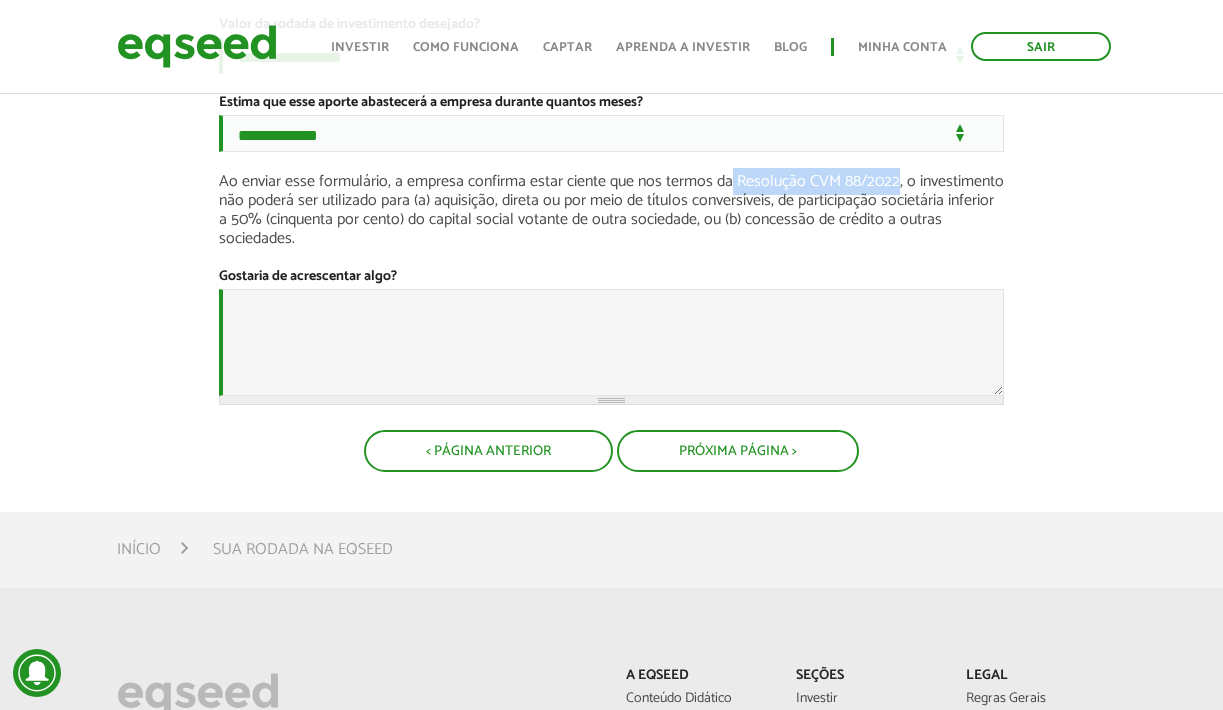 drag, startPoint x: 728, startPoint y: 200, endPoint x: 893, endPoint y: 209, distance: 165.24527 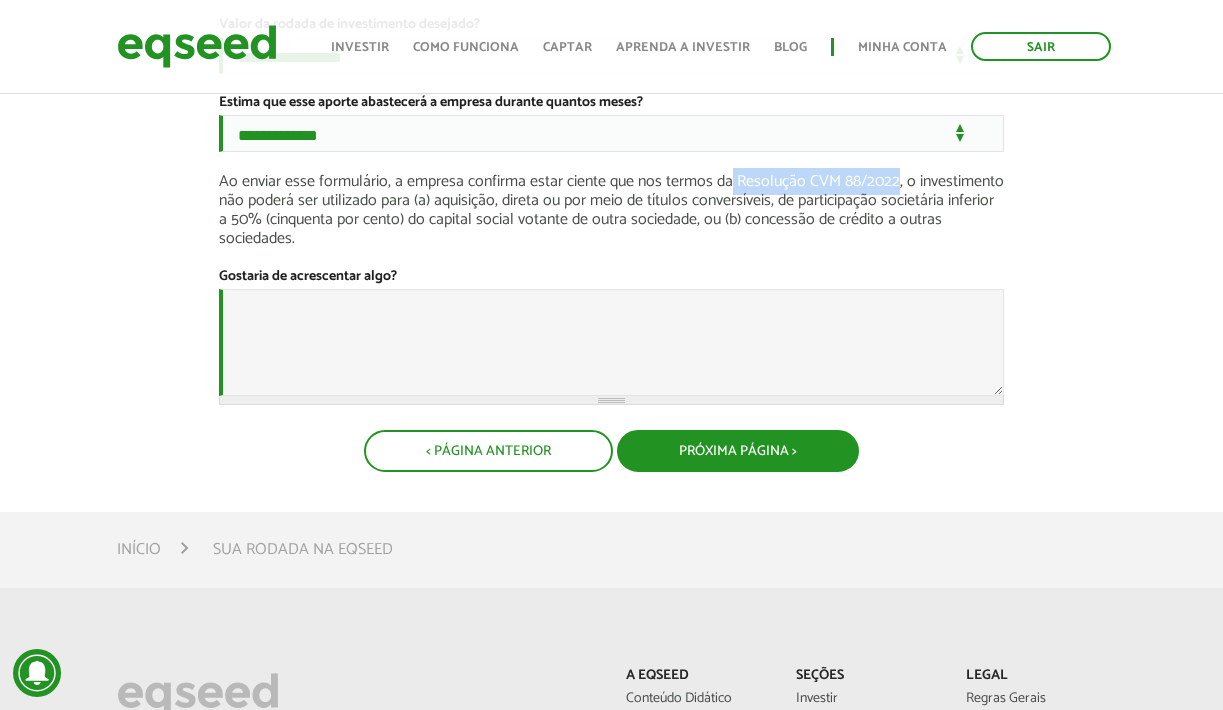 click on "Próxima Página >" at bounding box center [738, 451] 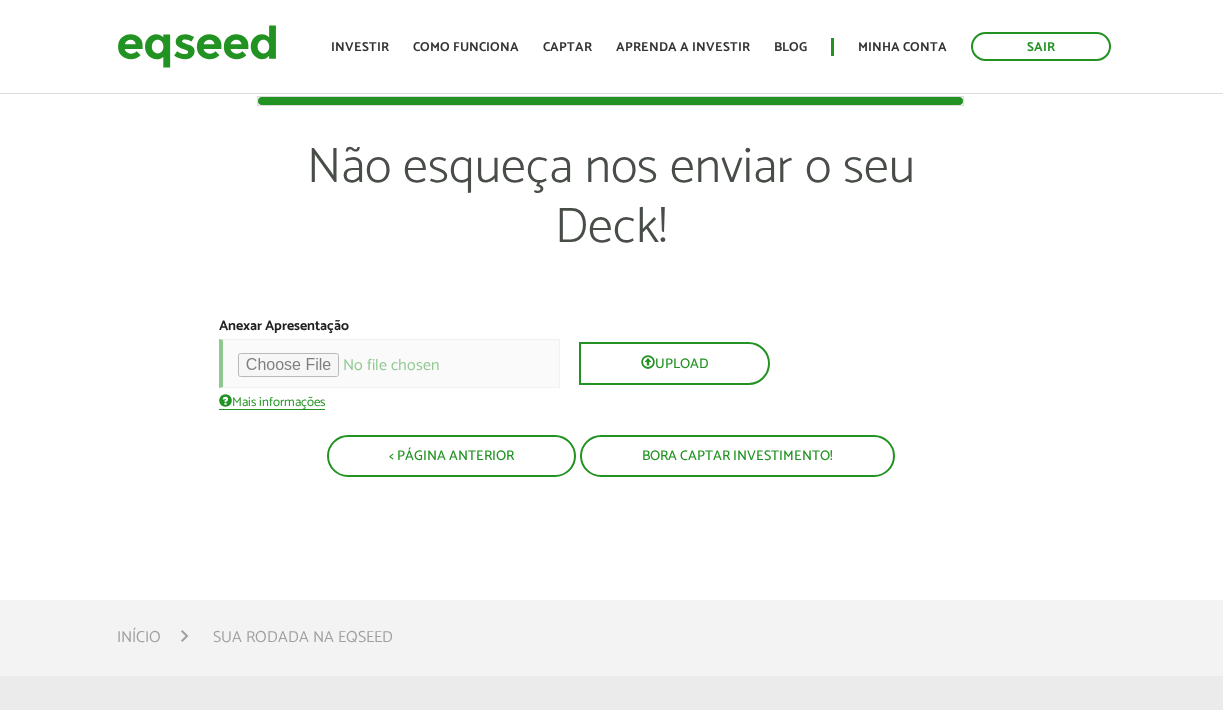 scroll, scrollTop: 0, scrollLeft: 0, axis: both 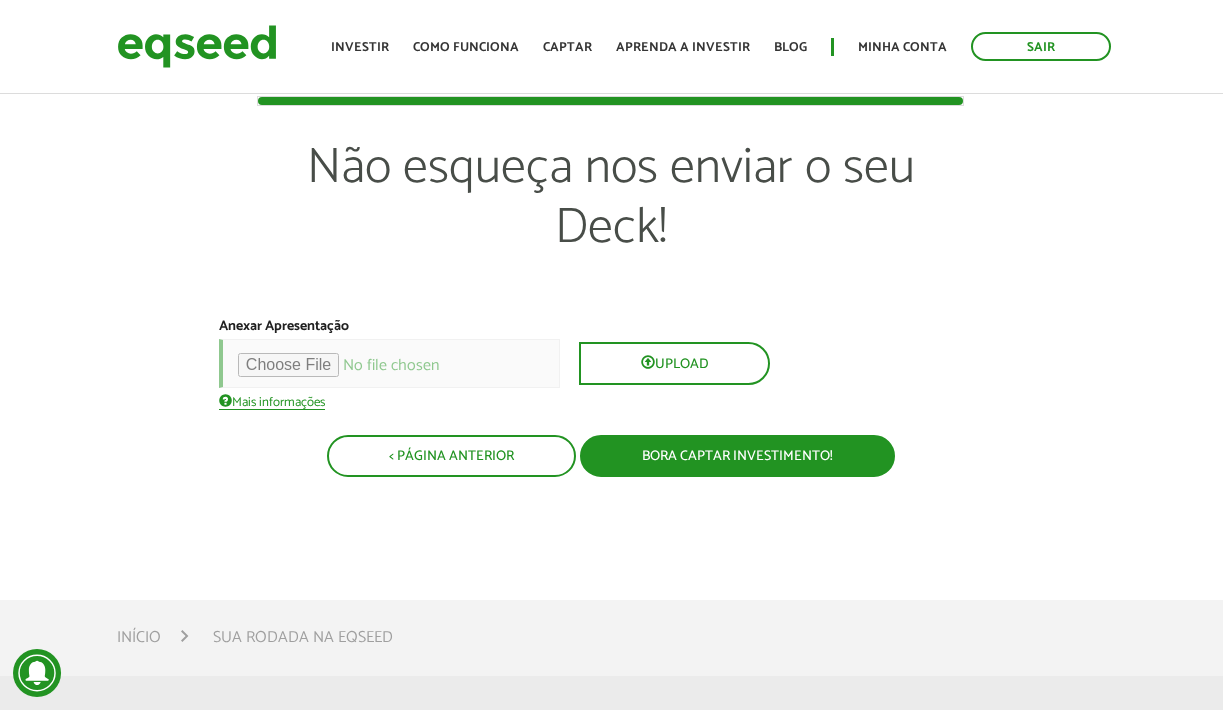 click on "Bora captar investimento!" at bounding box center (737, 456) 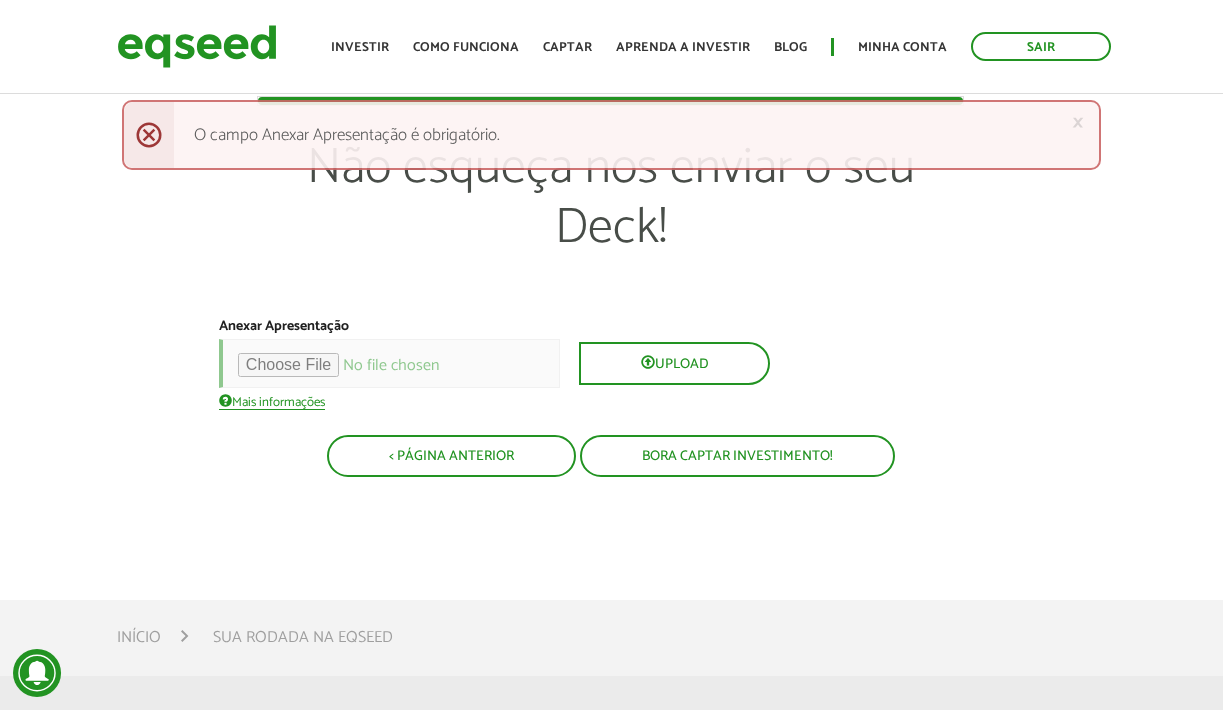 scroll, scrollTop: 0, scrollLeft: 0, axis: both 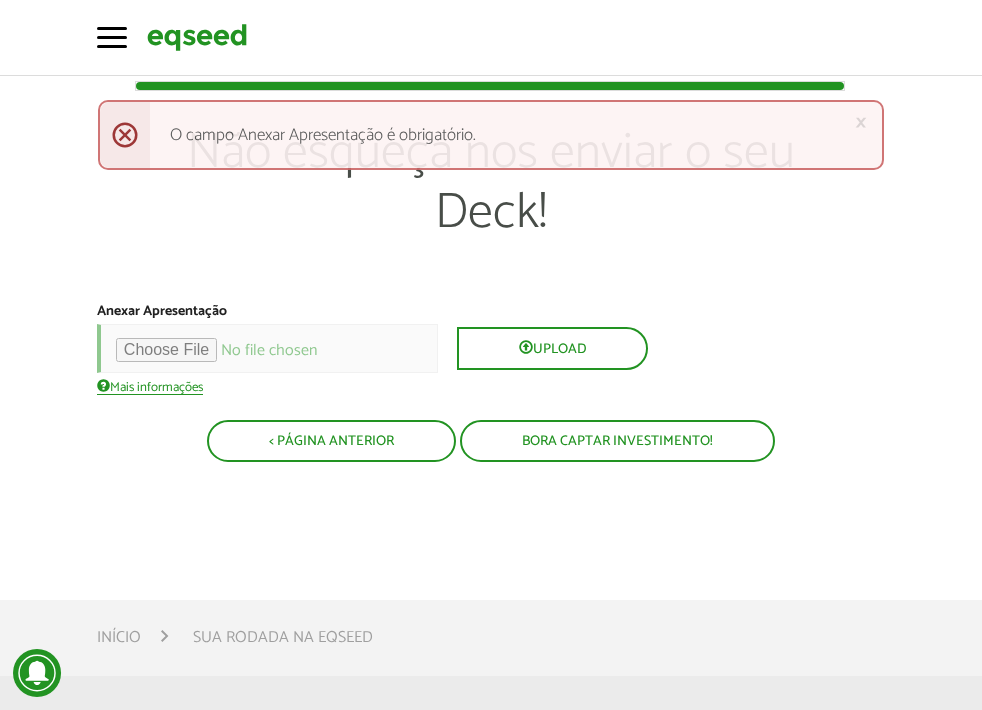 click on "×
Menssagem de erro
O campo Anexar Apresentação é obrigatório.
Sua rodada na EqSeed
1
2
3
4
5
6
Não esqueça nos enviar o seu Deck!
Anexar Apresentação  *
Upload
Mais informações Arquivos devem ter menos que  30 MB .
Tipos de arquivos permitidos:  pdf ppt pptx .
< Página Anterior
Bora captar investimento!" at bounding box center (491, 300) 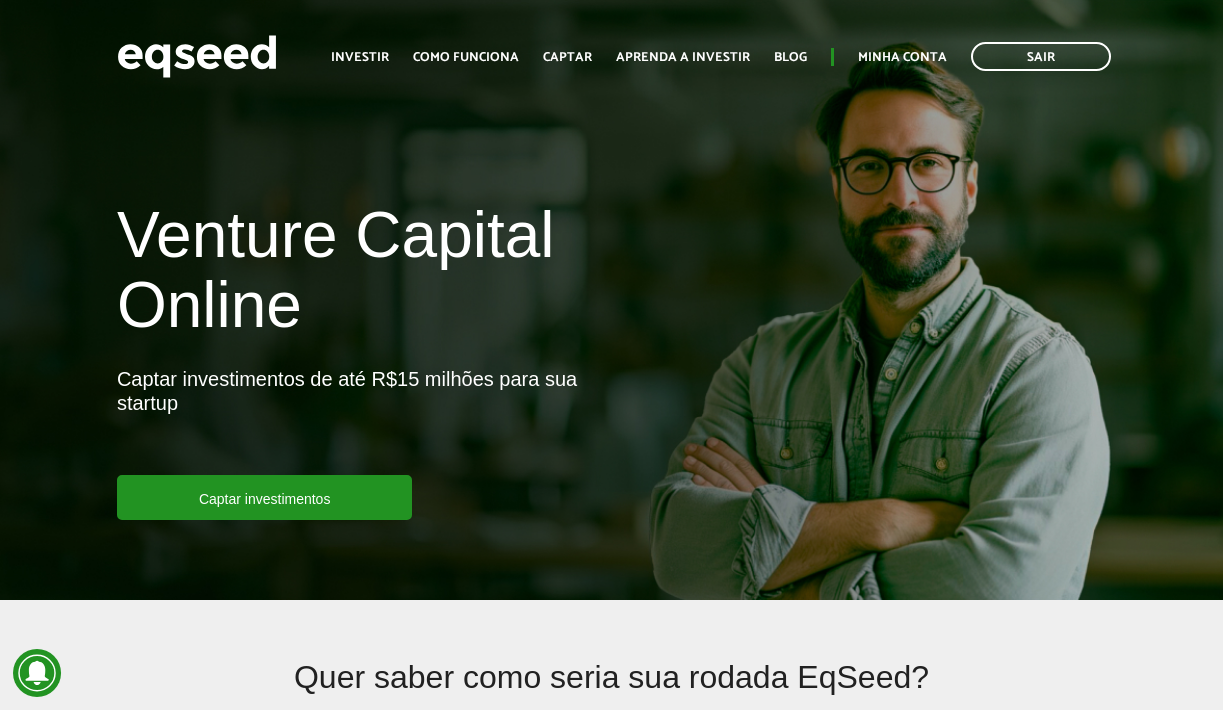 scroll, scrollTop: 0, scrollLeft: 0, axis: both 